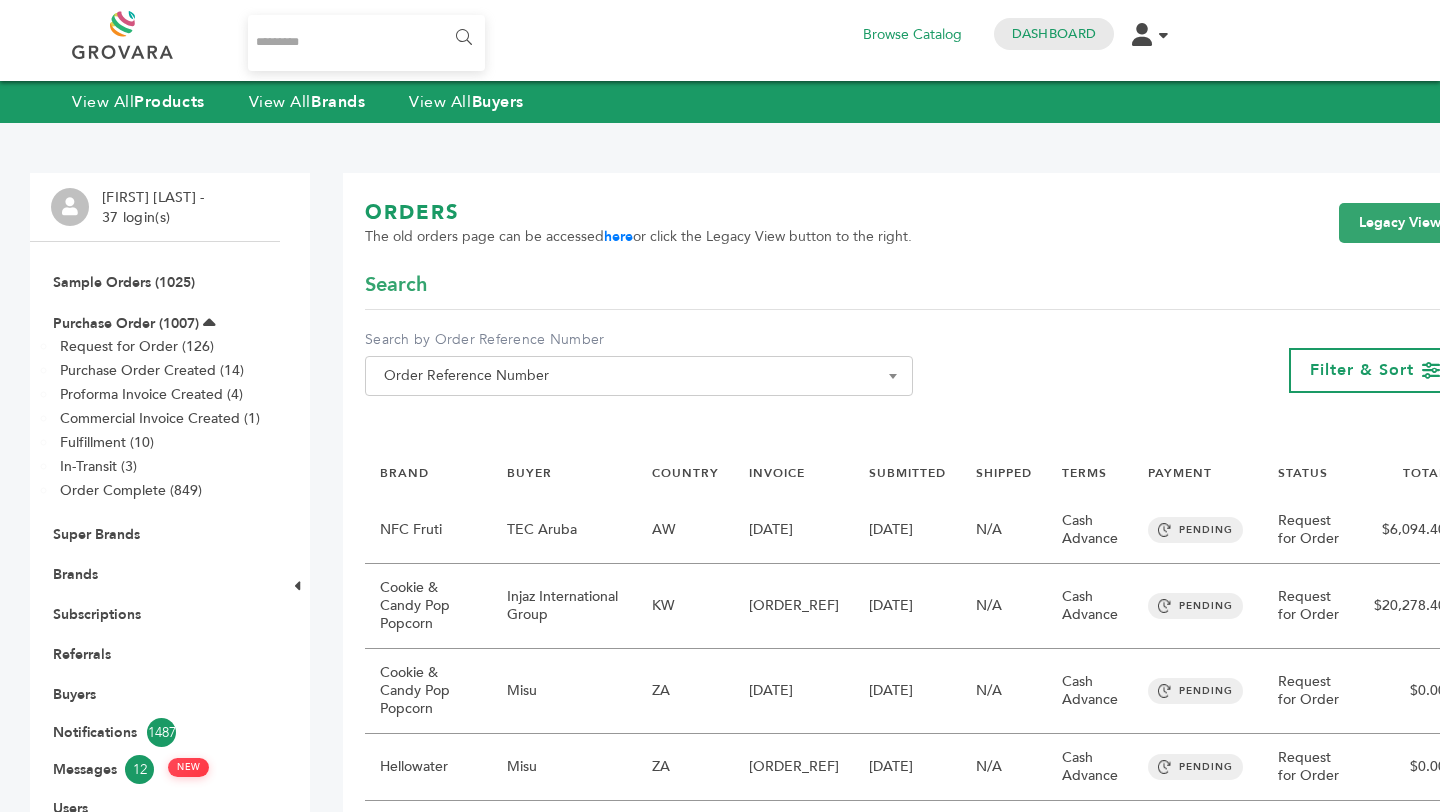 scroll, scrollTop: 0, scrollLeft: 0, axis: both 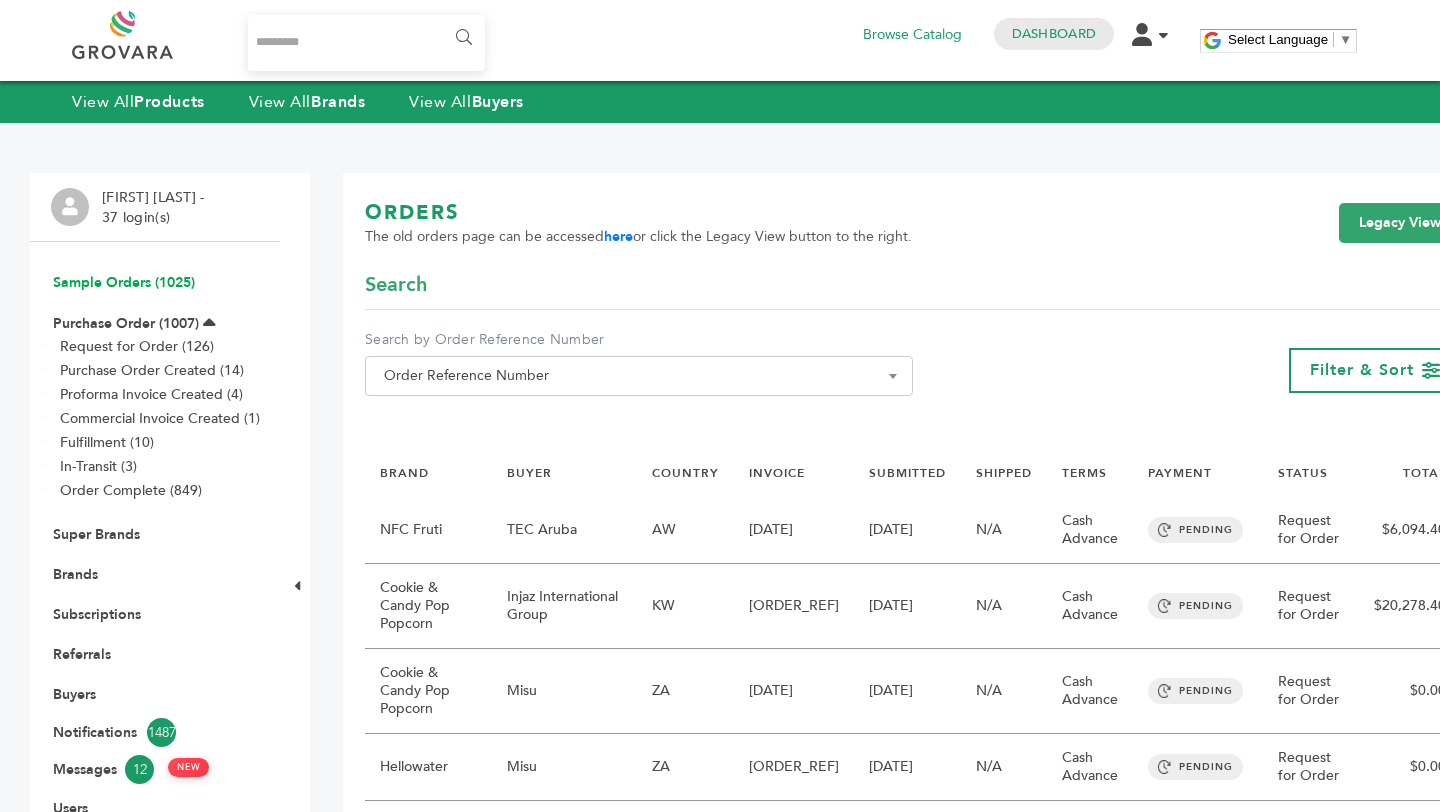 click on "[ORDER_TYPE]" at bounding box center (124, 282) 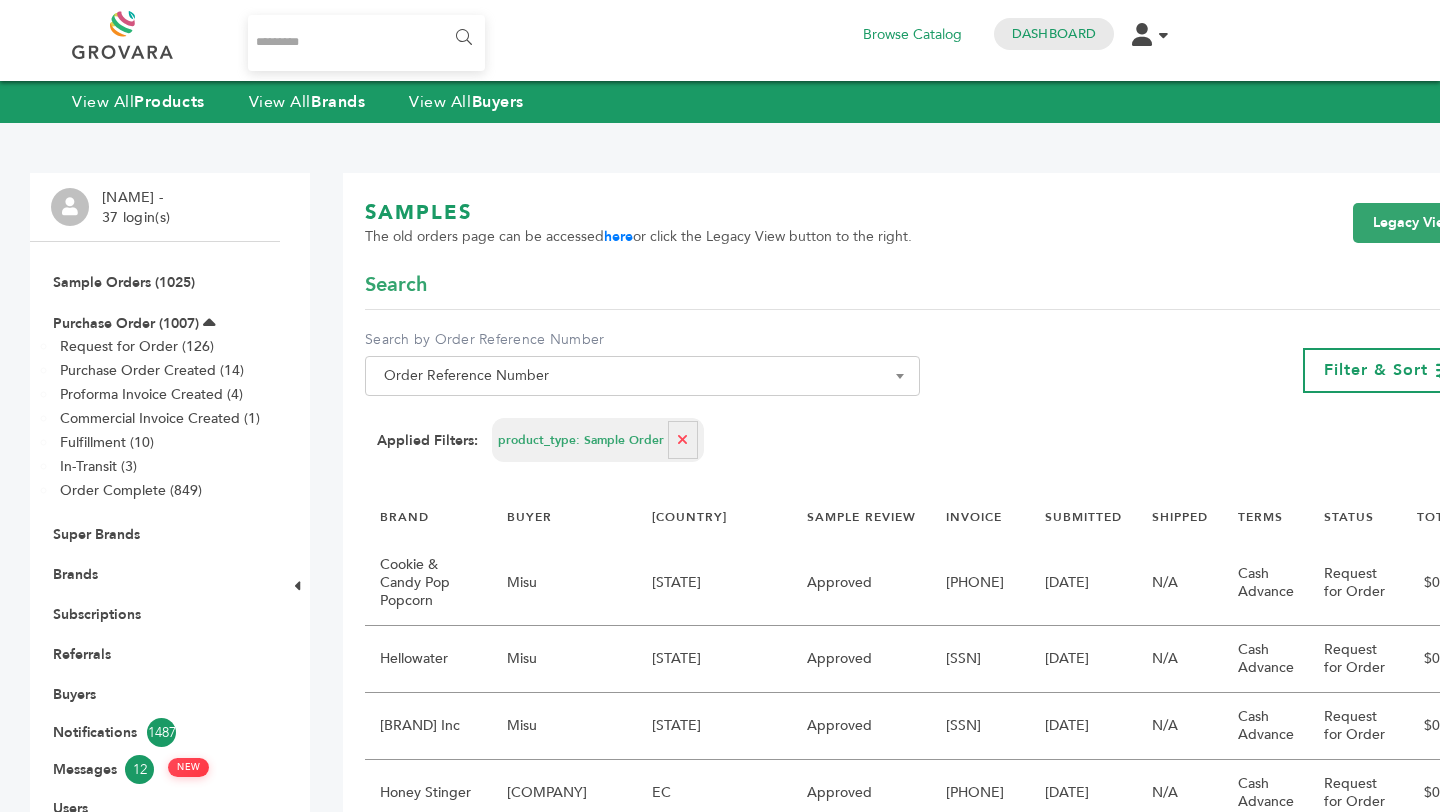 scroll, scrollTop: 0, scrollLeft: 0, axis: both 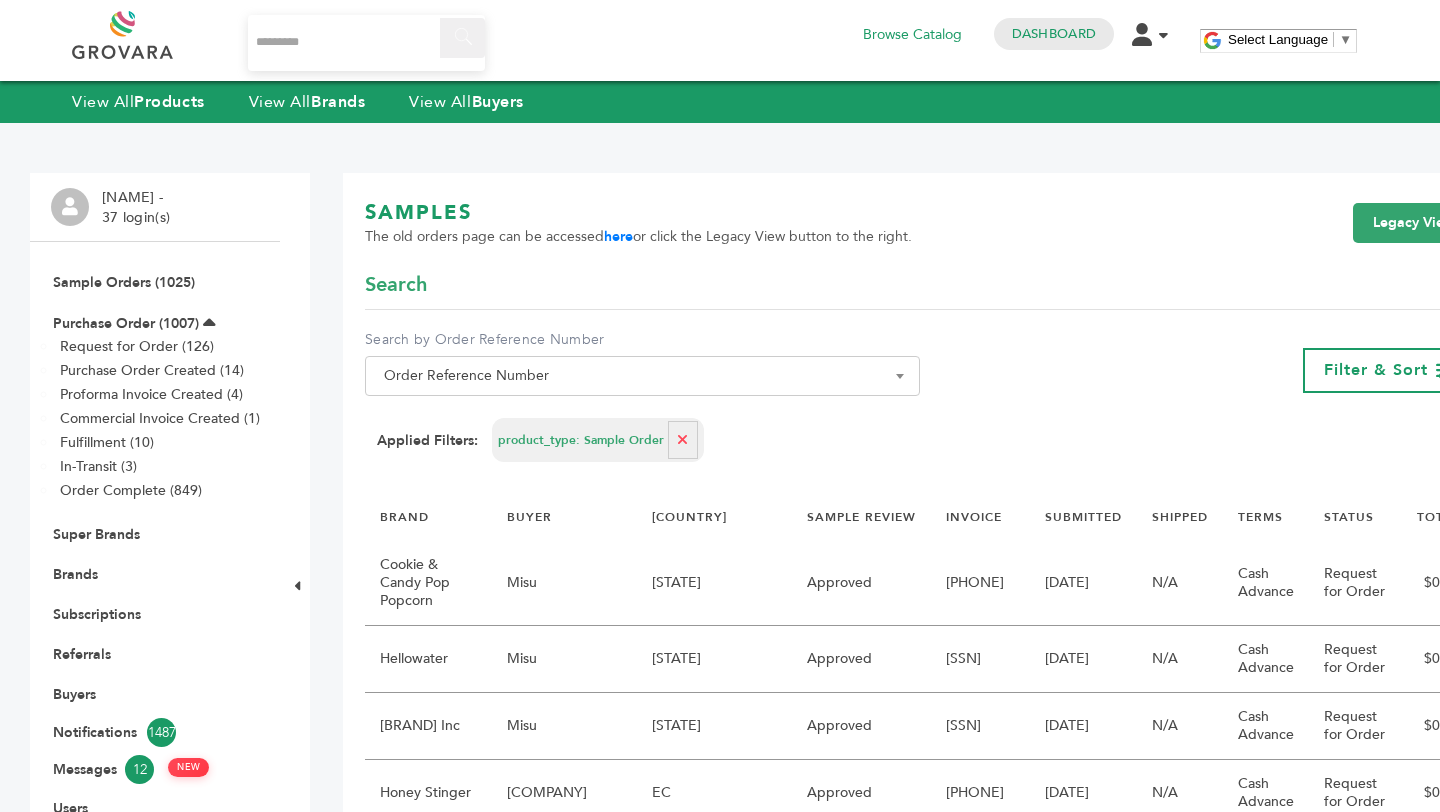 click on "******" at bounding box center (462, 38) 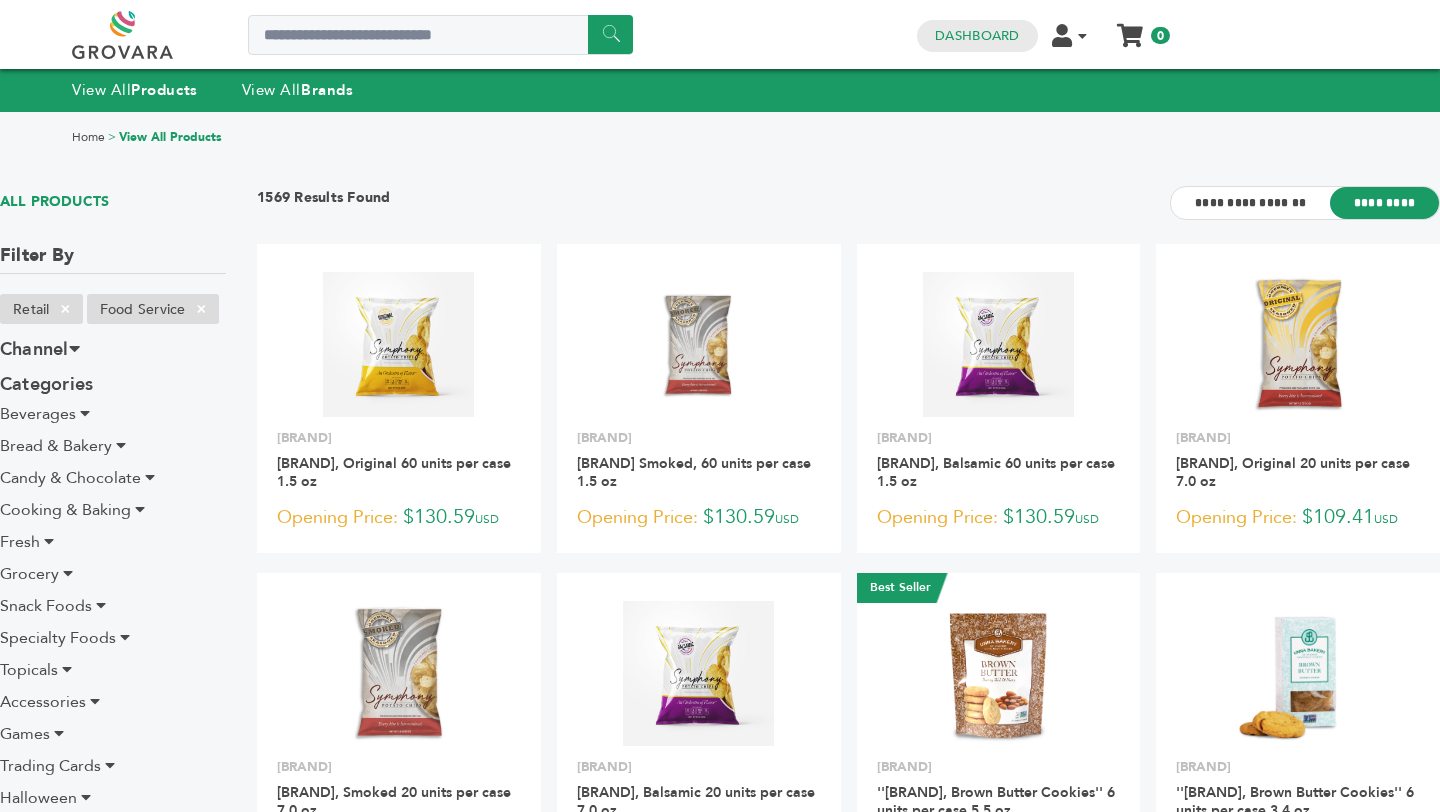 scroll, scrollTop: 0, scrollLeft: 0, axis: both 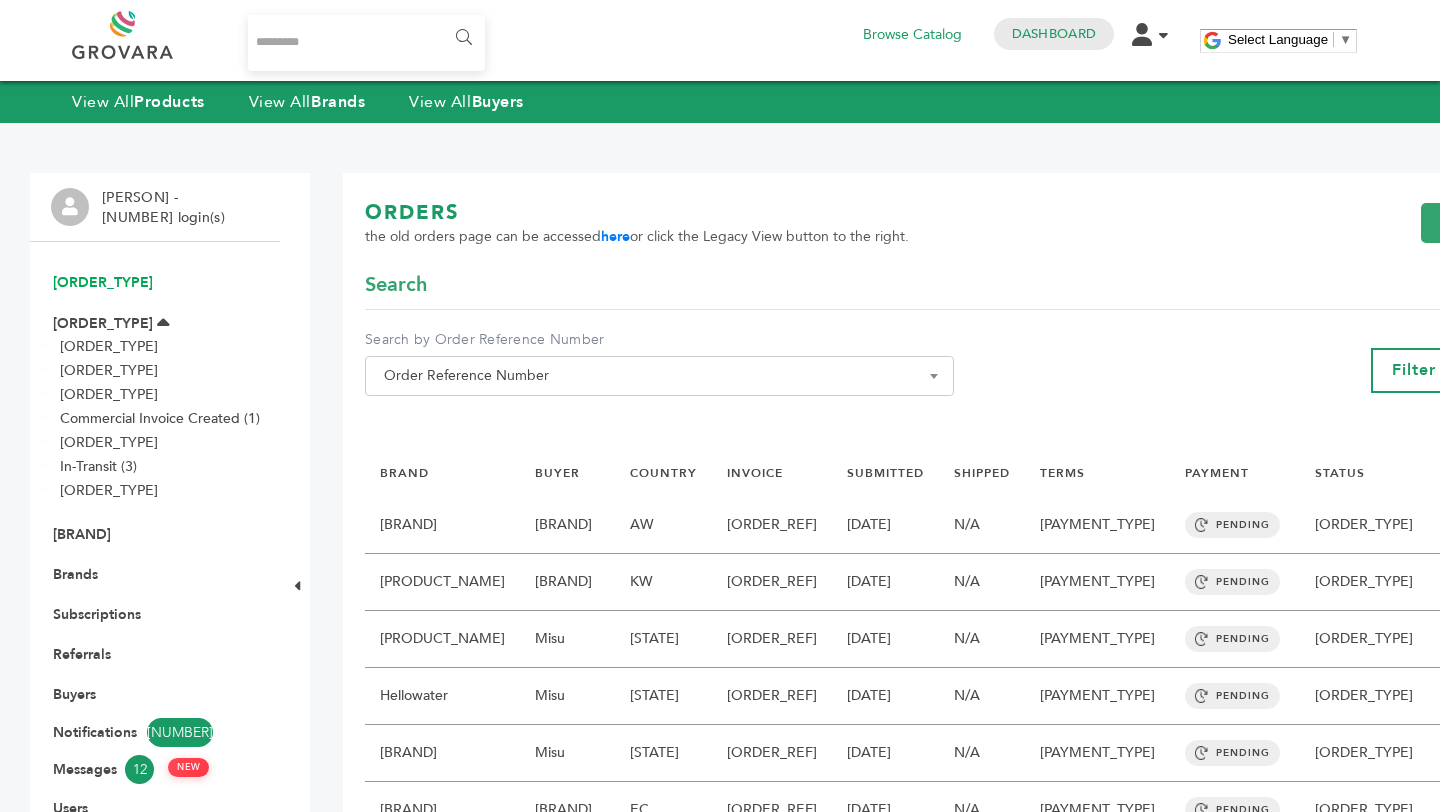 click on "Sample Orders (1025)" at bounding box center [103, 282] 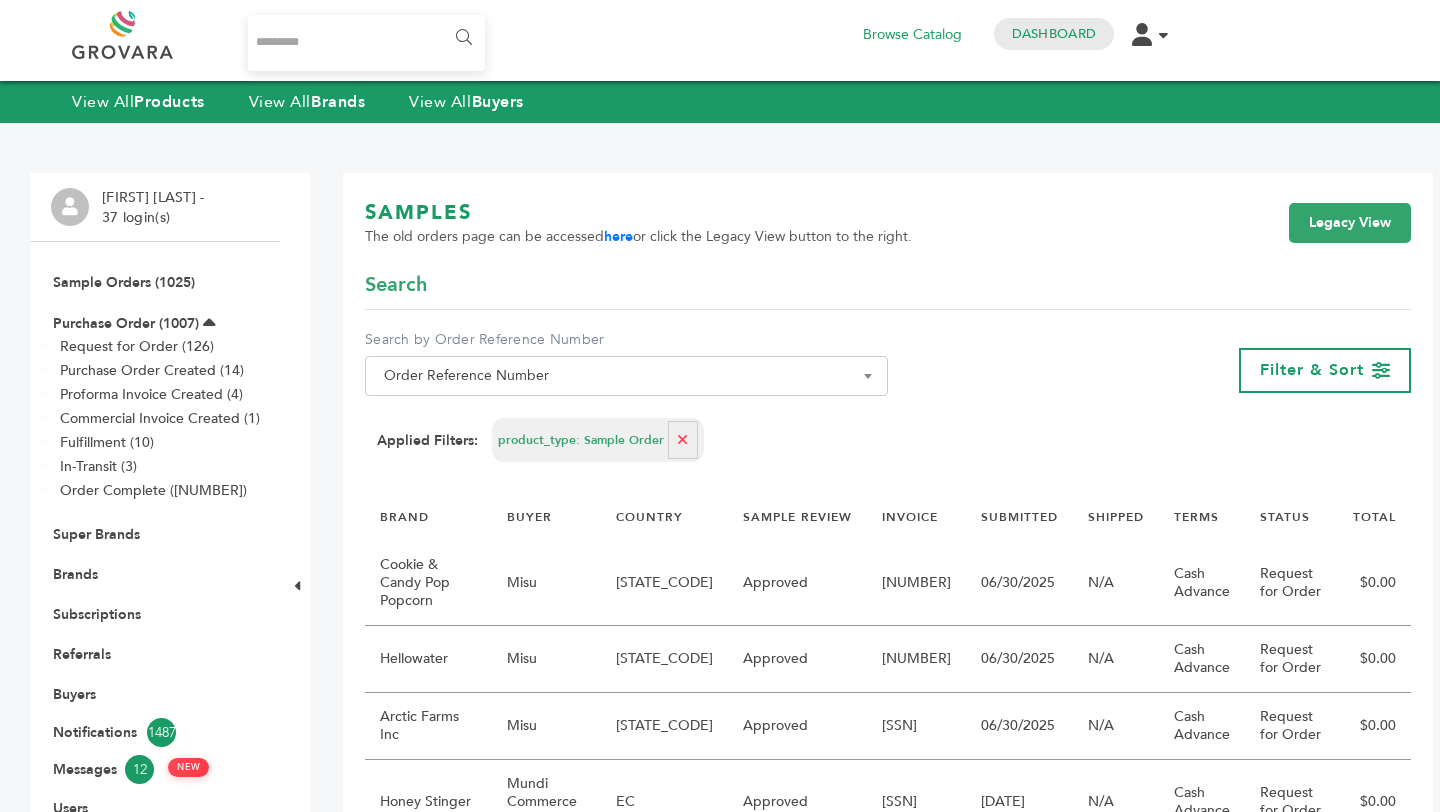 scroll, scrollTop: 0, scrollLeft: 0, axis: both 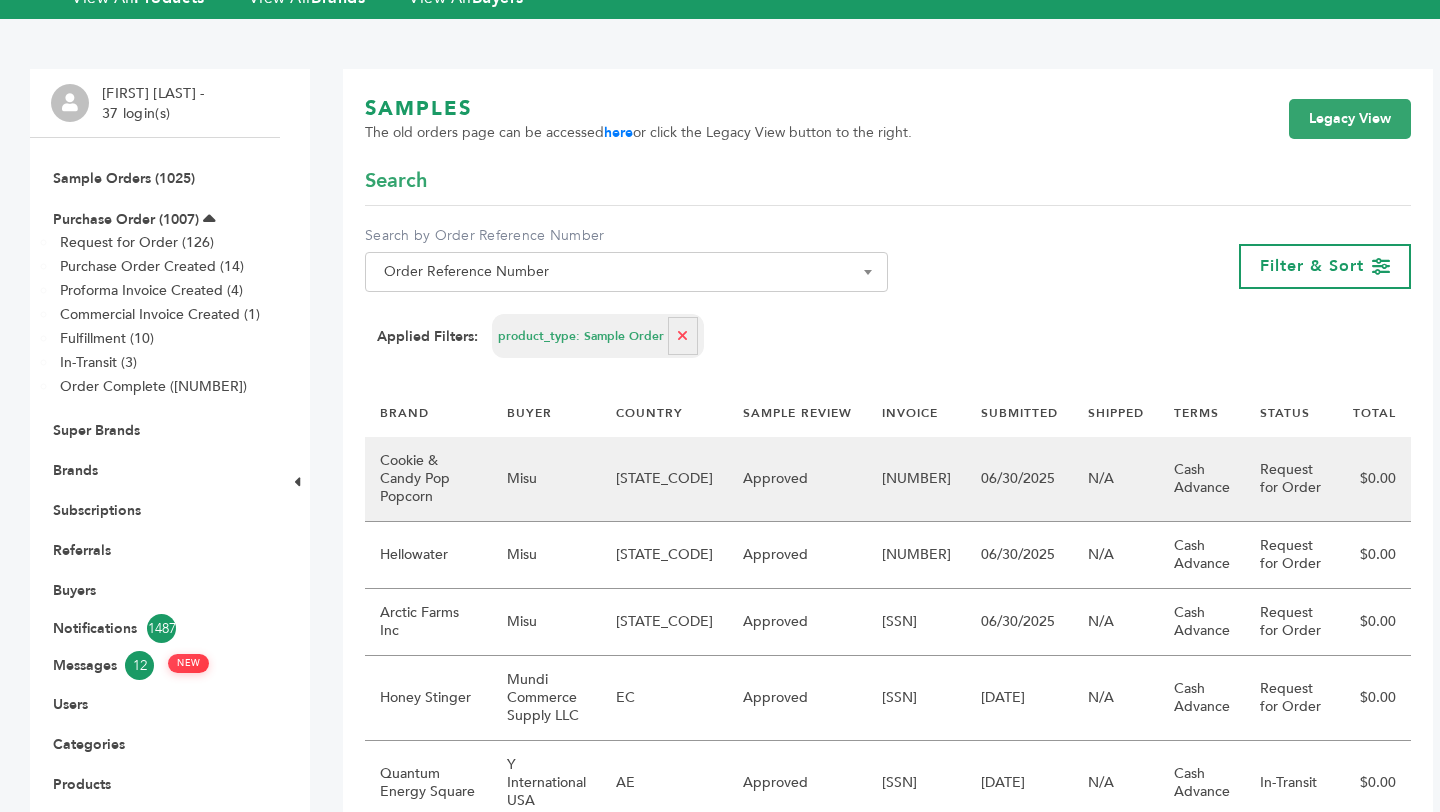 click on "[NAME]" at bounding box center [546, 479] 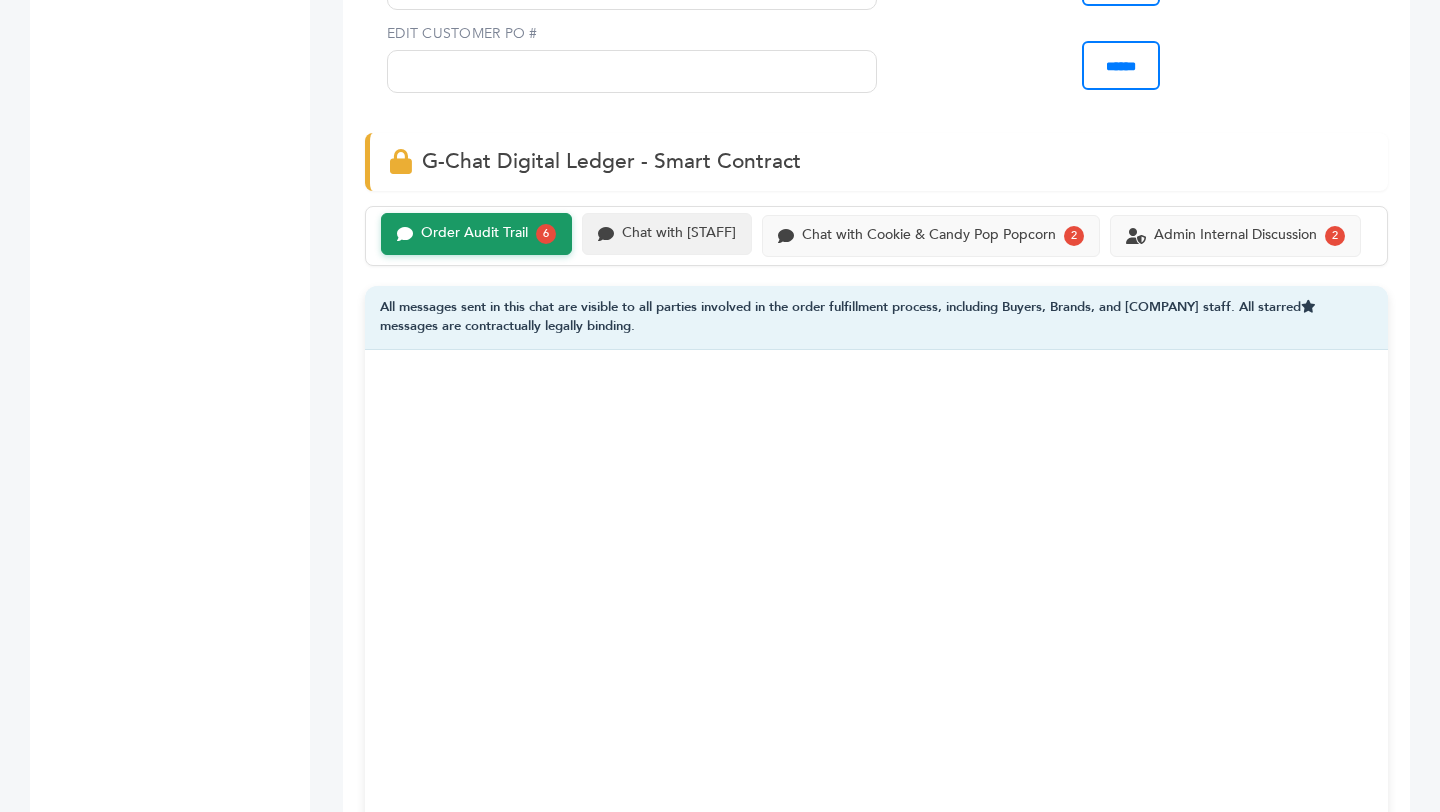 scroll, scrollTop: 1230, scrollLeft: 0, axis: vertical 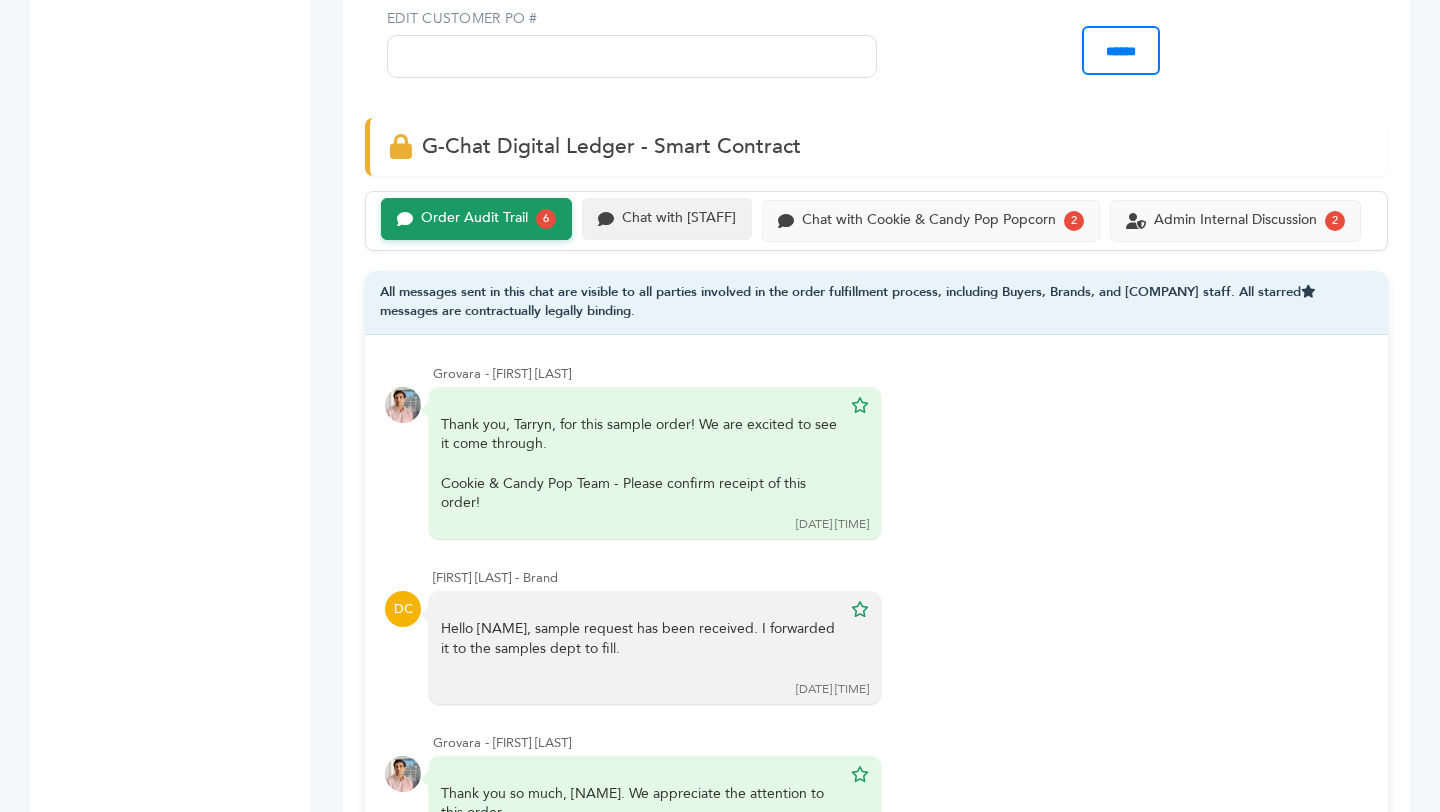 click on "Chat with Misu" at bounding box center (667, 219) 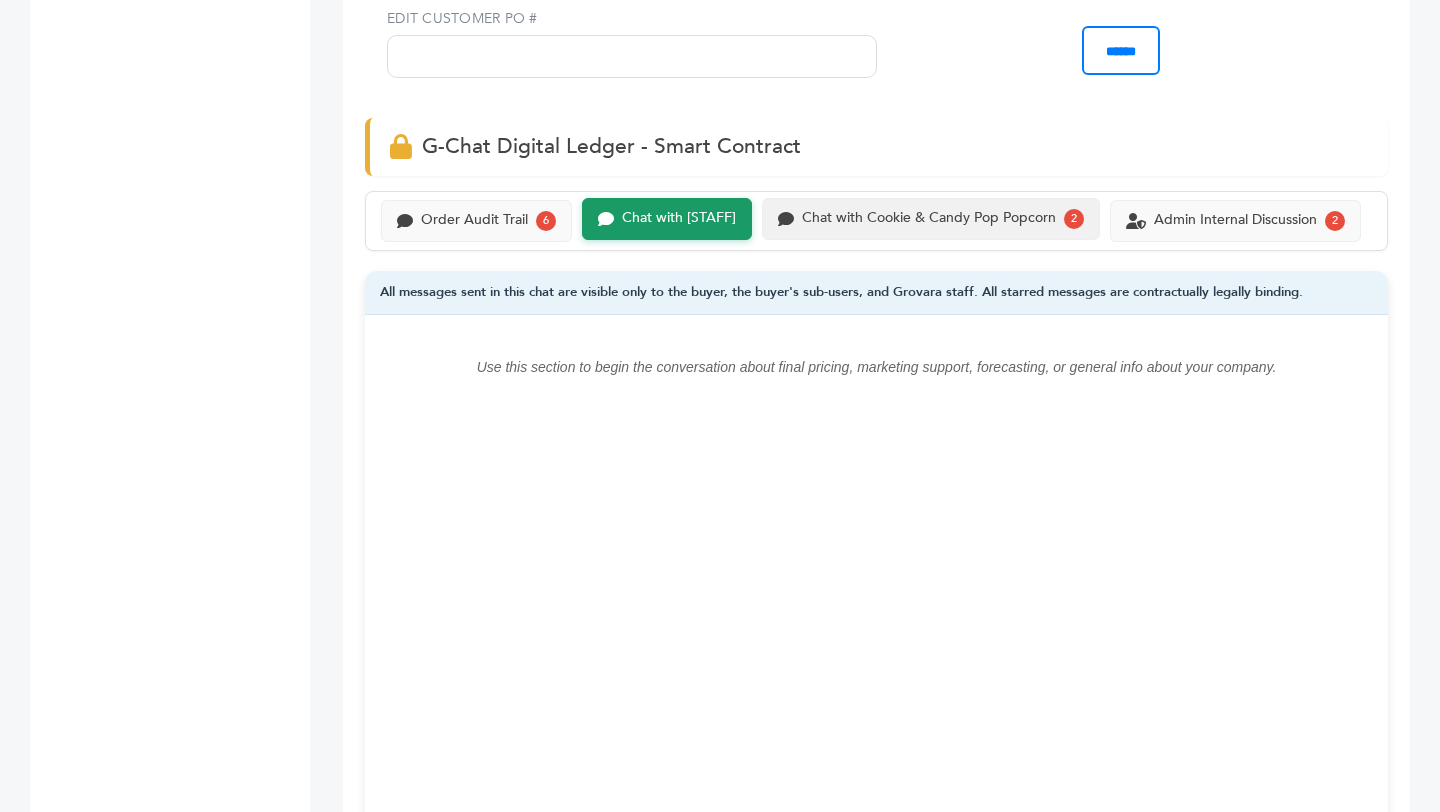 click on "Chat with Cookie & Candy Pop Popcorn" at bounding box center (474, 220) 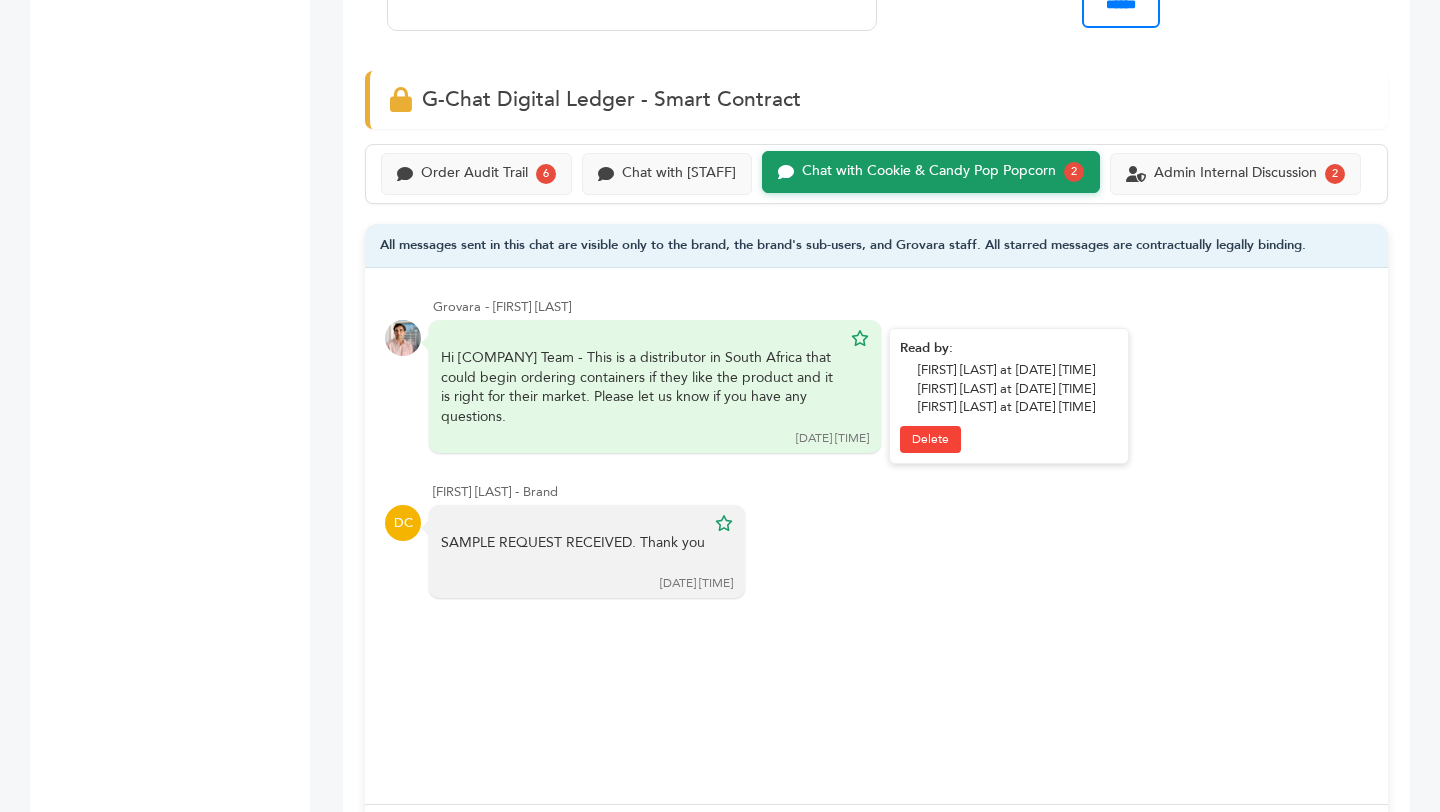 scroll, scrollTop: 1329, scrollLeft: 0, axis: vertical 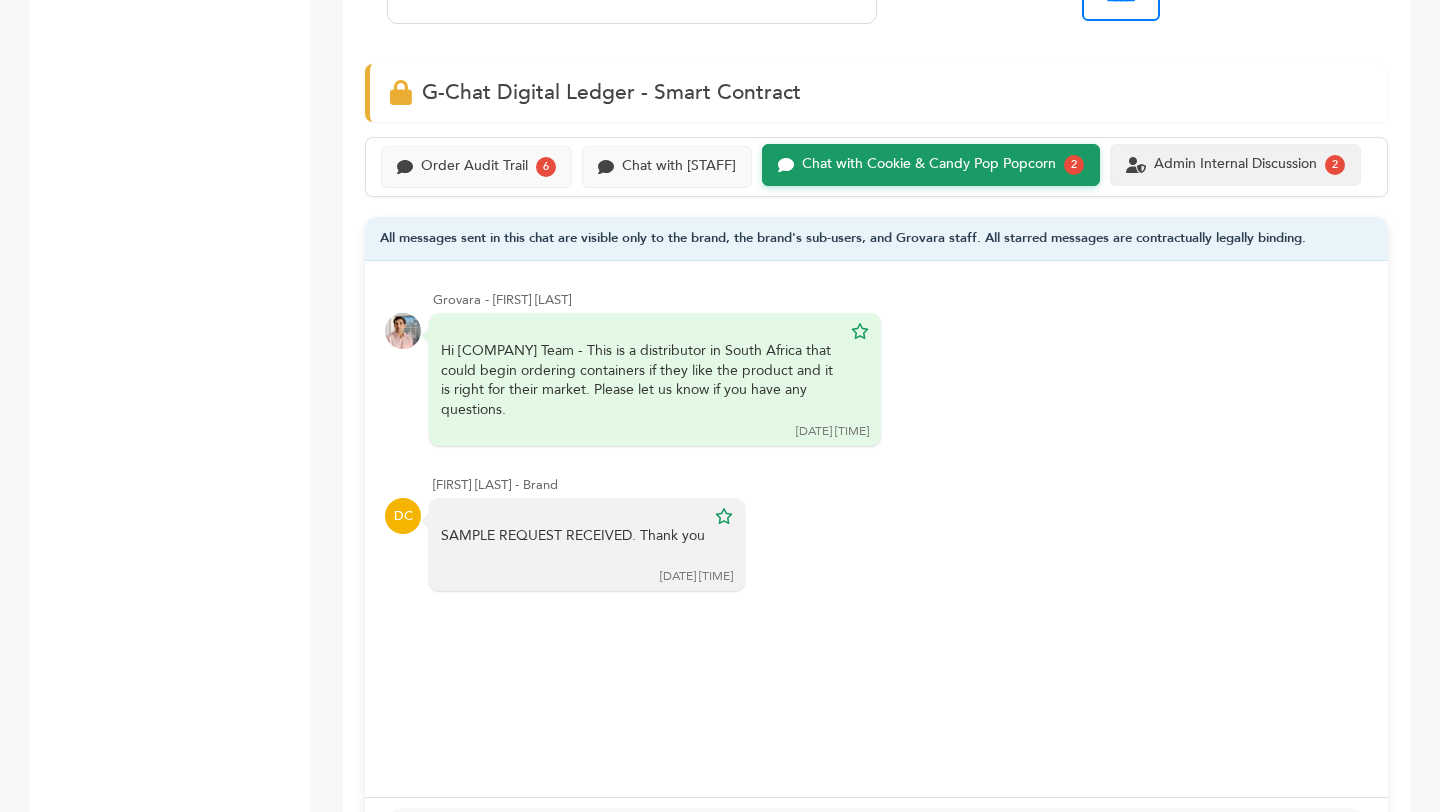 click on "Admin Internal Discussion" at bounding box center [474, 166] 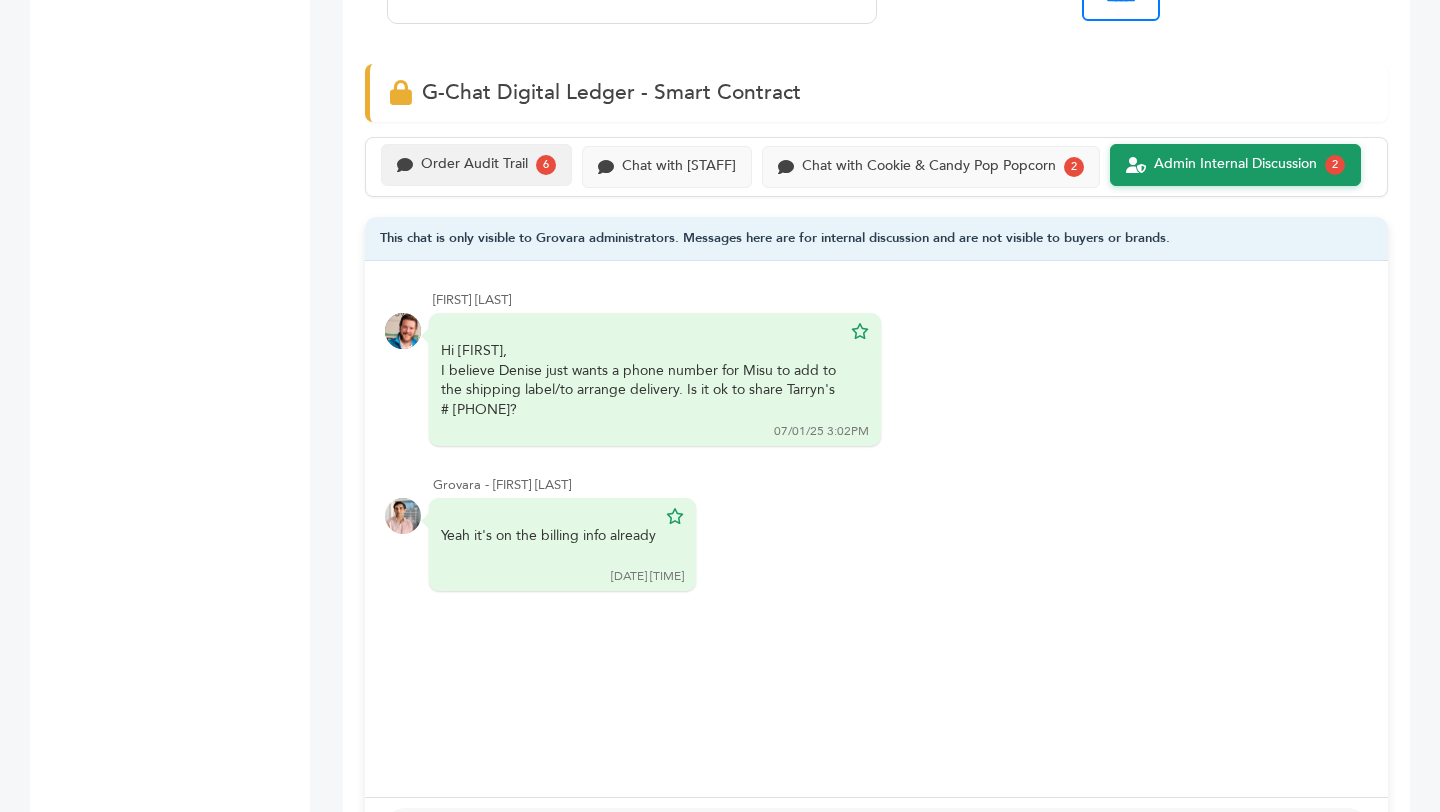 click on "Order Audit Trail" at bounding box center [474, 164] 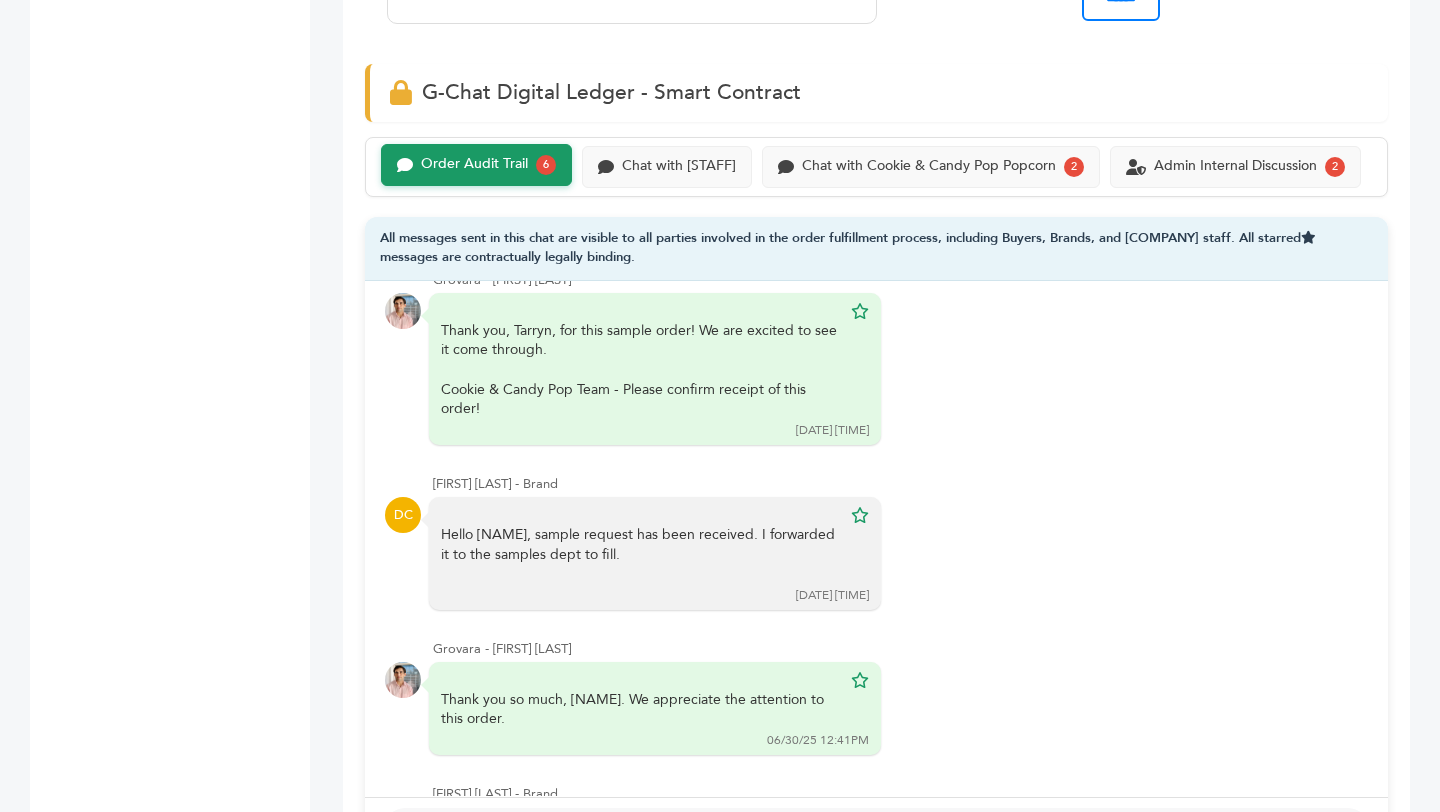 scroll, scrollTop: 0, scrollLeft: 0, axis: both 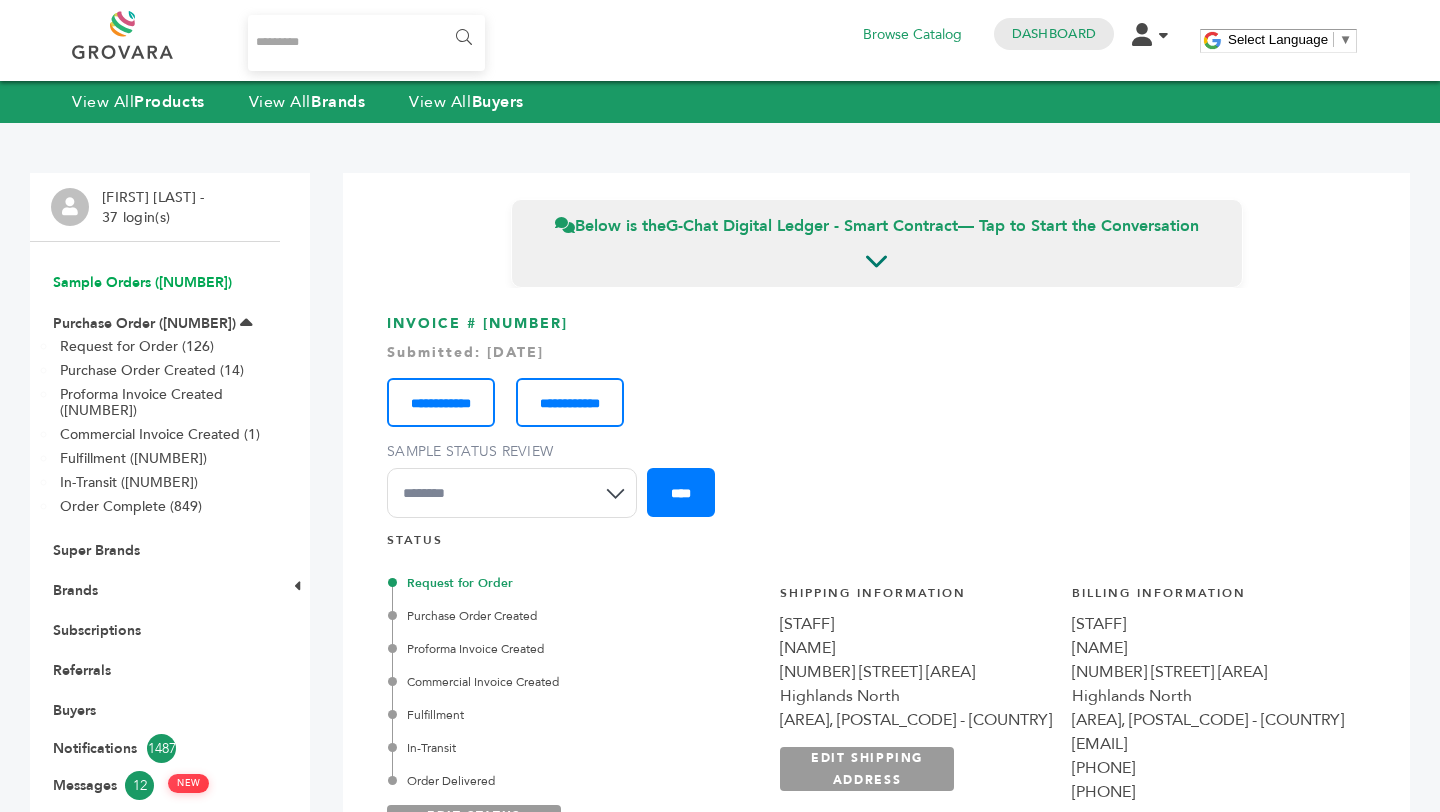 click on "Sample Orders (1025)" at bounding box center (142, 282) 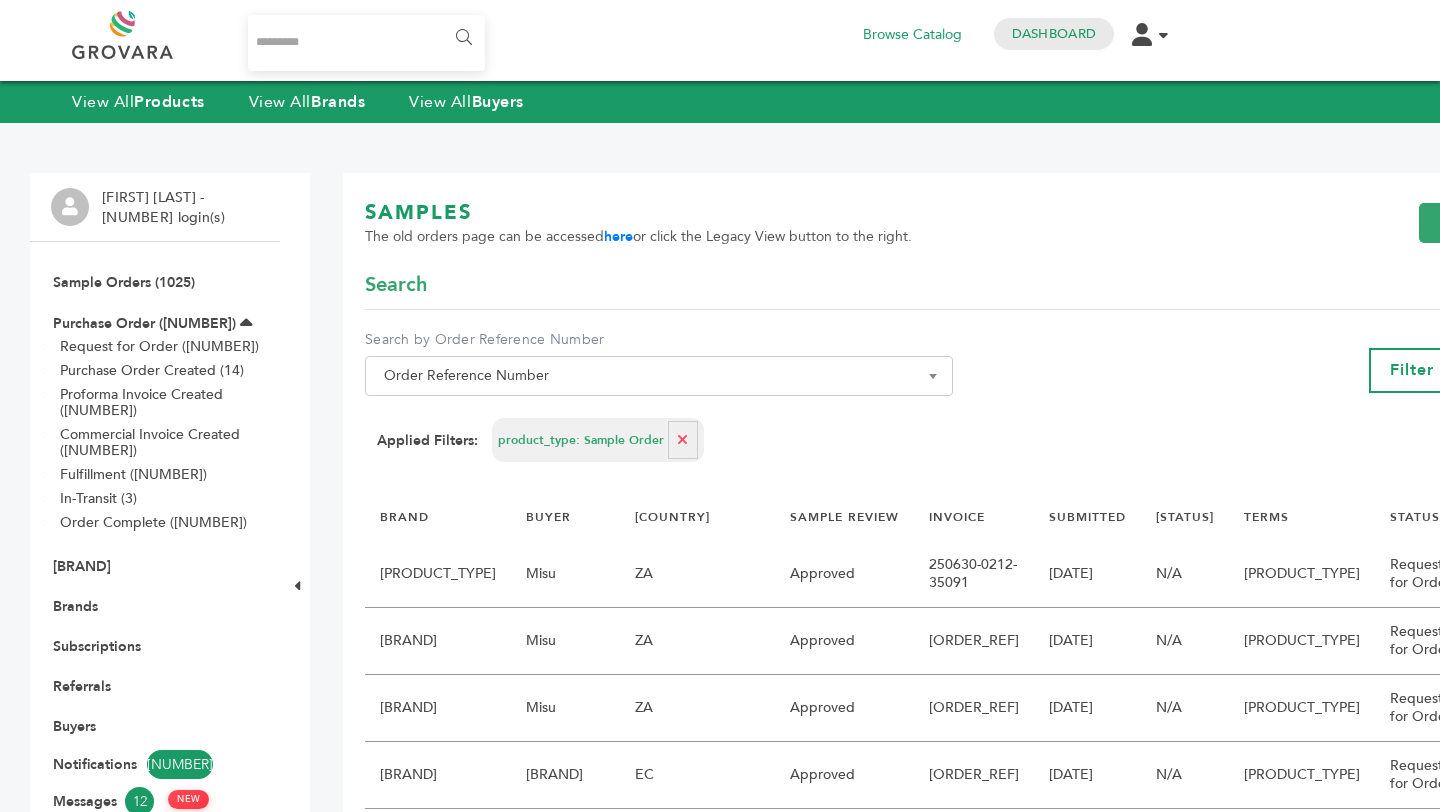 scroll, scrollTop: 0, scrollLeft: 0, axis: both 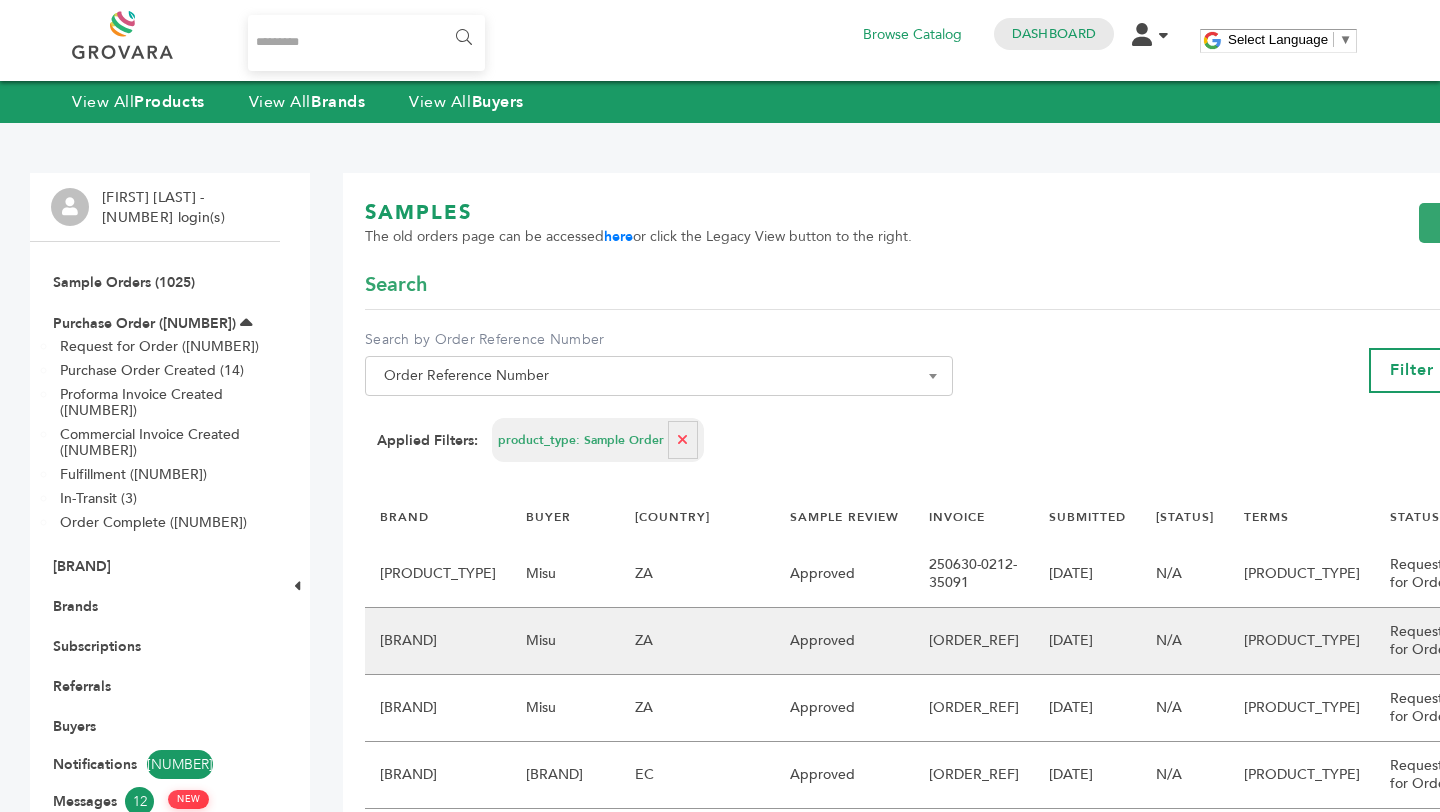 click on "Hellowater" at bounding box center [438, 641] 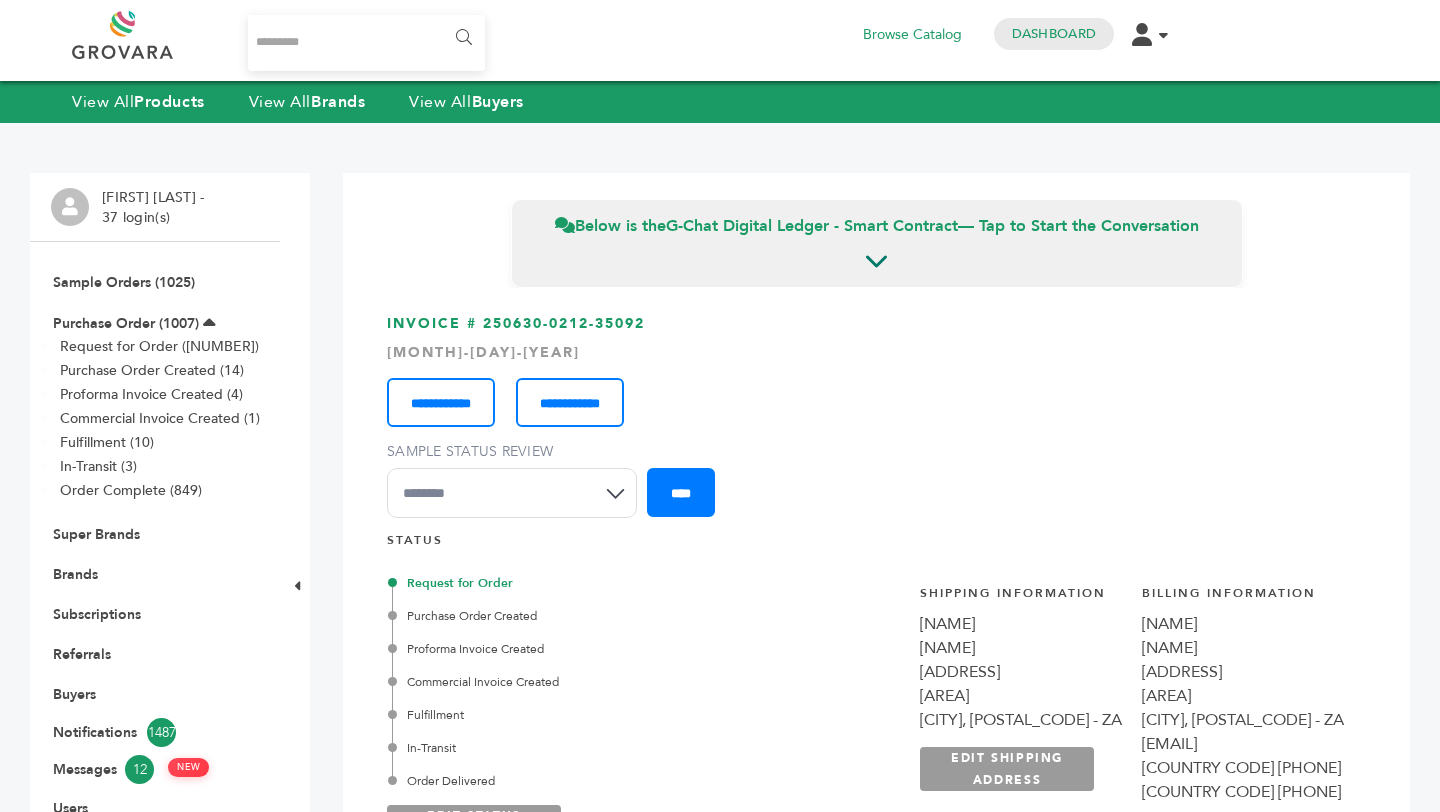 scroll, scrollTop: 0, scrollLeft: 0, axis: both 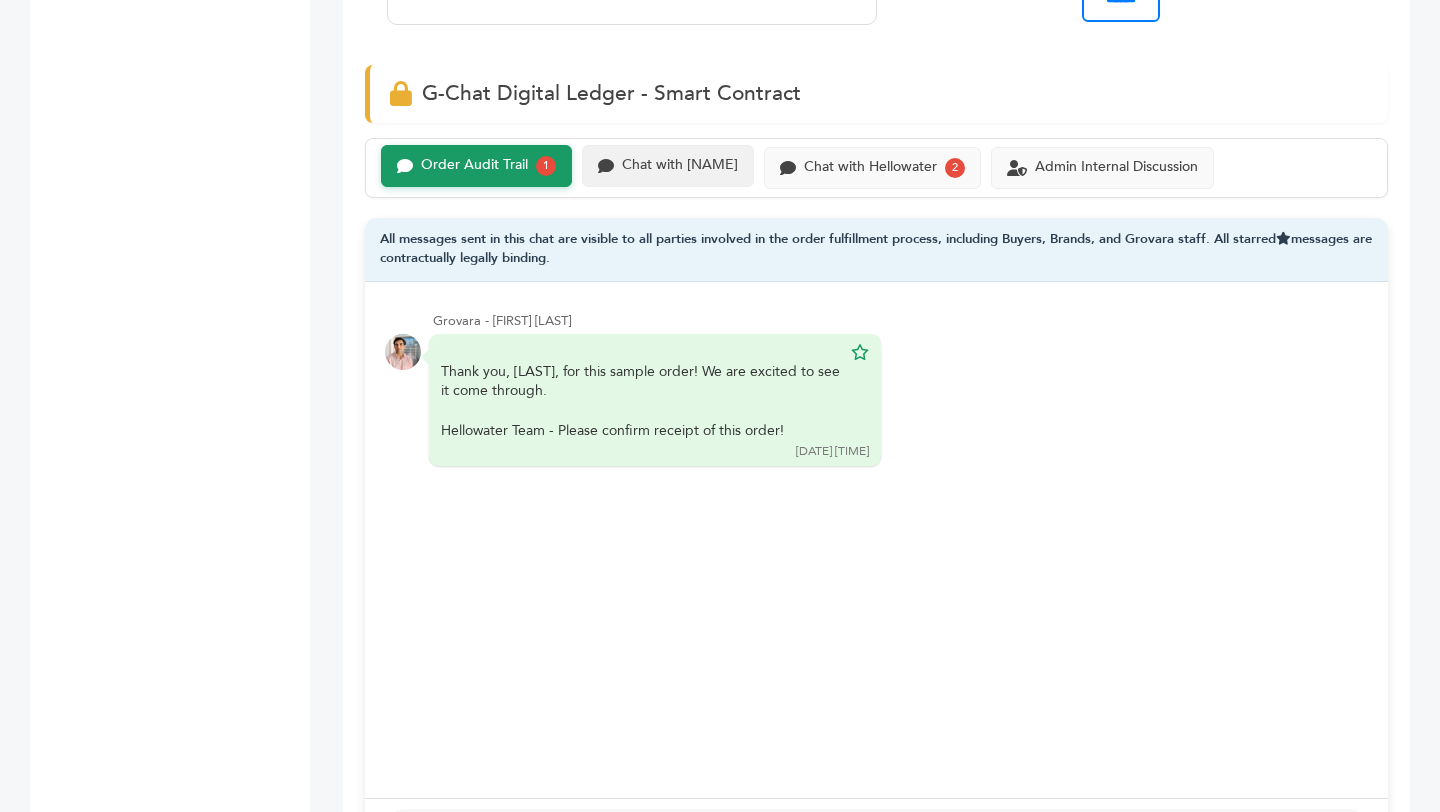click on "Chat with [STAFF]" at bounding box center (474, 165) 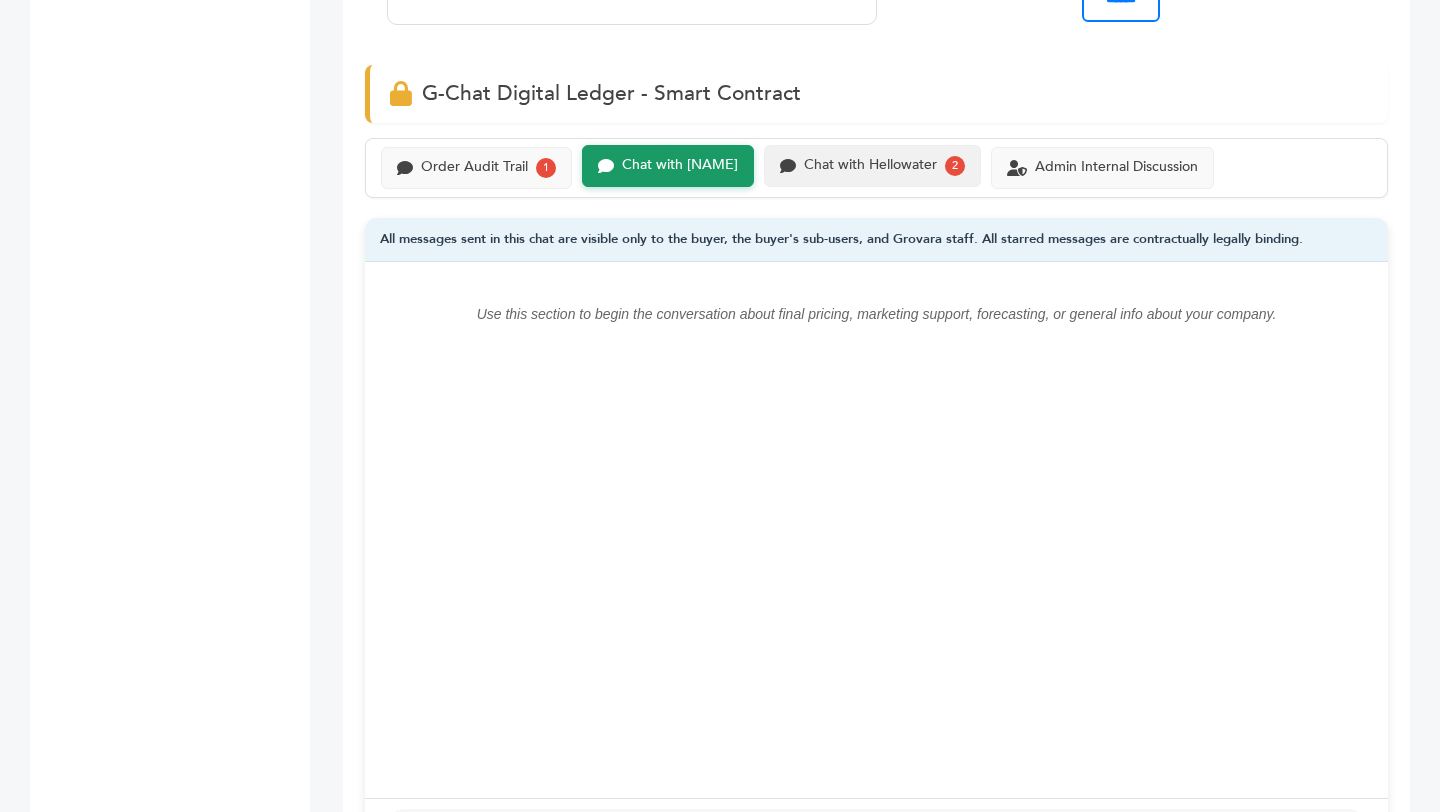 click on "Chat with Hellowater
2" at bounding box center [872, 166] 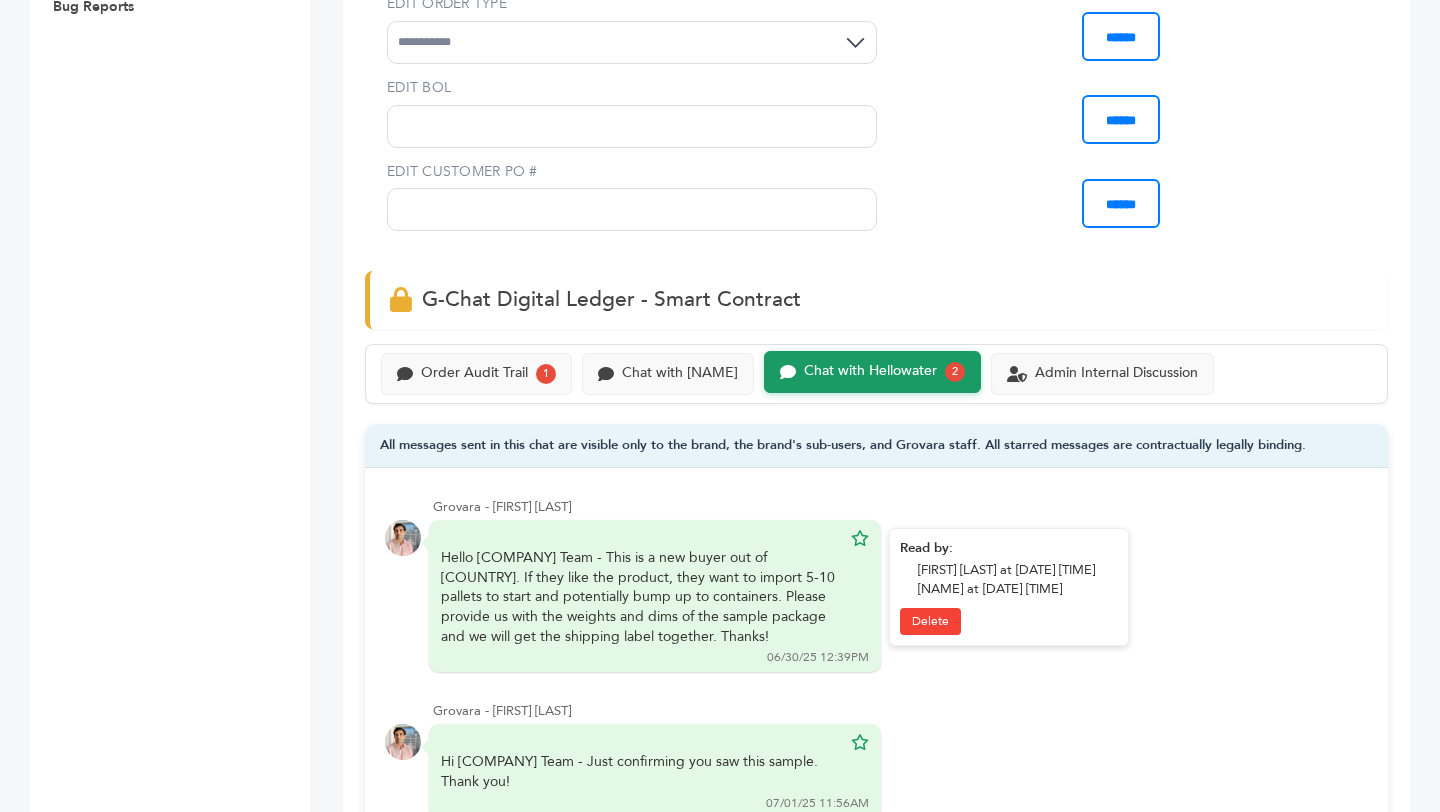 scroll, scrollTop: 1097, scrollLeft: 0, axis: vertical 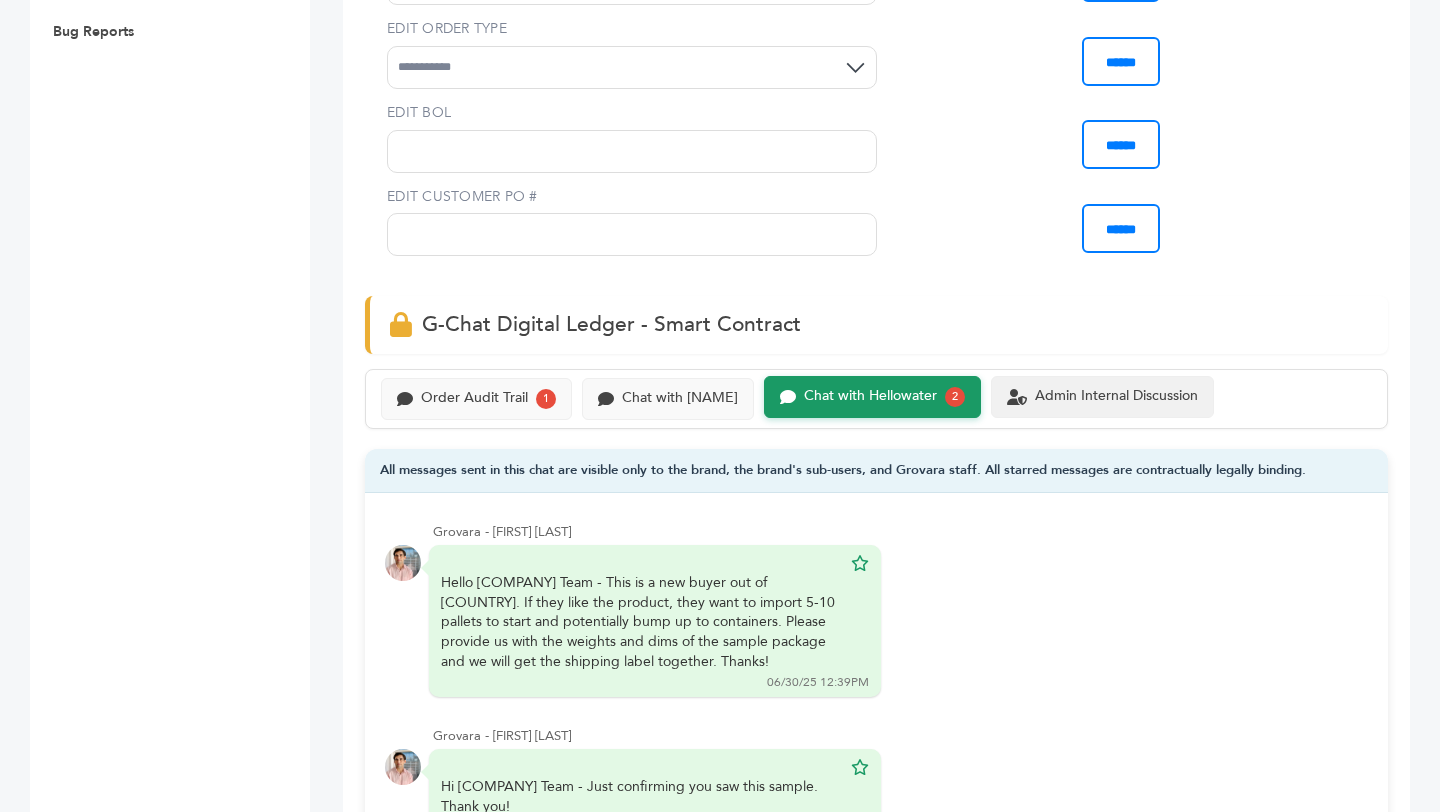 click on "Admin Internal Discussion" at bounding box center [474, 398] 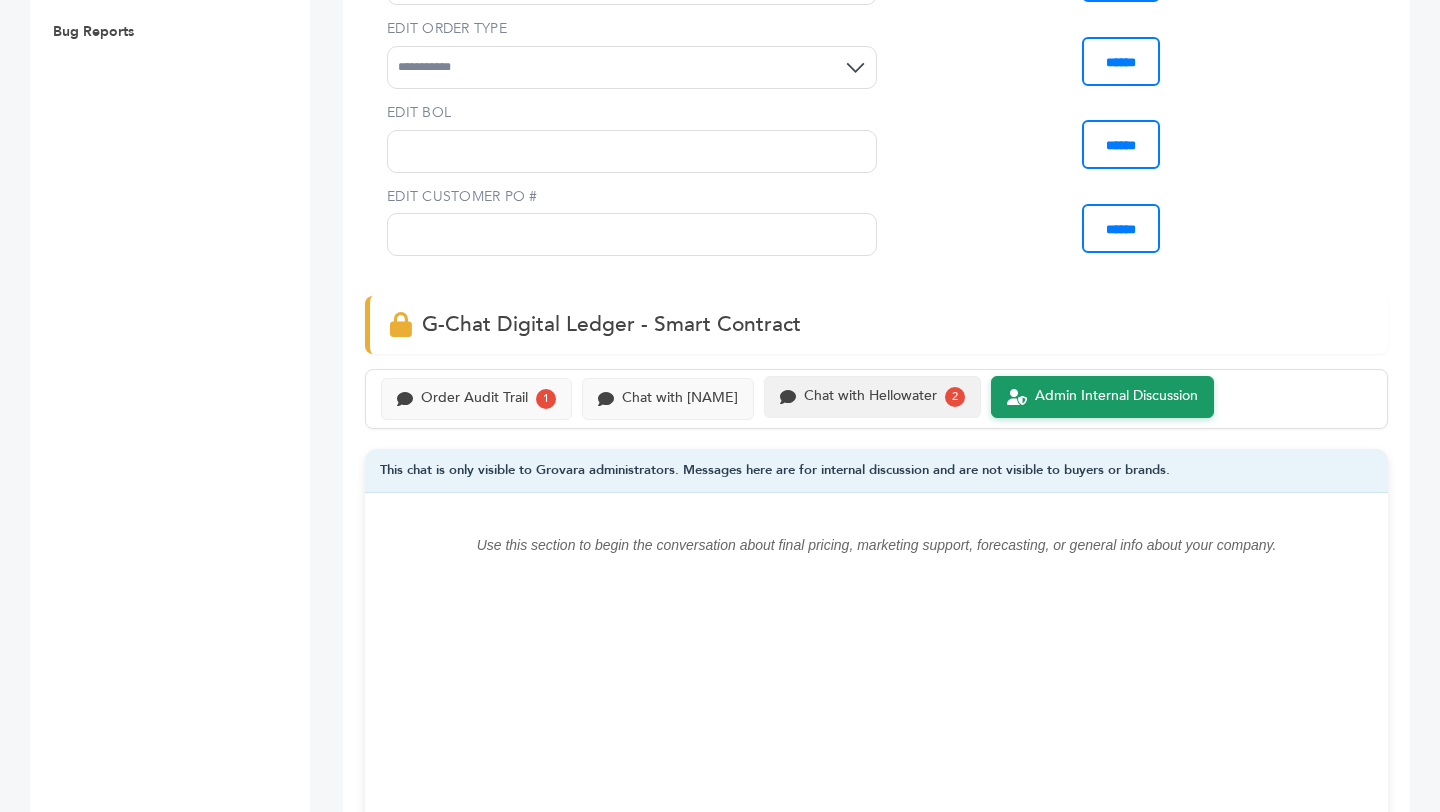 click on "Chat with Hellowater" at bounding box center [474, 398] 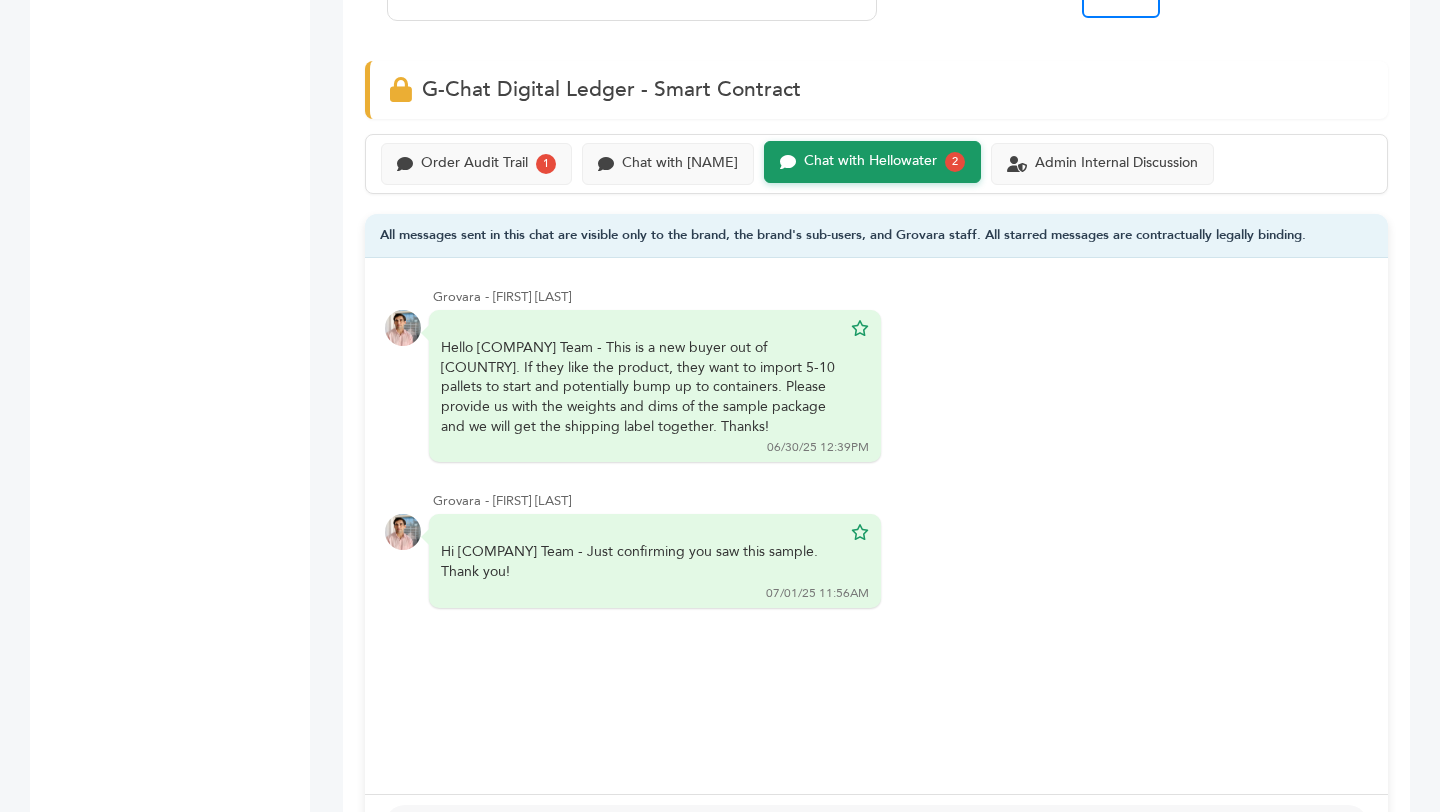 scroll, scrollTop: 1328, scrollLeft: 0, axis: vertical 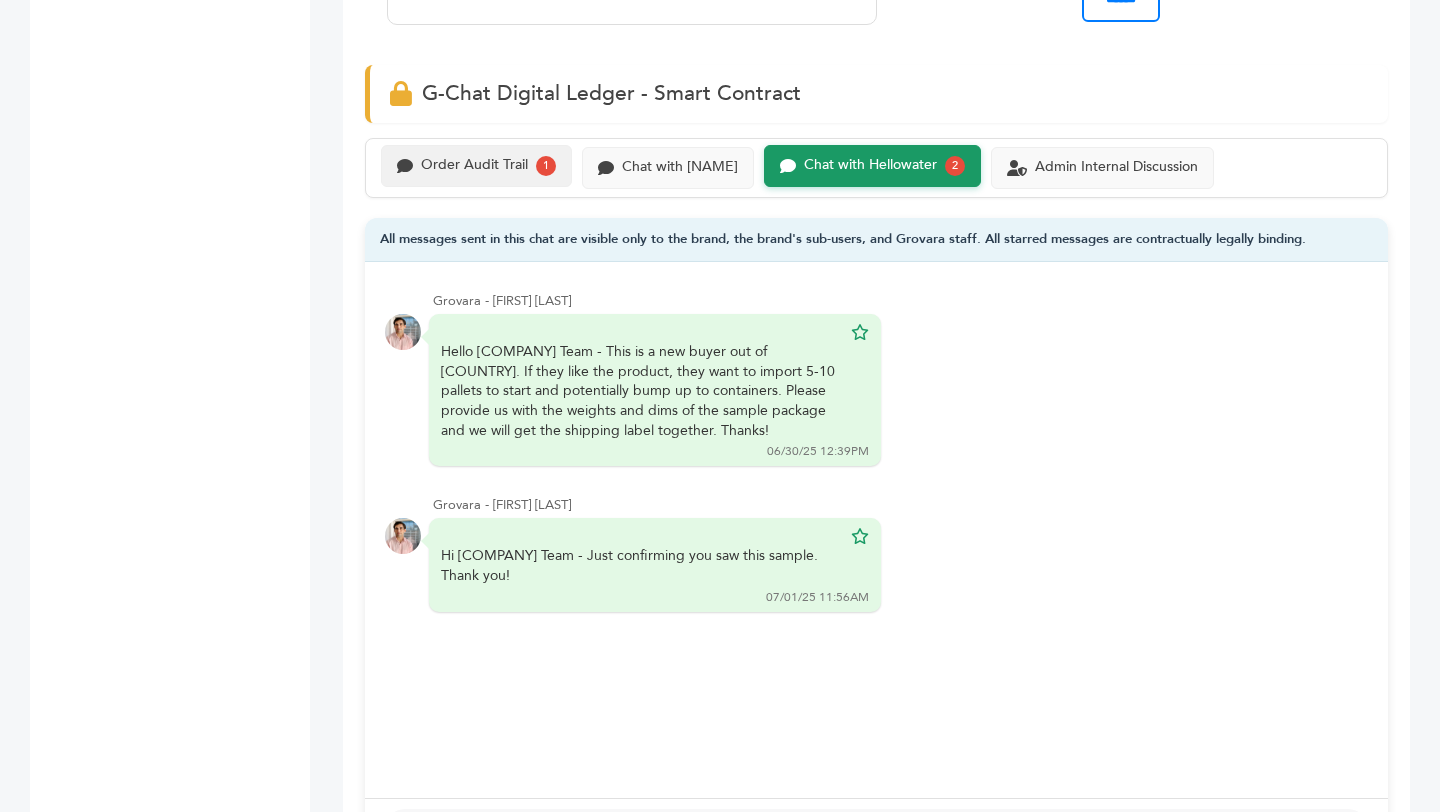 click on "Order Audit Trail" at bounding box center (474, 165) 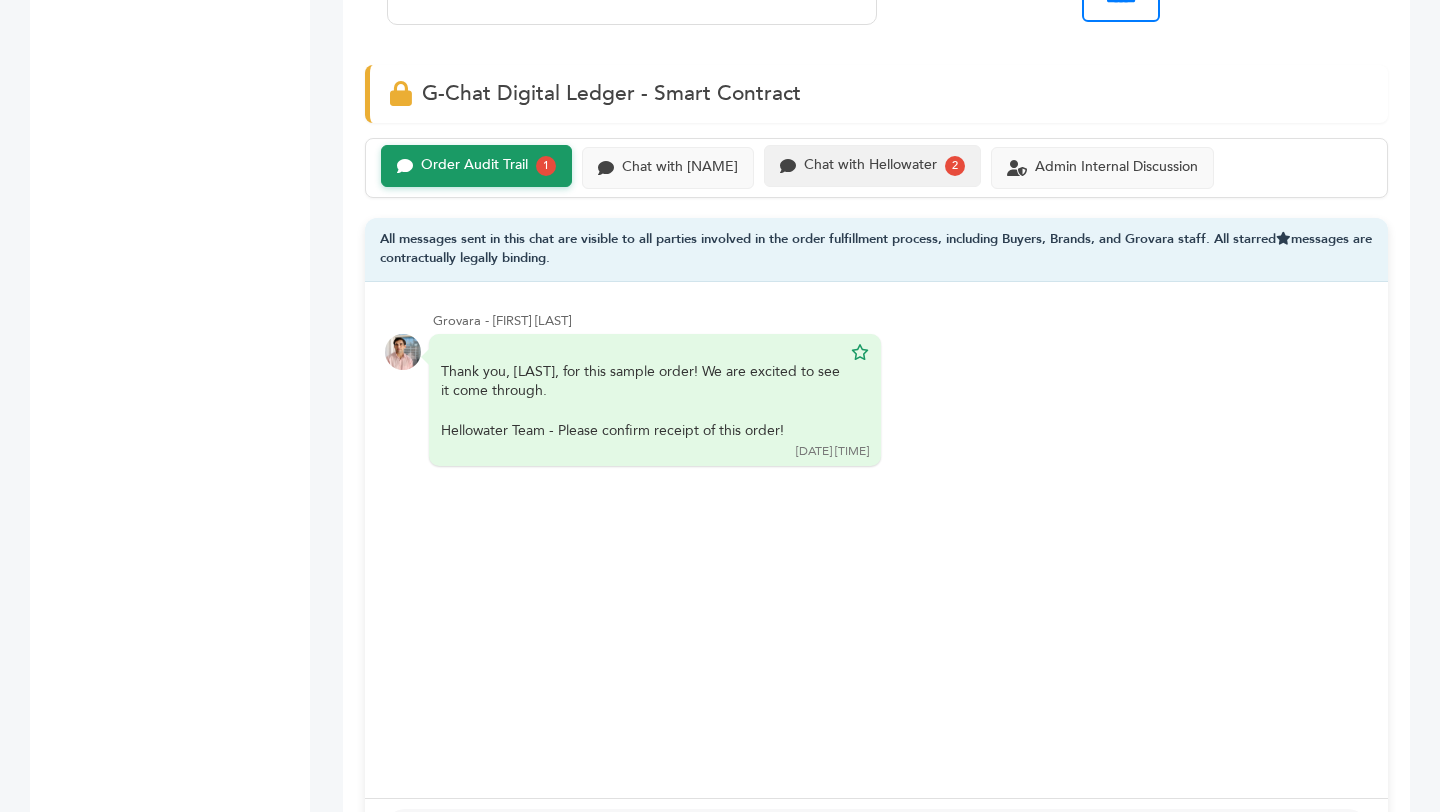 click on "Chat with Hellowater" at bounding box center (474, 165) 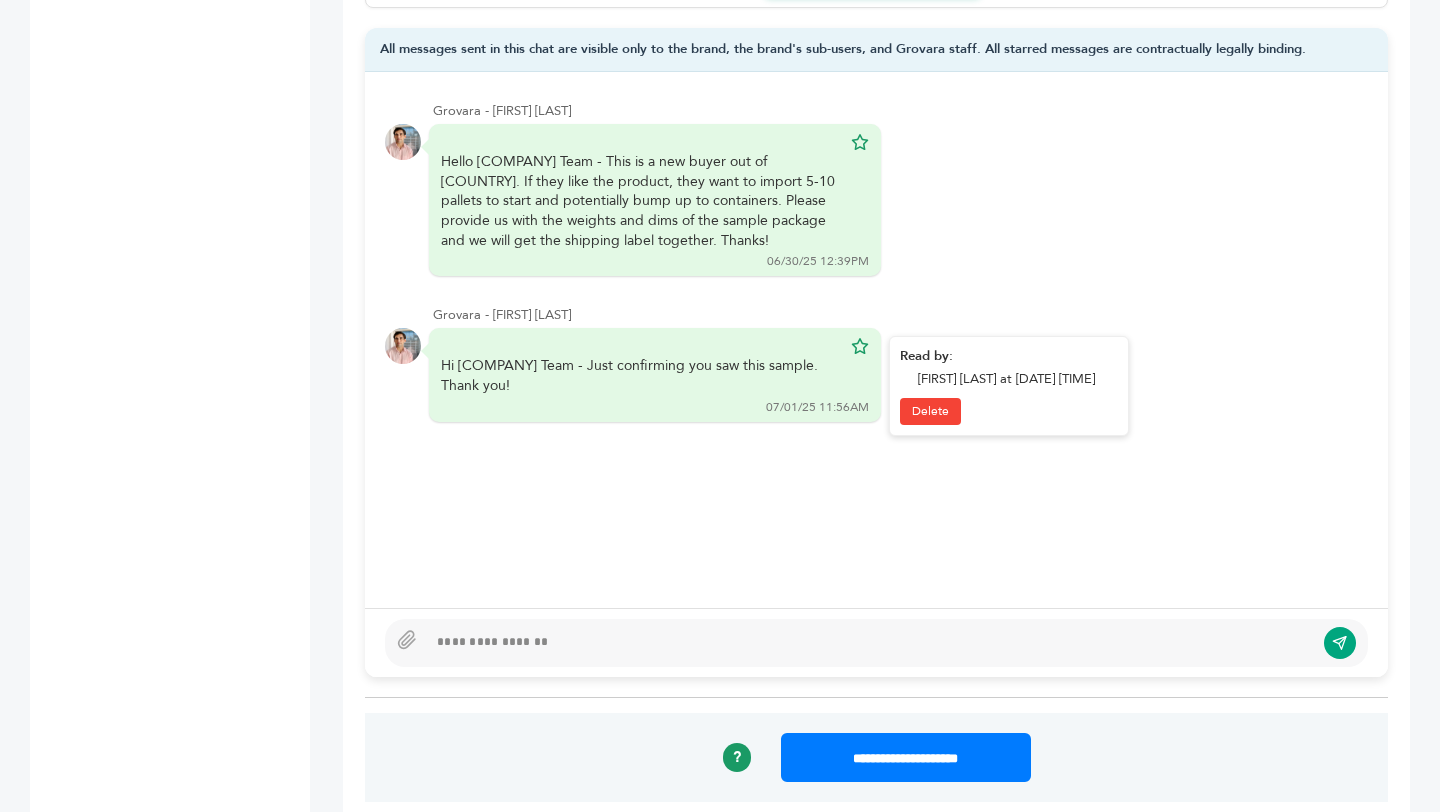 scroll, scrollTop: 1697, scrollLeft: 0, axis: vertical 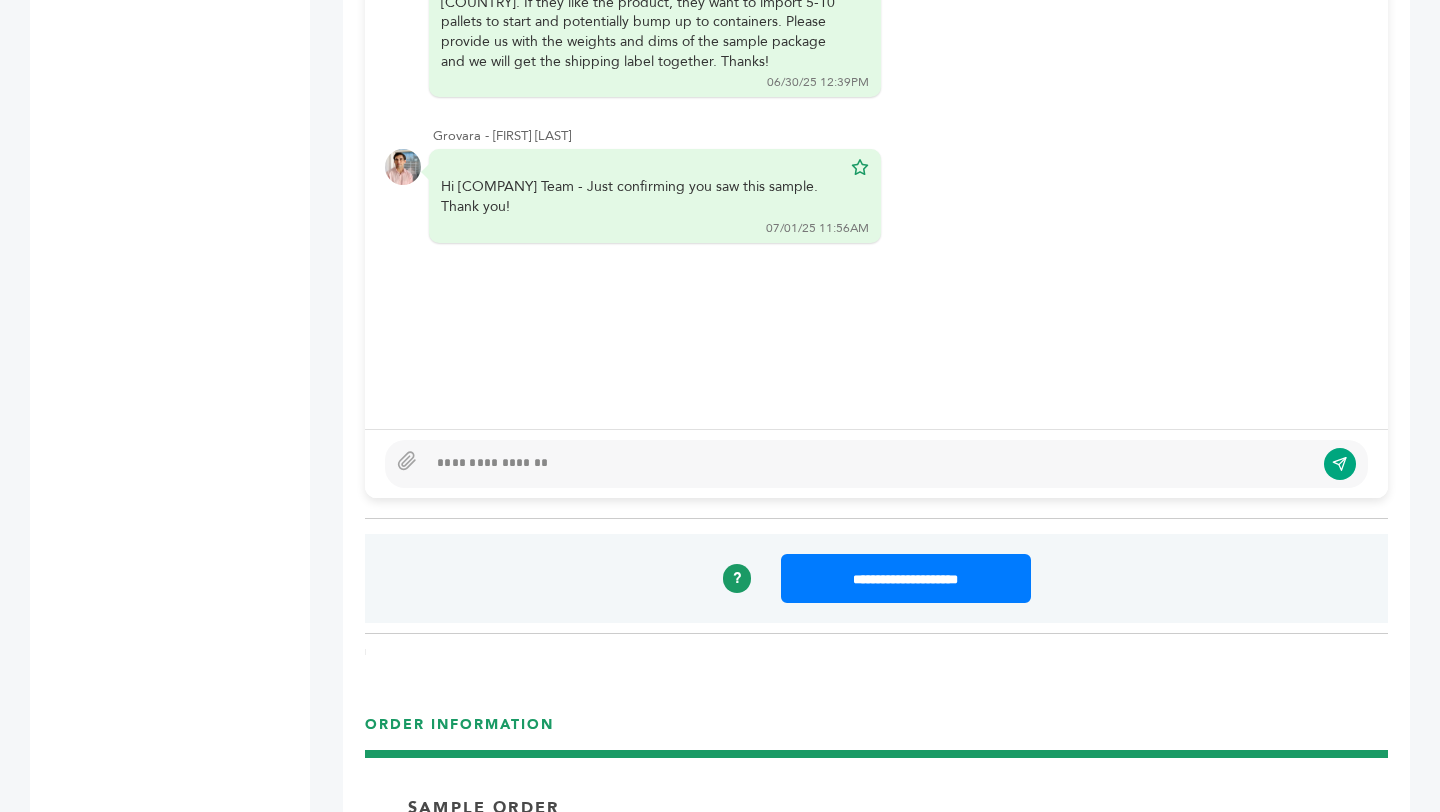 click at bounding box center [870, 464] 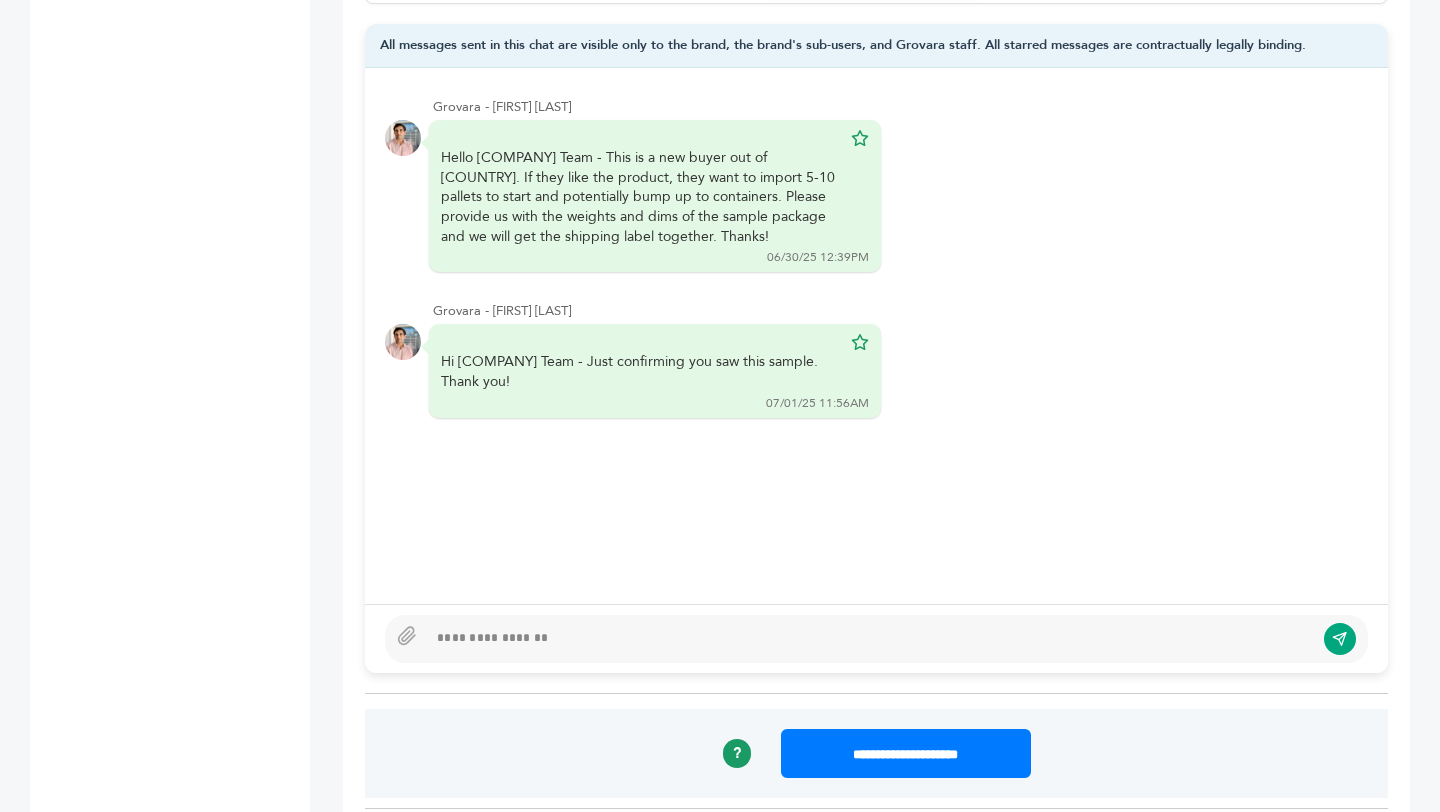 scroll, scrollTop: 1513, scrollLeft: 0, axis: vertical 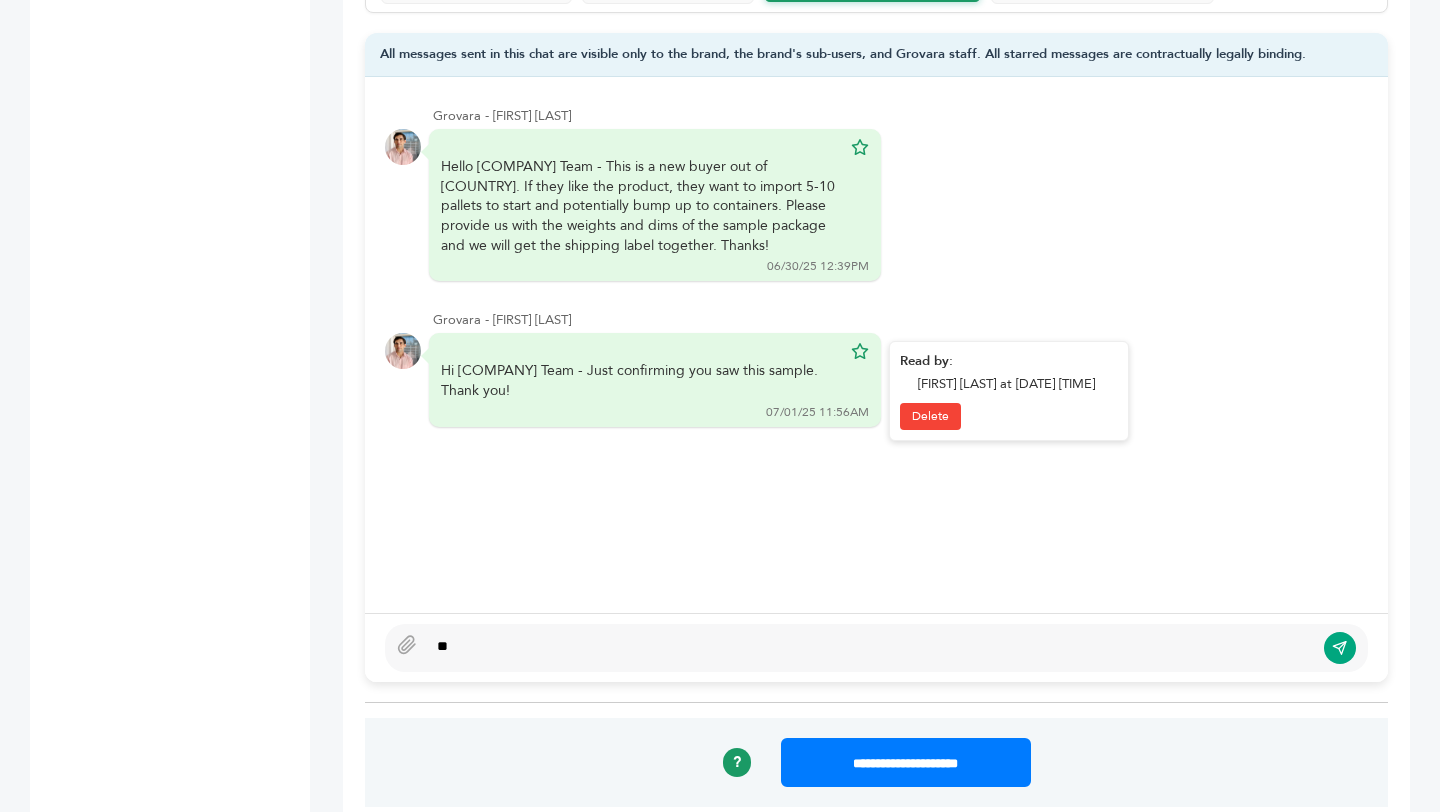 drag, startPoint x: 456, startPoint y: 369, endPoint x: 514, endPoint y: 371, distance: 58.034473 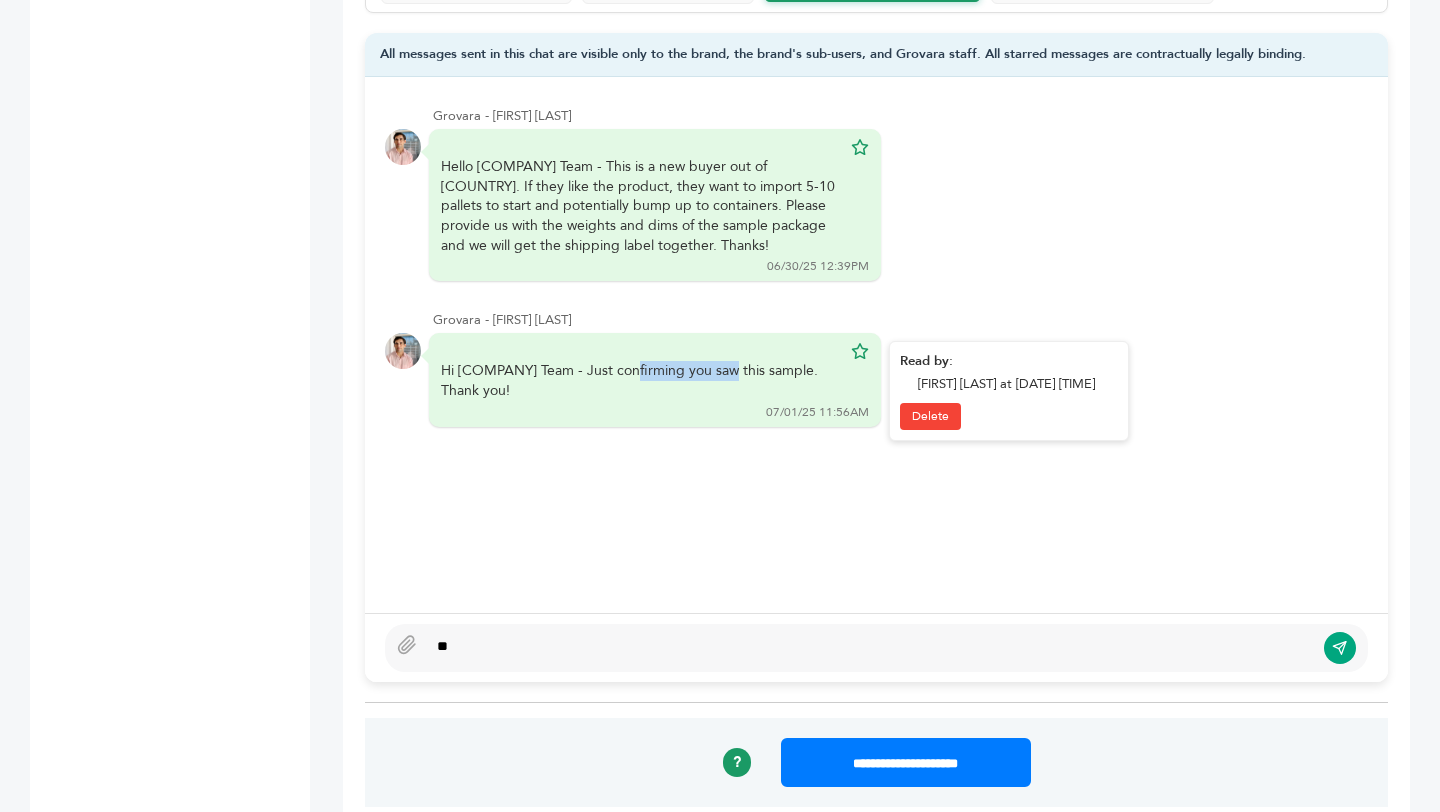 drag, startPoint x: 565, startPoint y: 370, endPoint x: 461, endPoint y: 377, distance: 104.23531 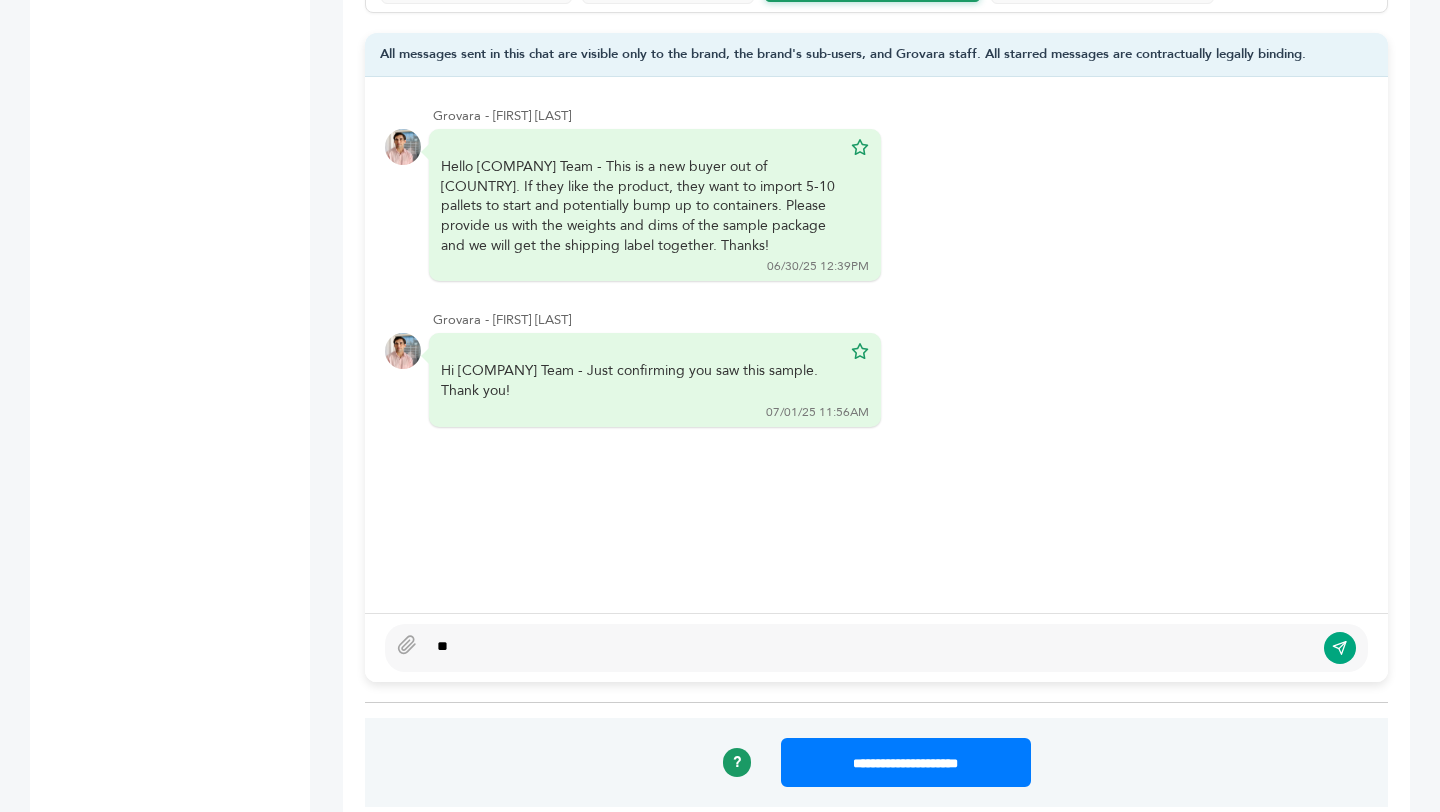 click on "**" at bounding box center [870, 648] 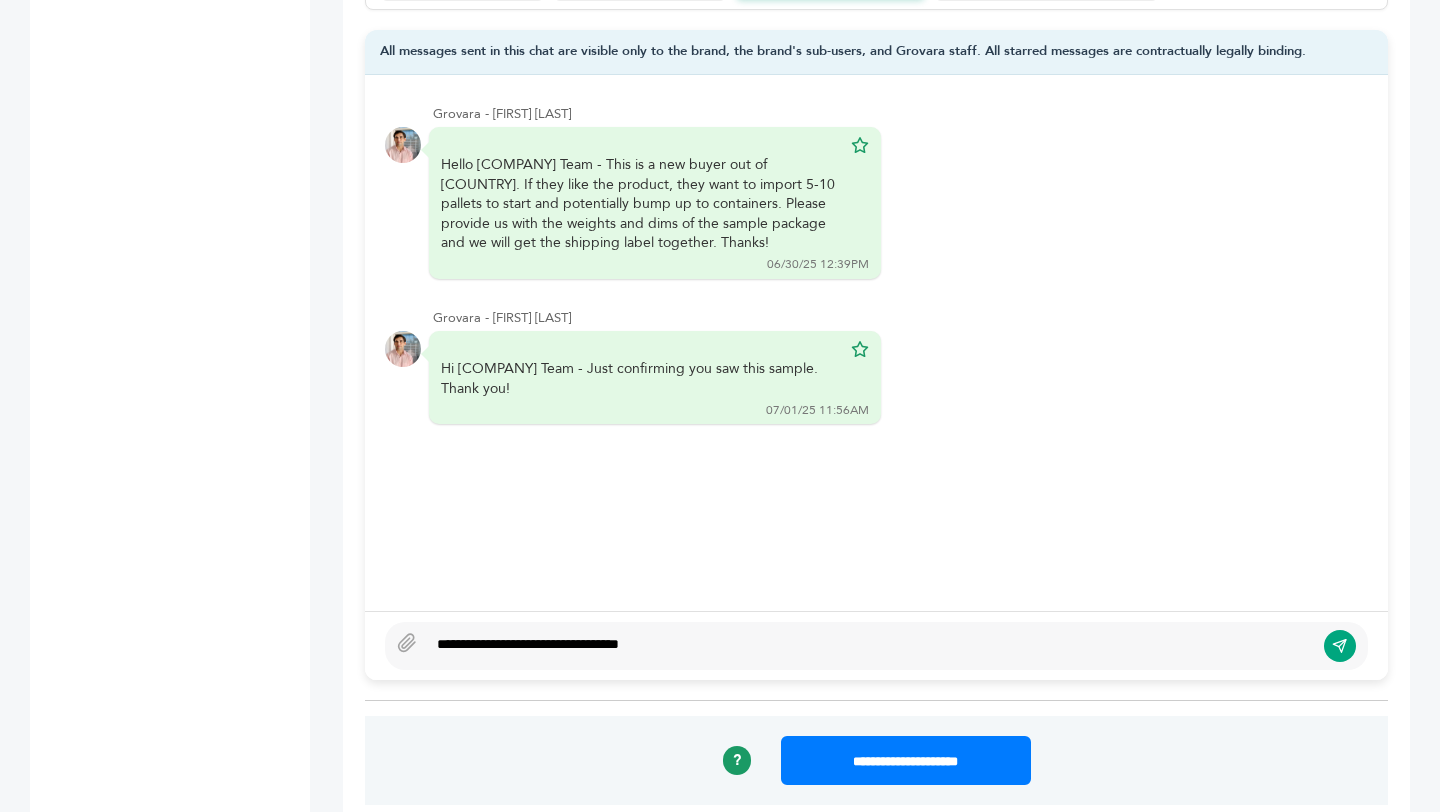scroll, scrollTop: 1509, scrollLeft: 0, axis: vertical 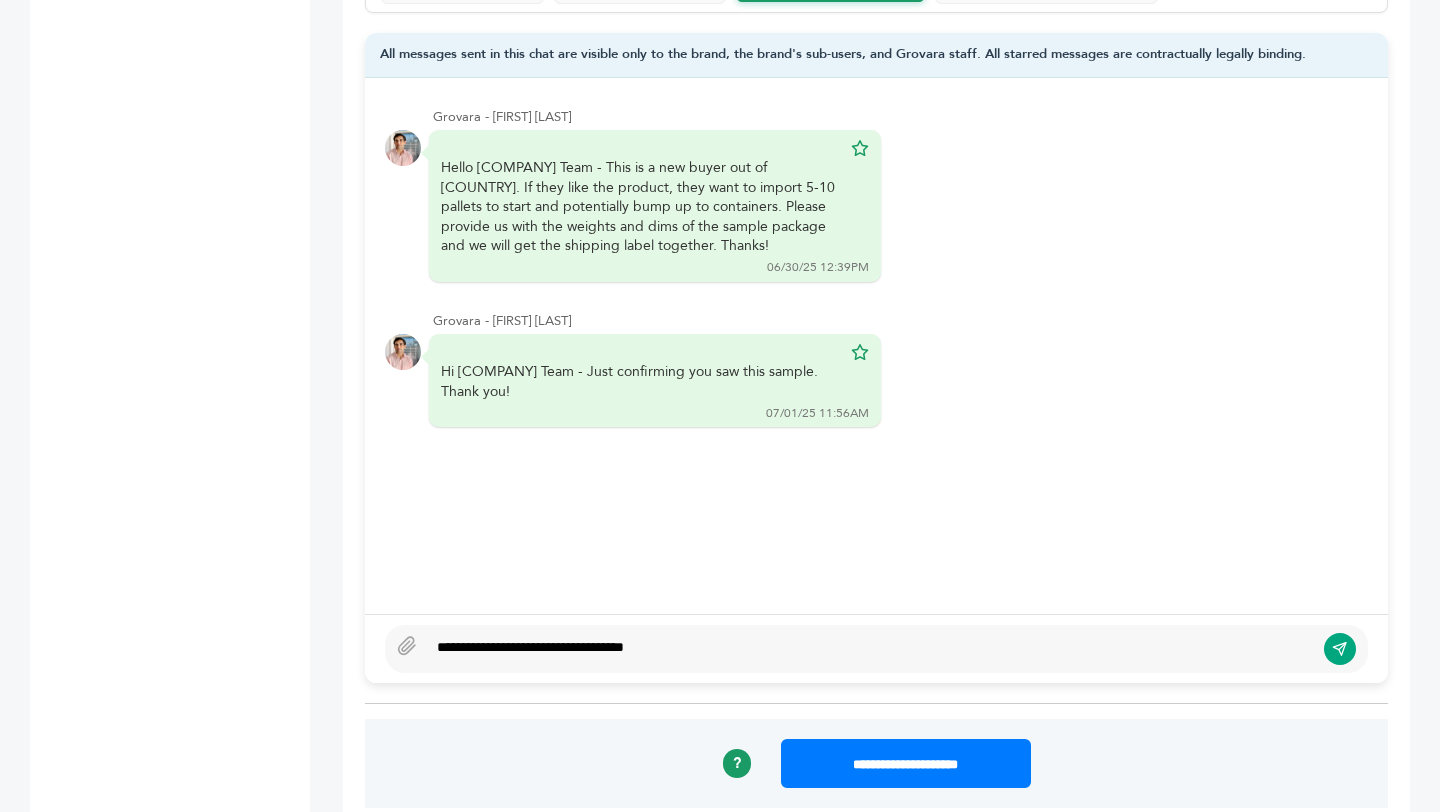click on "**********" at bounding box center [870, 649] 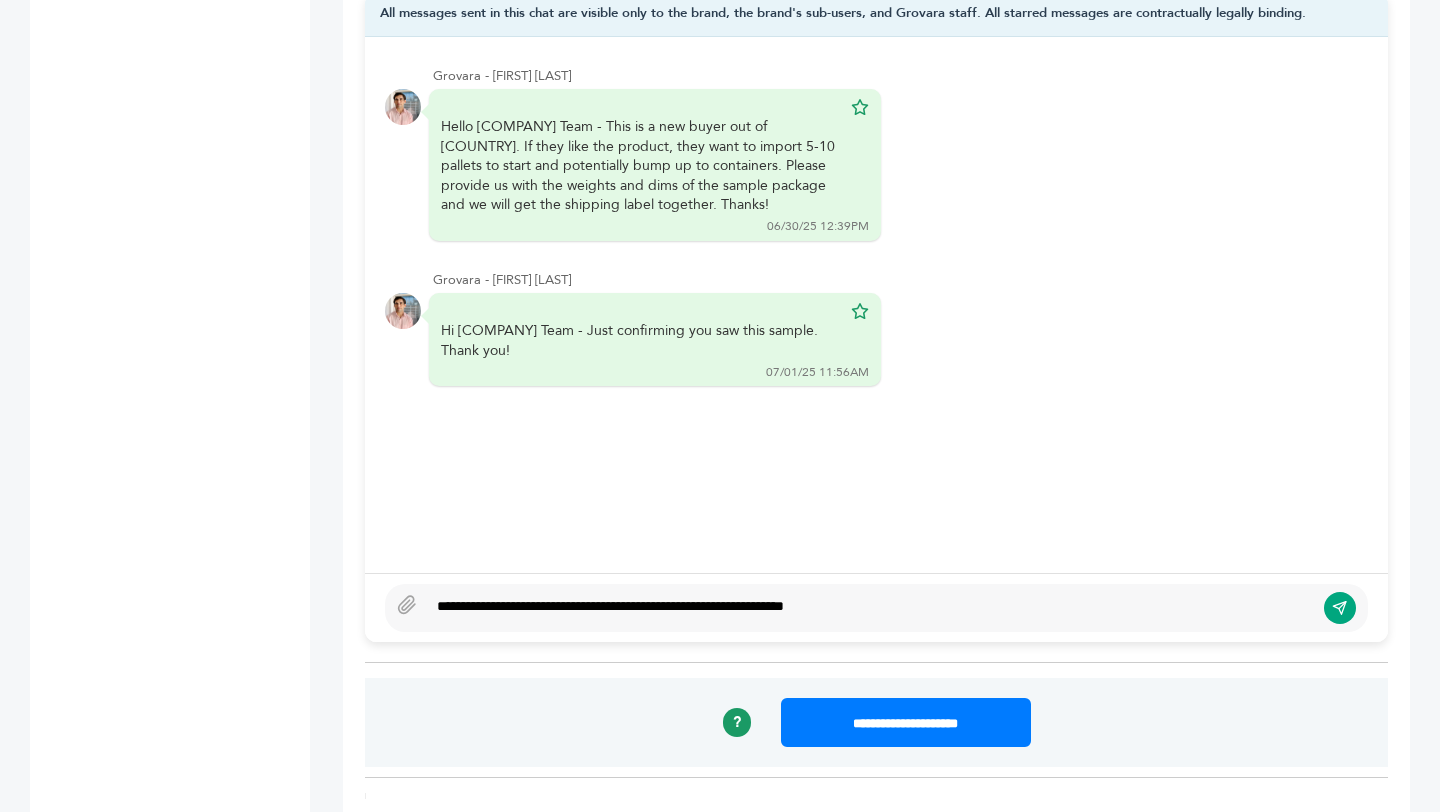 scroll, scrollTop: 1557, scrollLeft: 0, axis: vertical 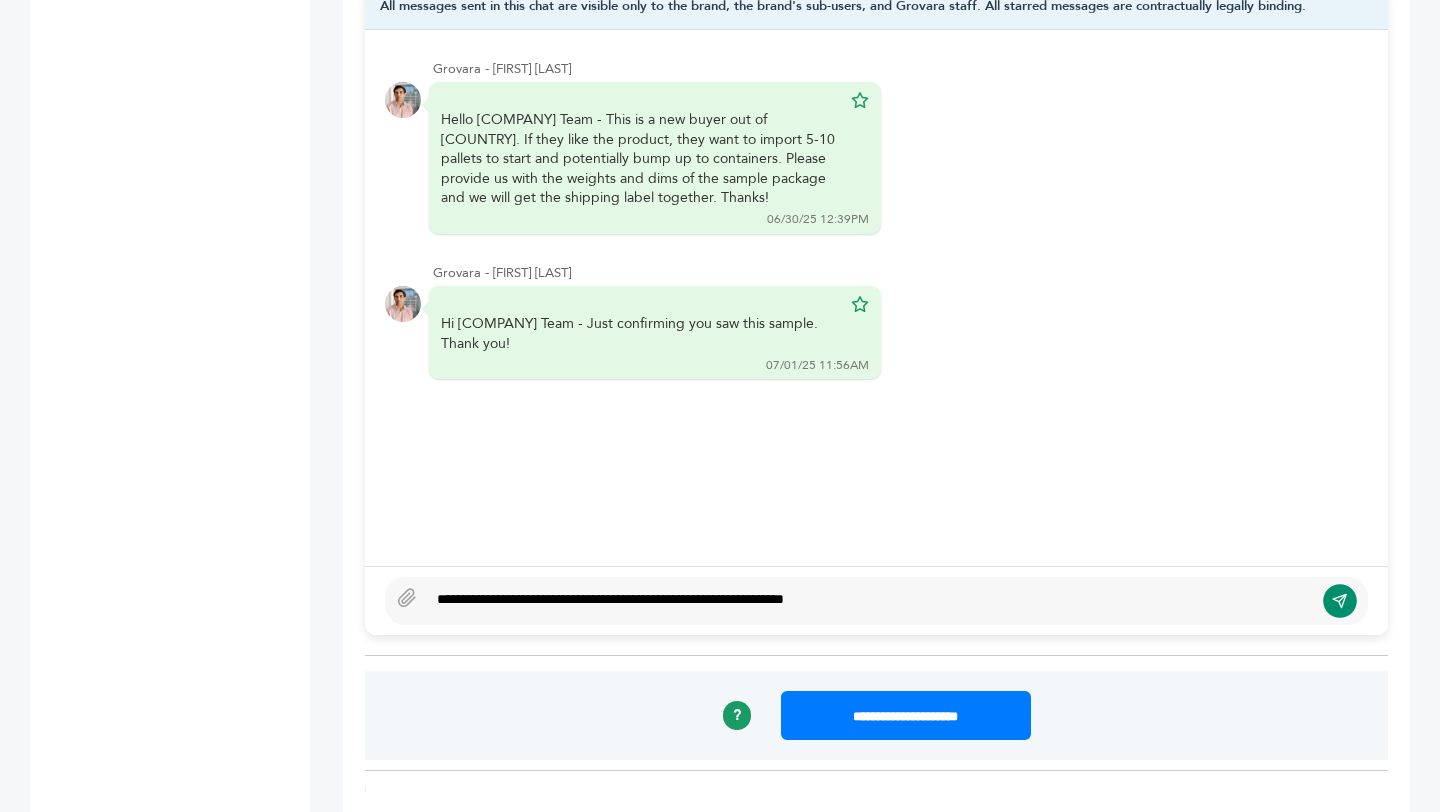 click at bounding box center [1340, 601] 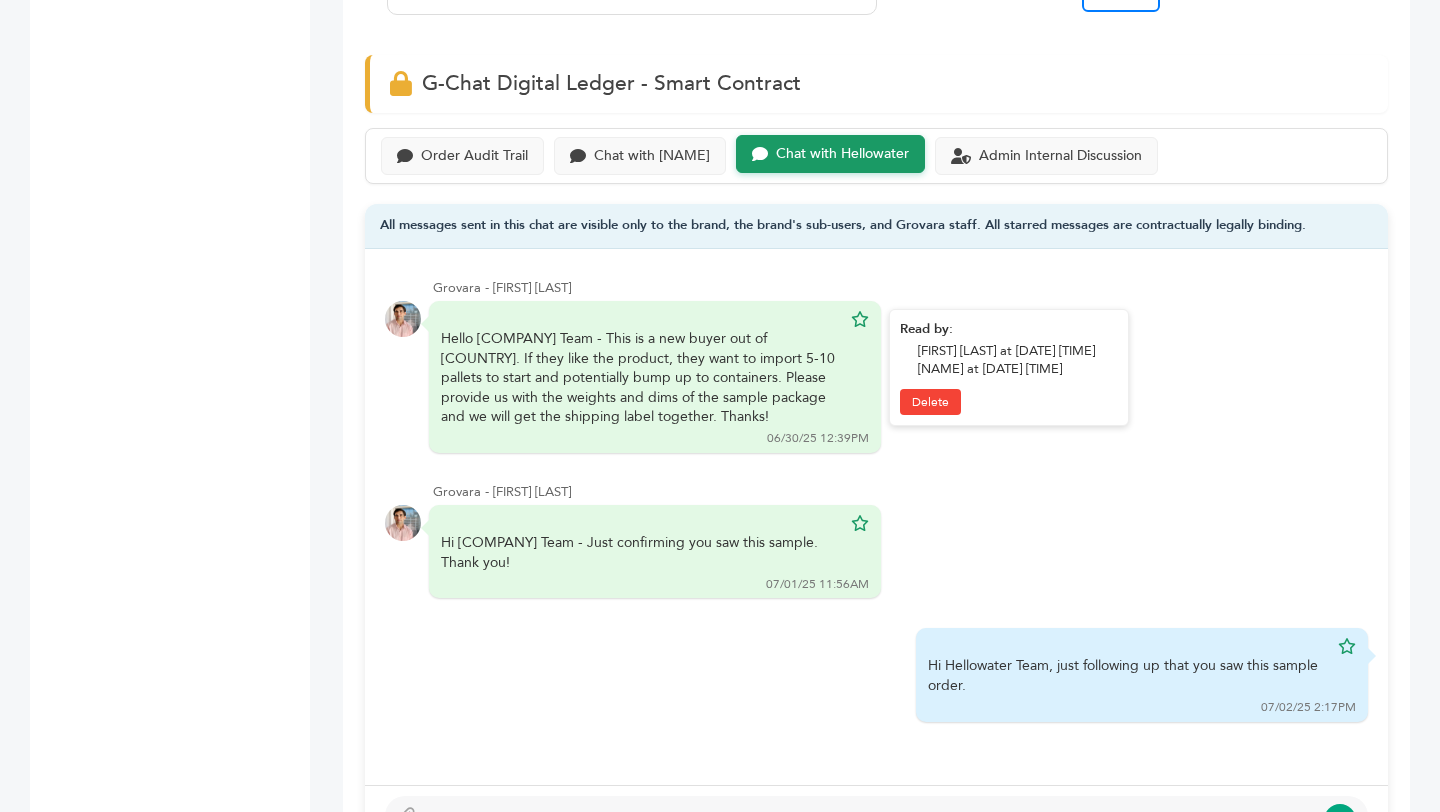 scroll, scrollTop: 1335, scrollLeft: 0, axis: vertical 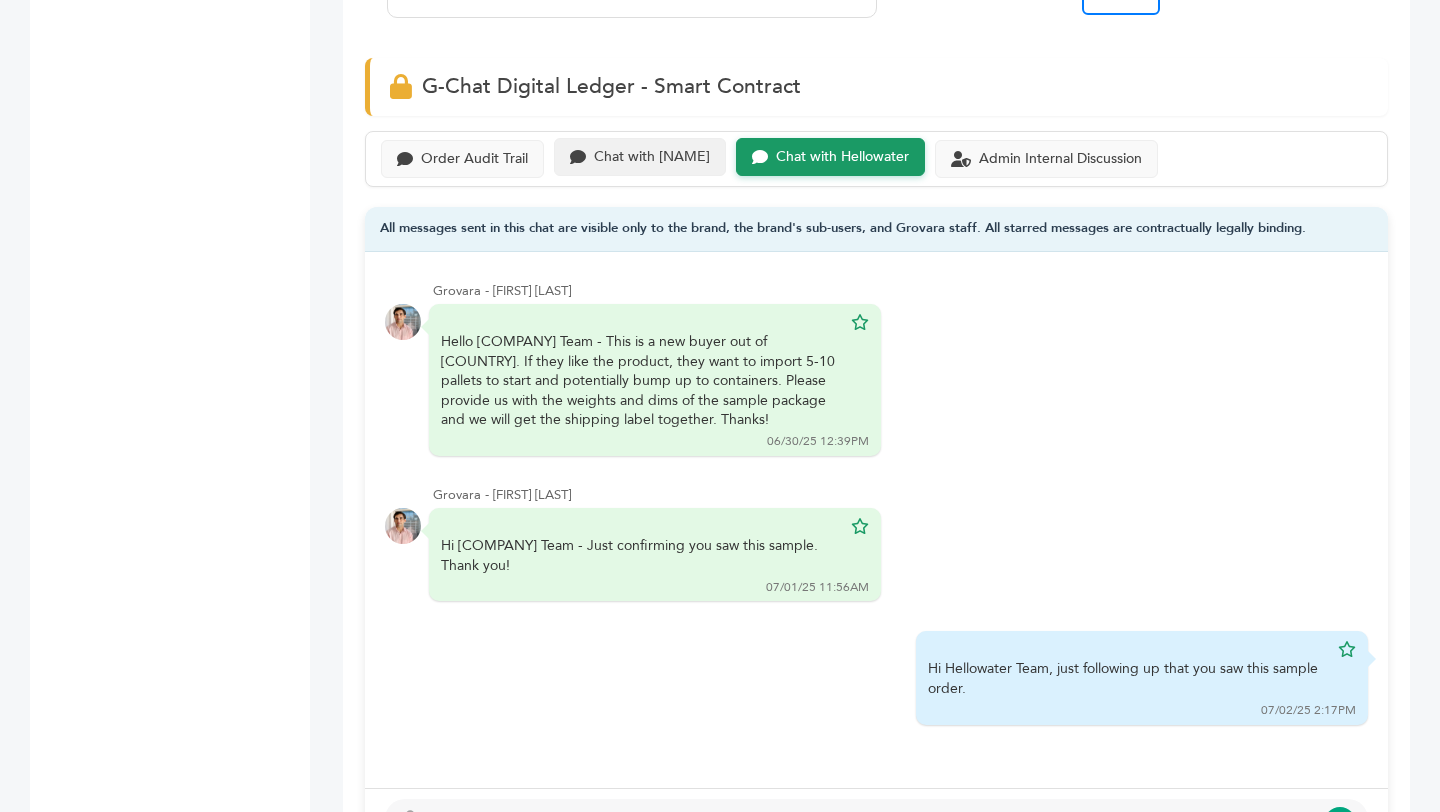 click on "Chat with Misu" at bounding box center [474, 159] 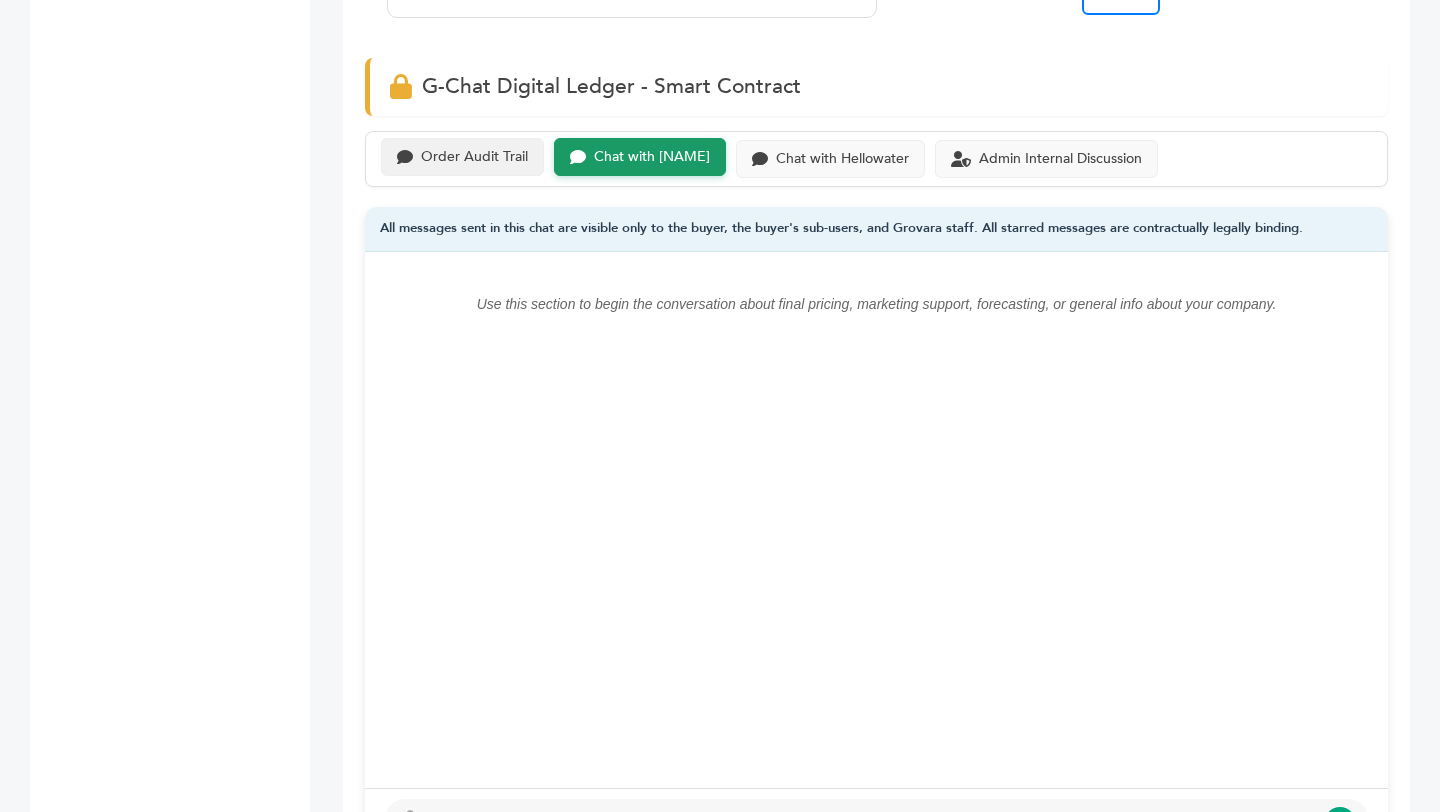 click on "Order Audit Trail" at bounding box center [462, 157] 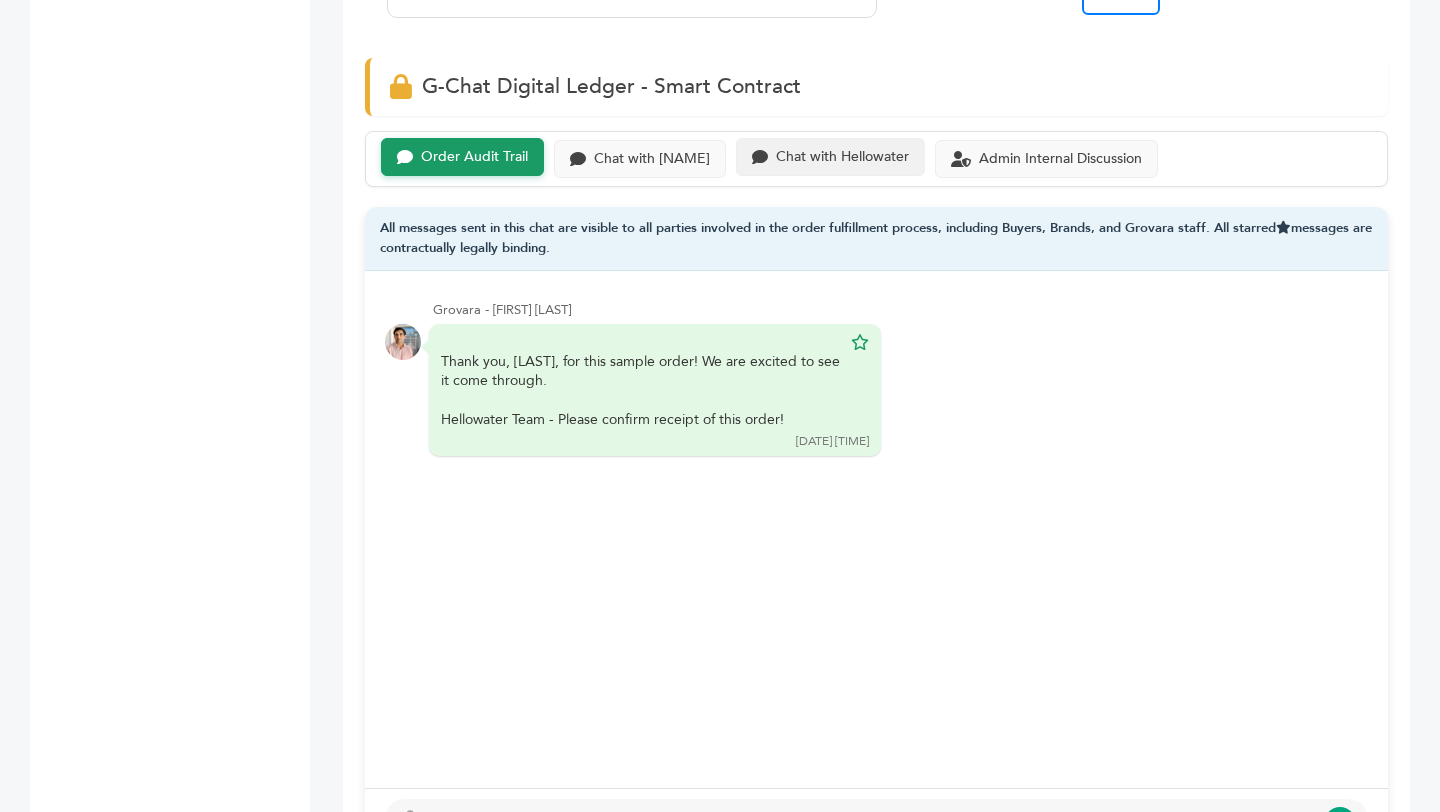 click on "Chat with Hellowater" at bounding box center (830, 157) 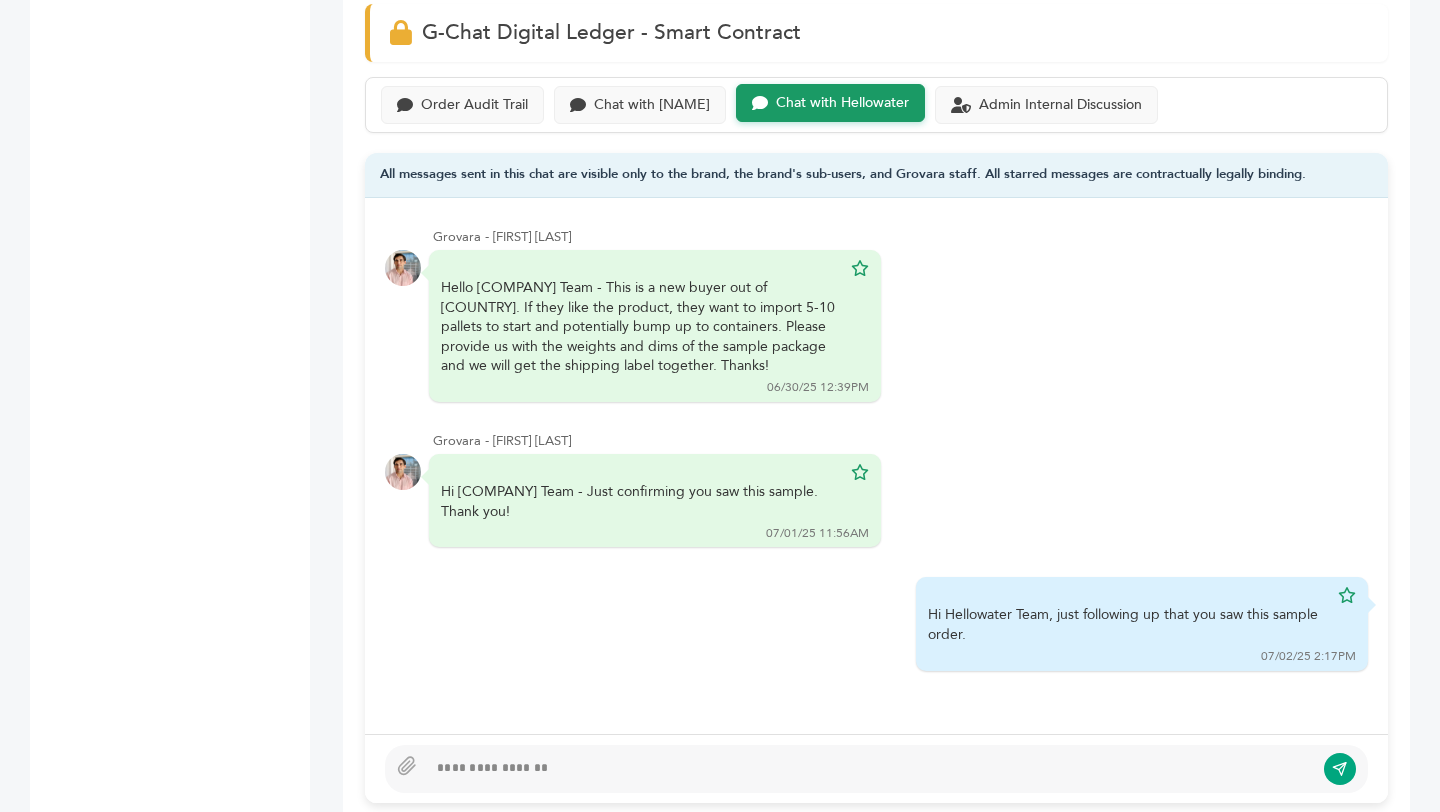 scroll, scrollTop: 1381, scrollLeft: 0, axis: vertical 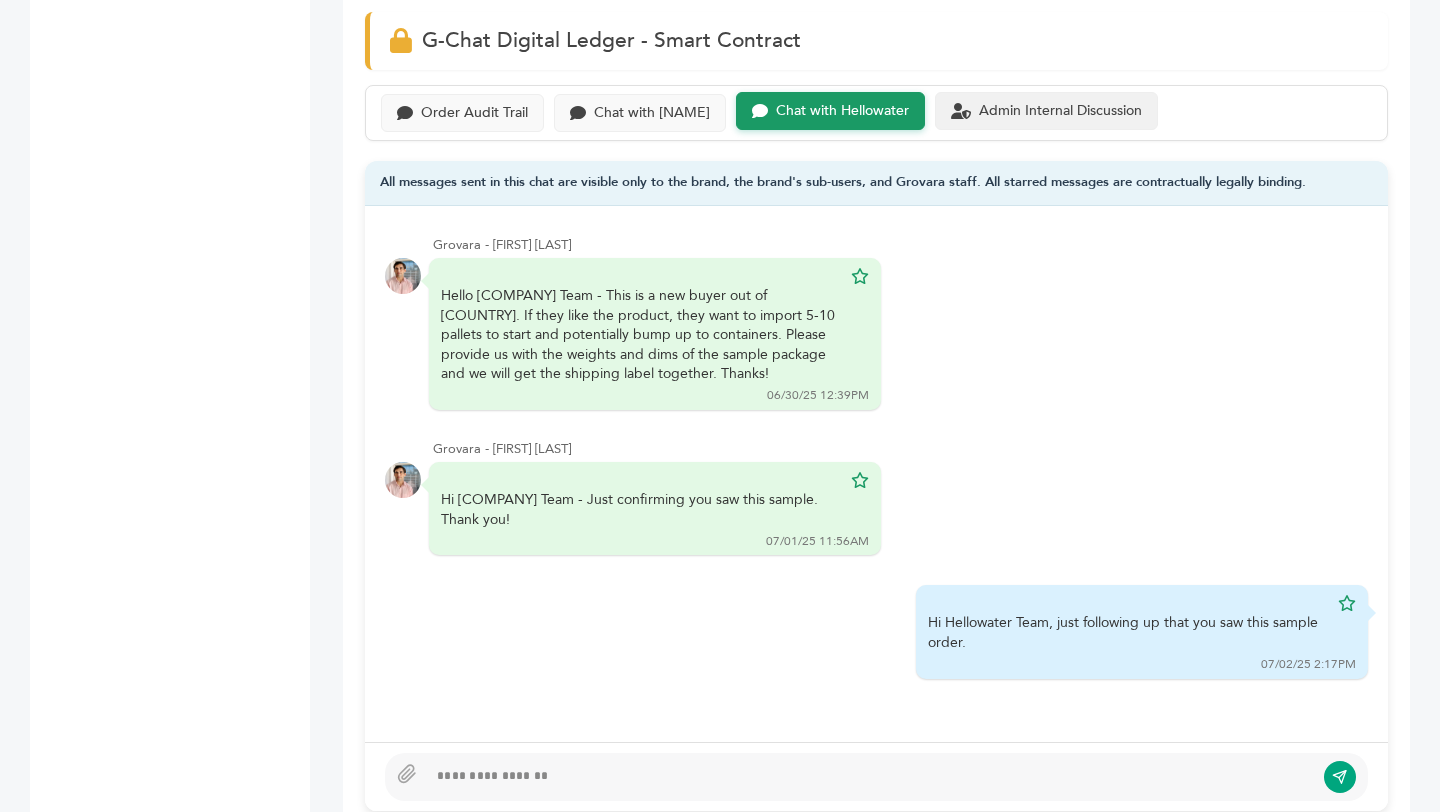 click on "Admin Internal Discussion" at bounding box center (1046, 111) 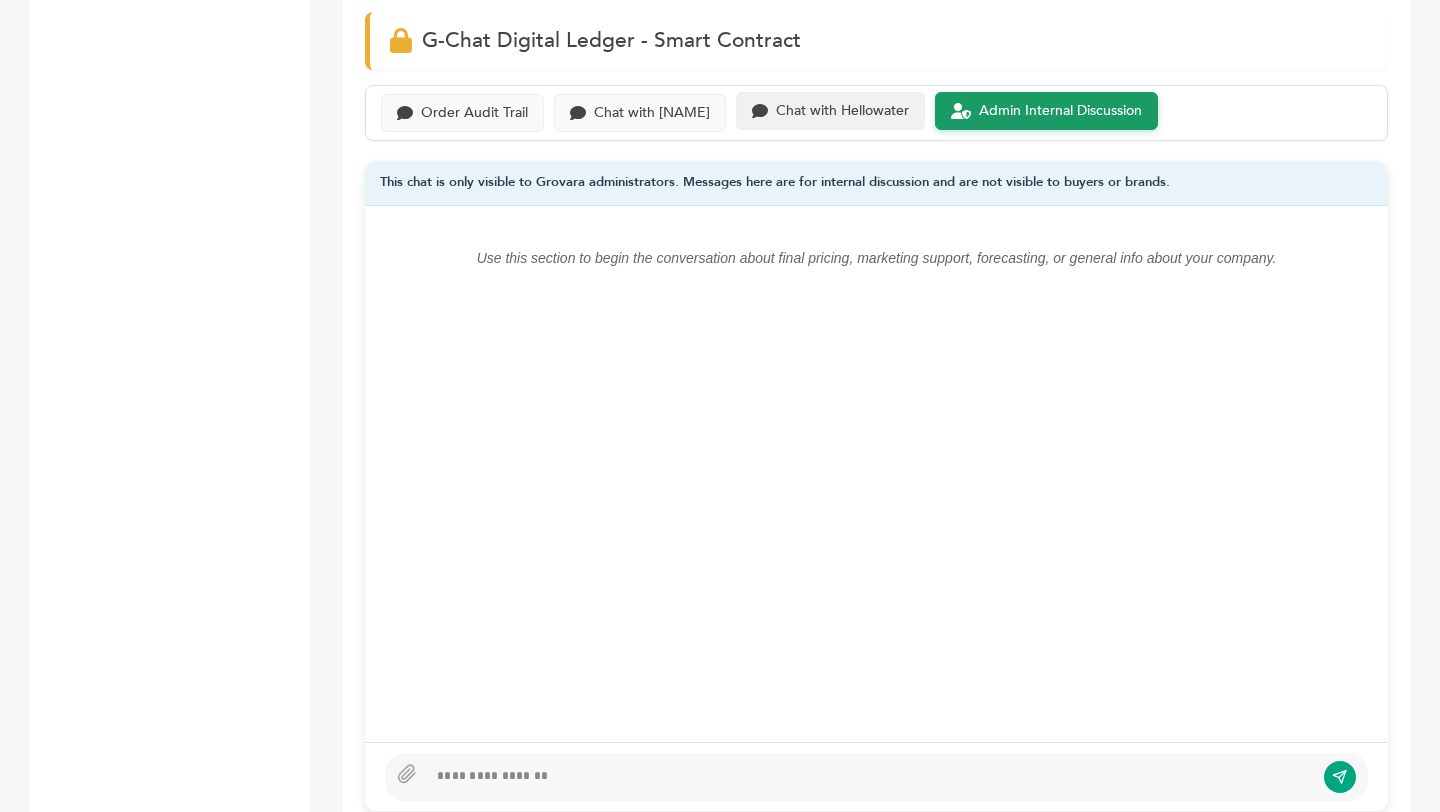 click on "Chat with Hellowater" at bounding box center (474, 113) 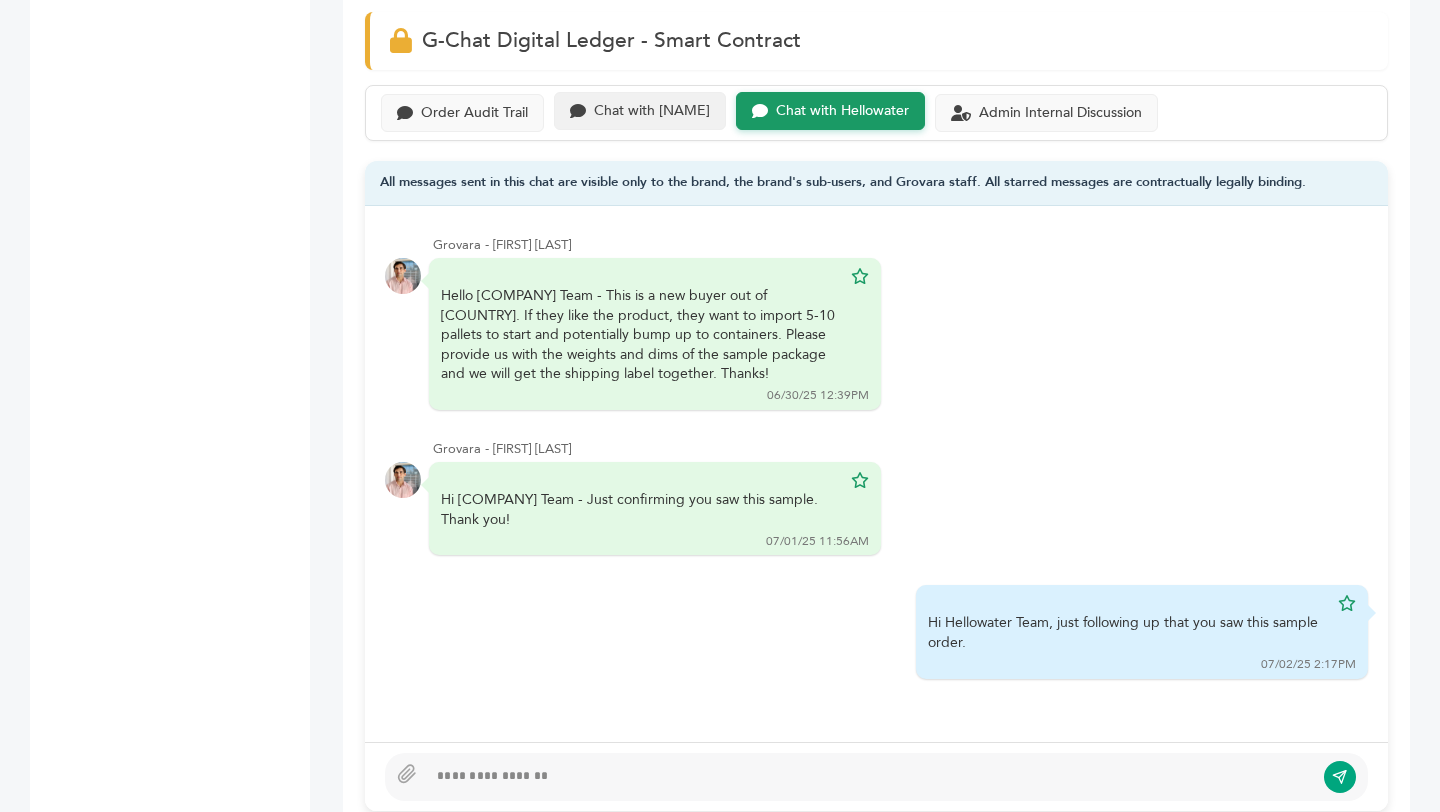 click on "Chat with Misu" at bounding box center [474, 113] 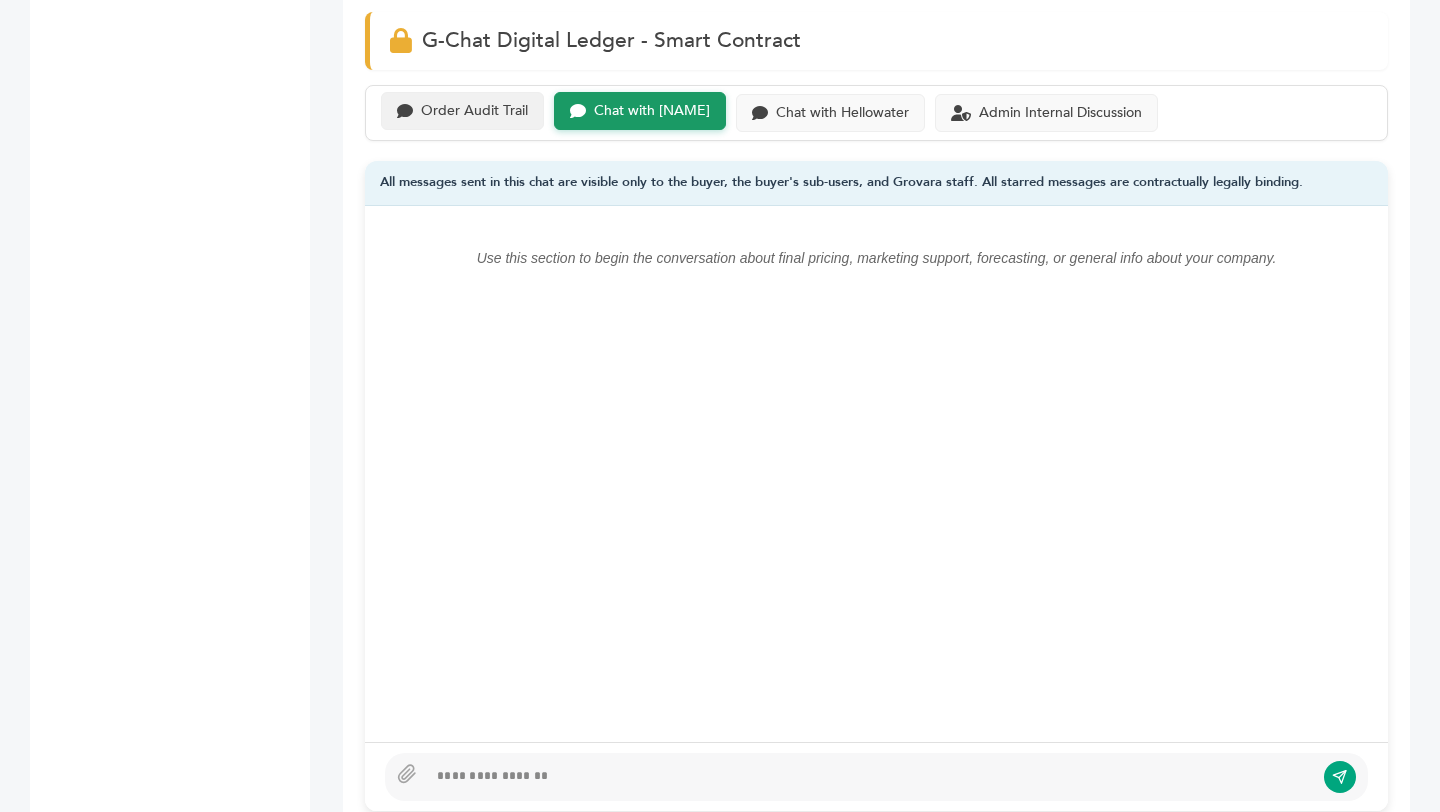 click on "Order Audit Trail" at bounding box center (474, 111) 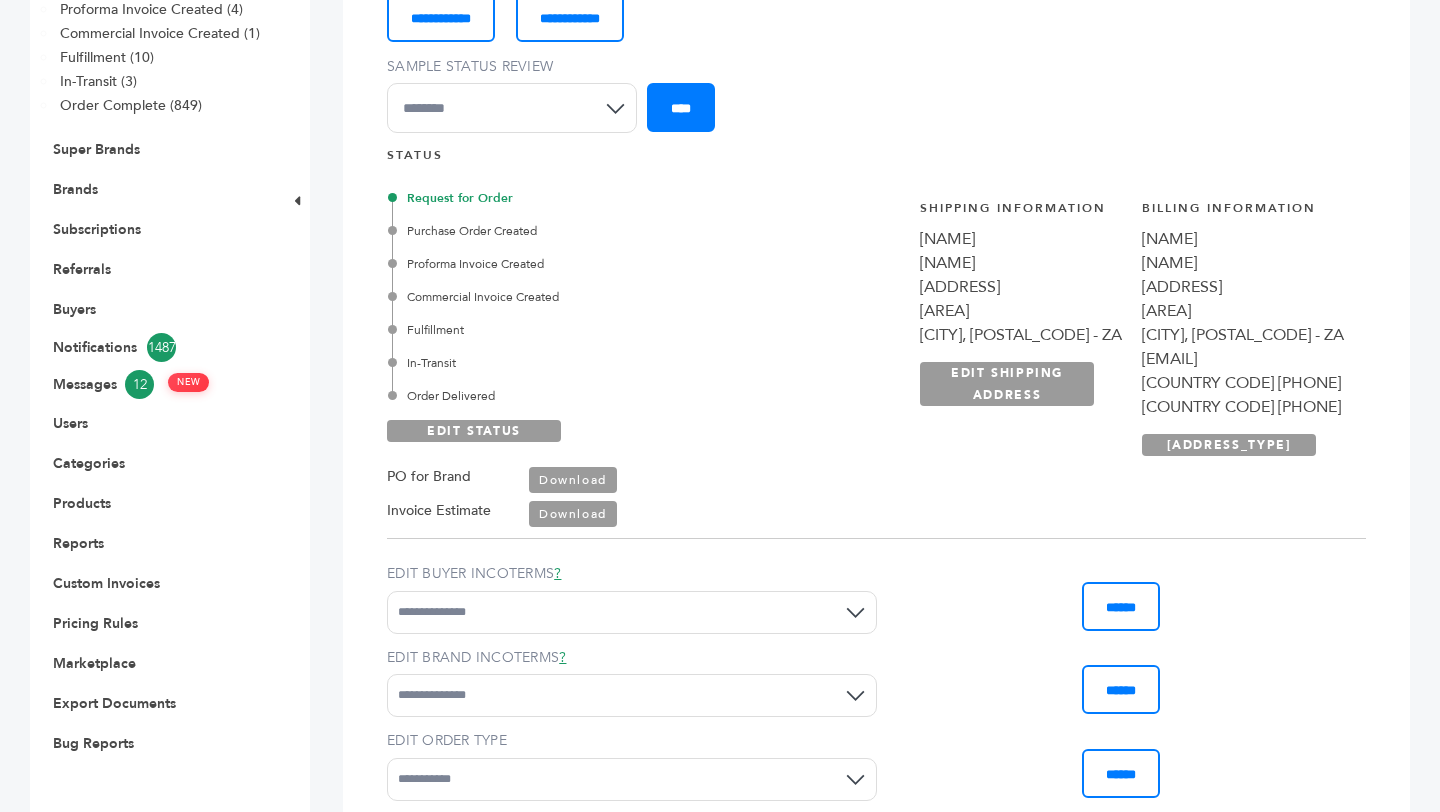 scroll, scrollTop: 0, scrollLeft: 0, axis: both 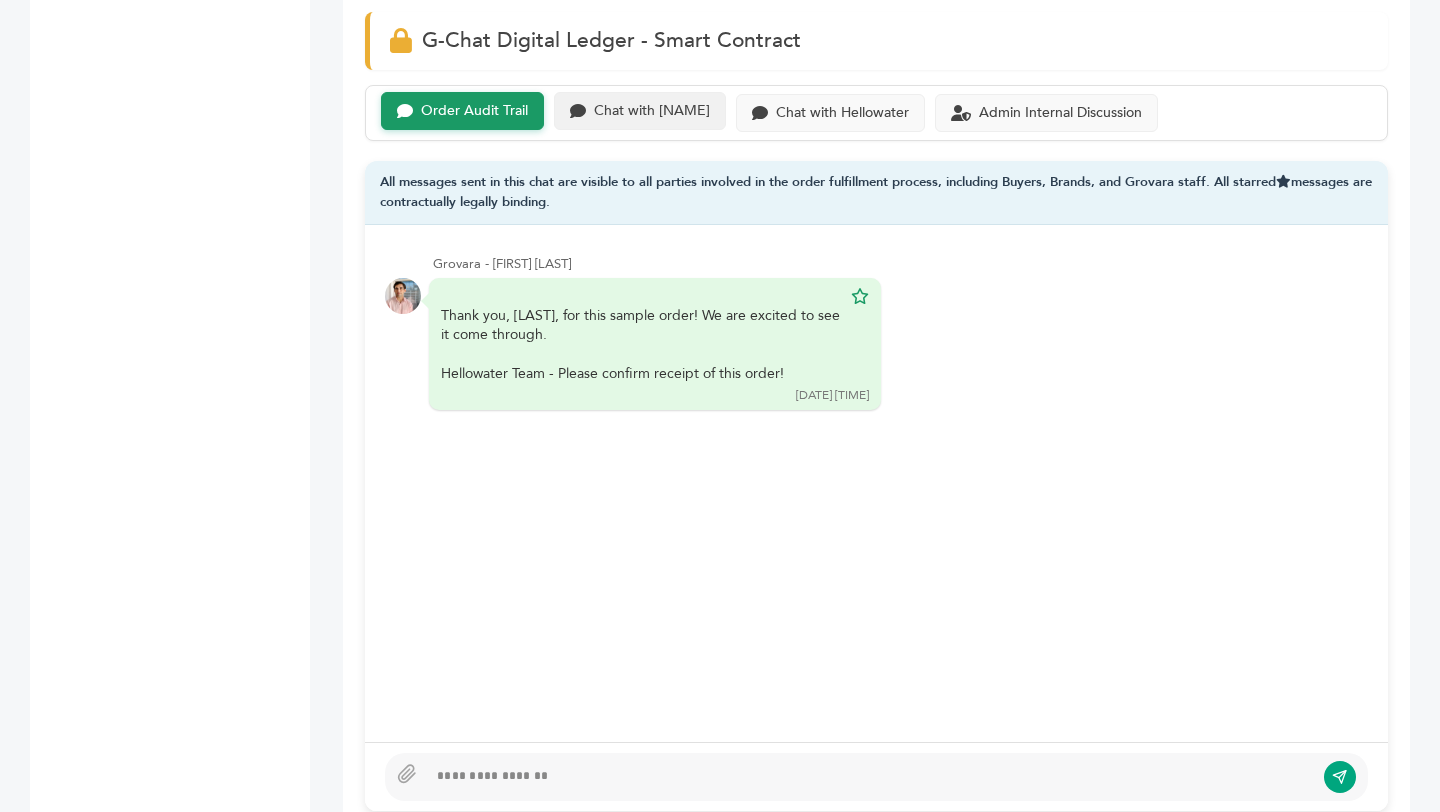 click on "Chat with Misu" at bounding box center [474, 111] 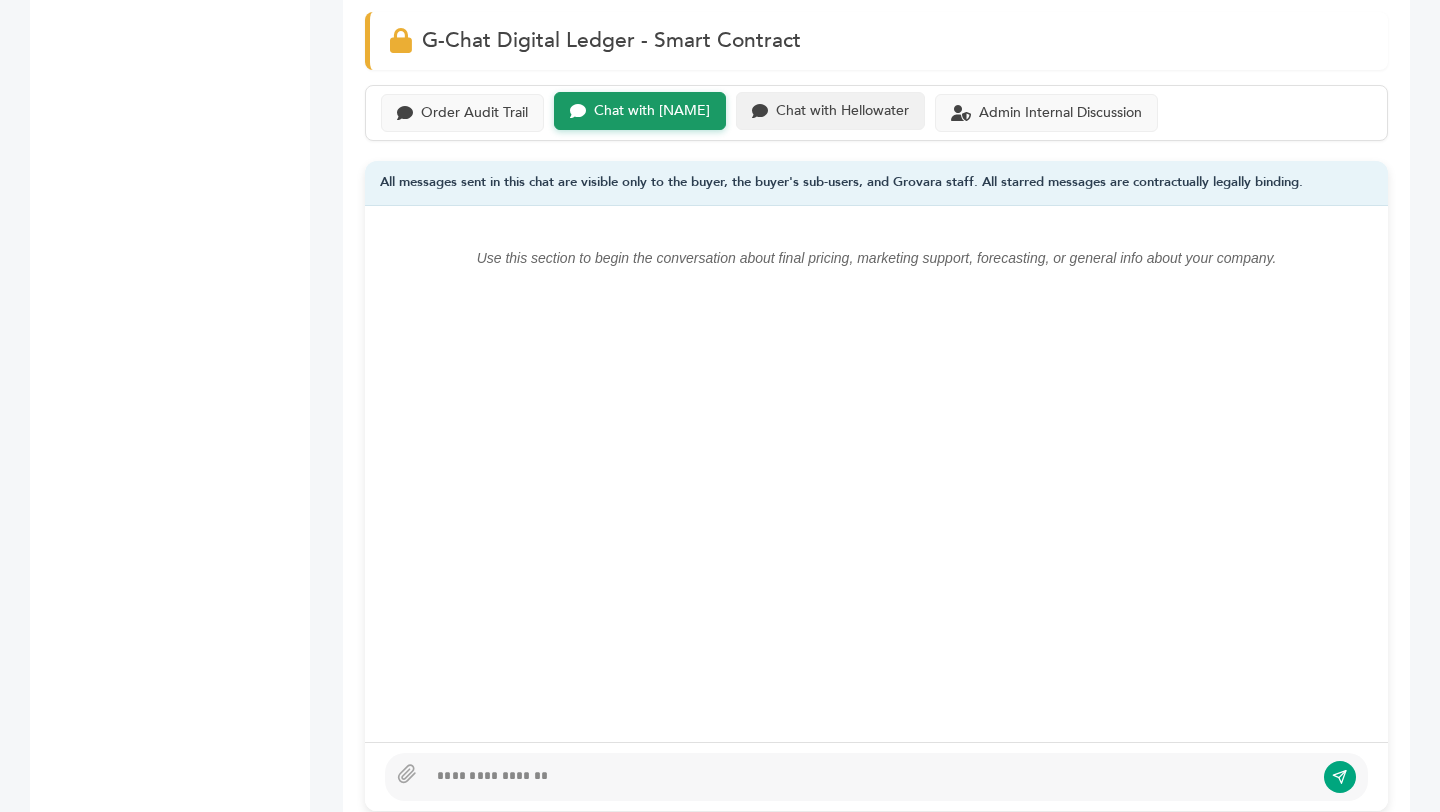 click on "Chat with Hellowater" at bounding box center (474, 113) 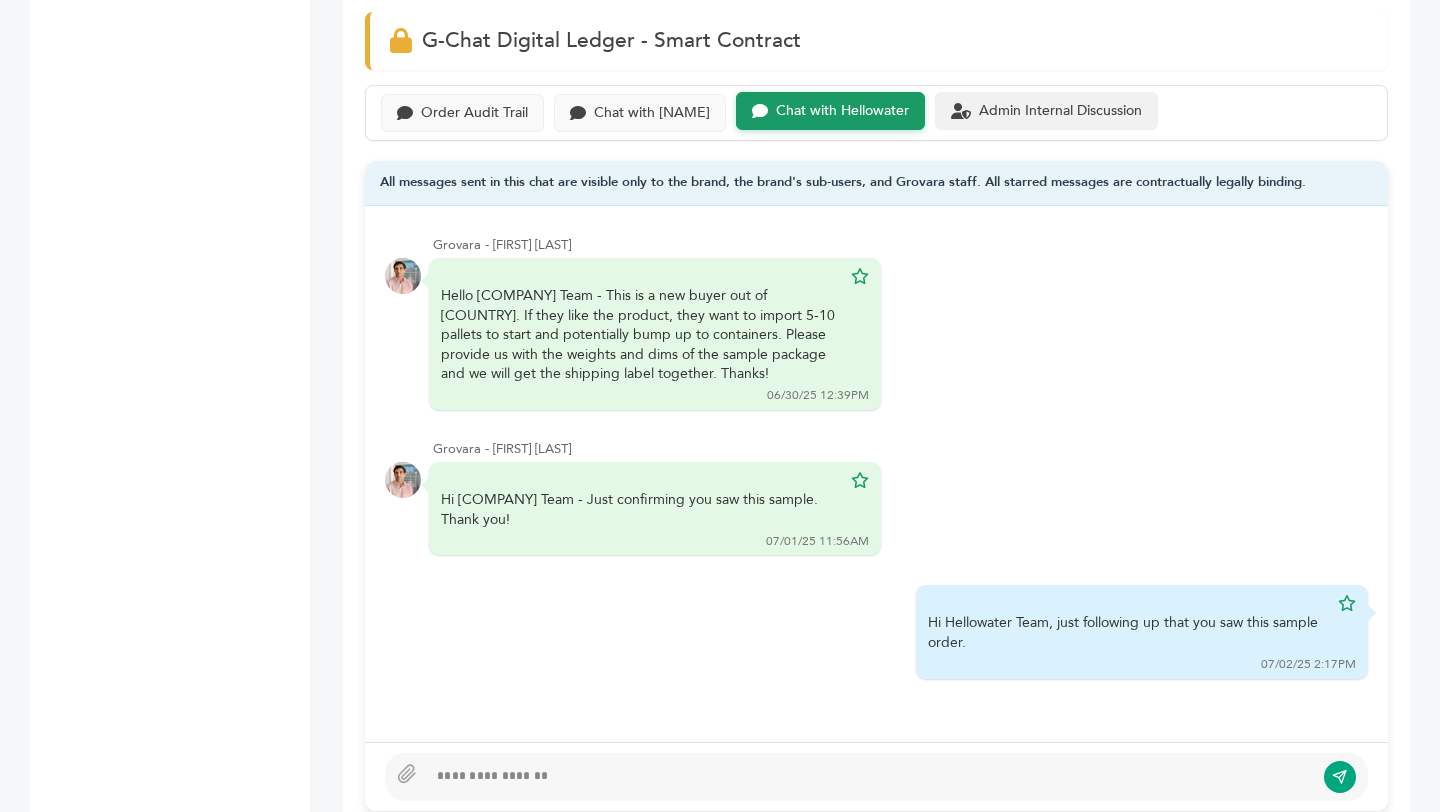 click on "Admin Internal Discussion" at bounding box center [474, 113] 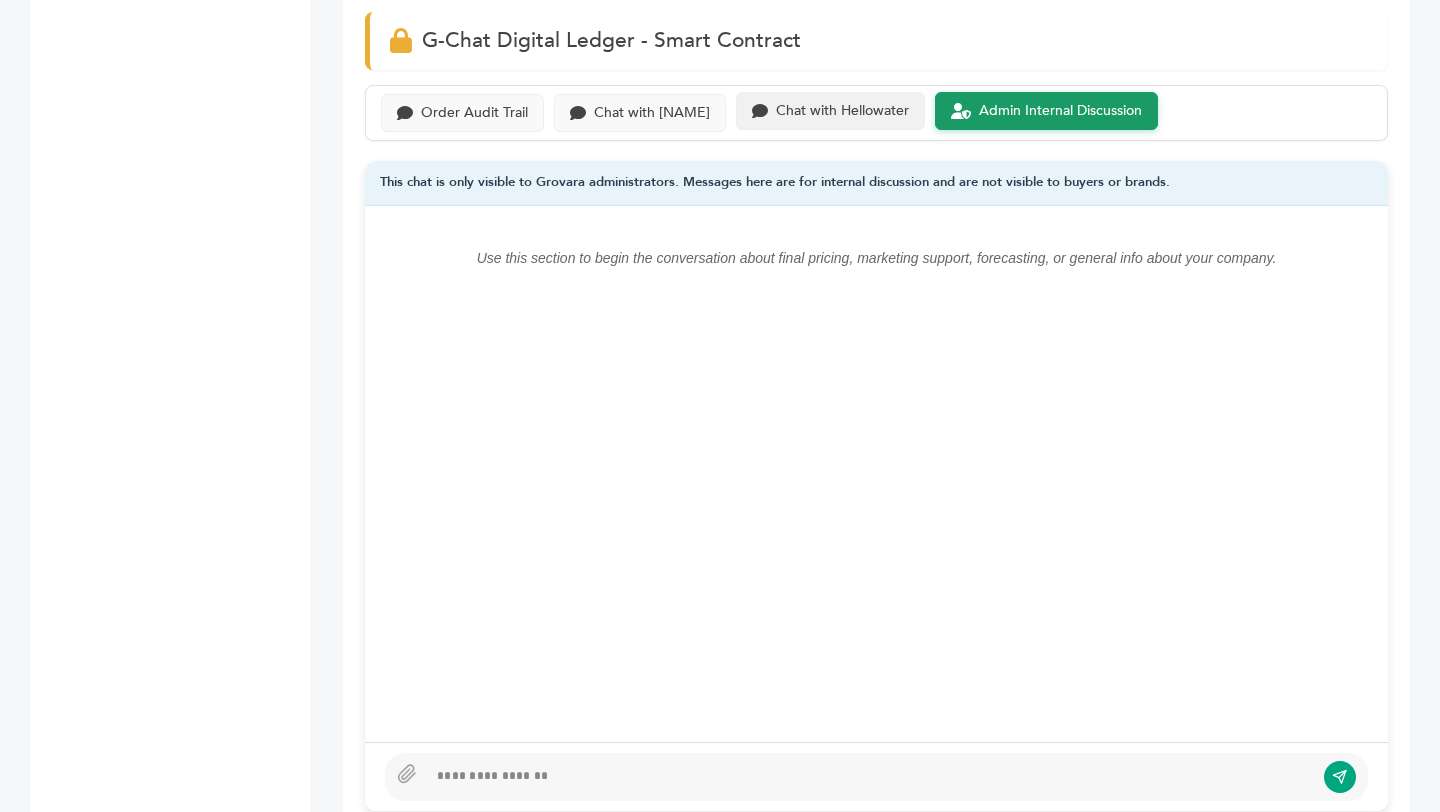 click on "Chat with Hellowater" at bounding box center [474, 113] 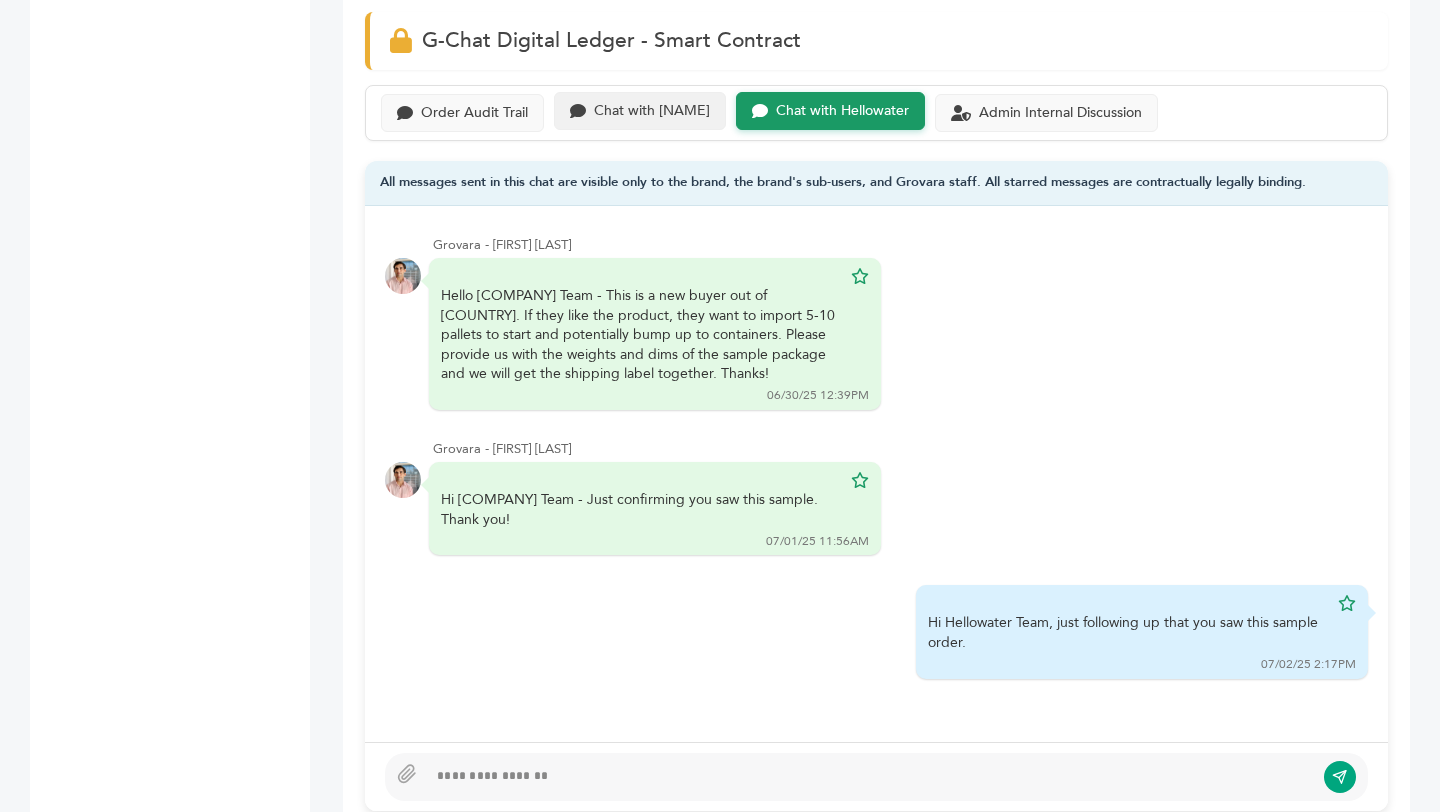 click on "Chat with Misu" at bounding box center [474, 113] 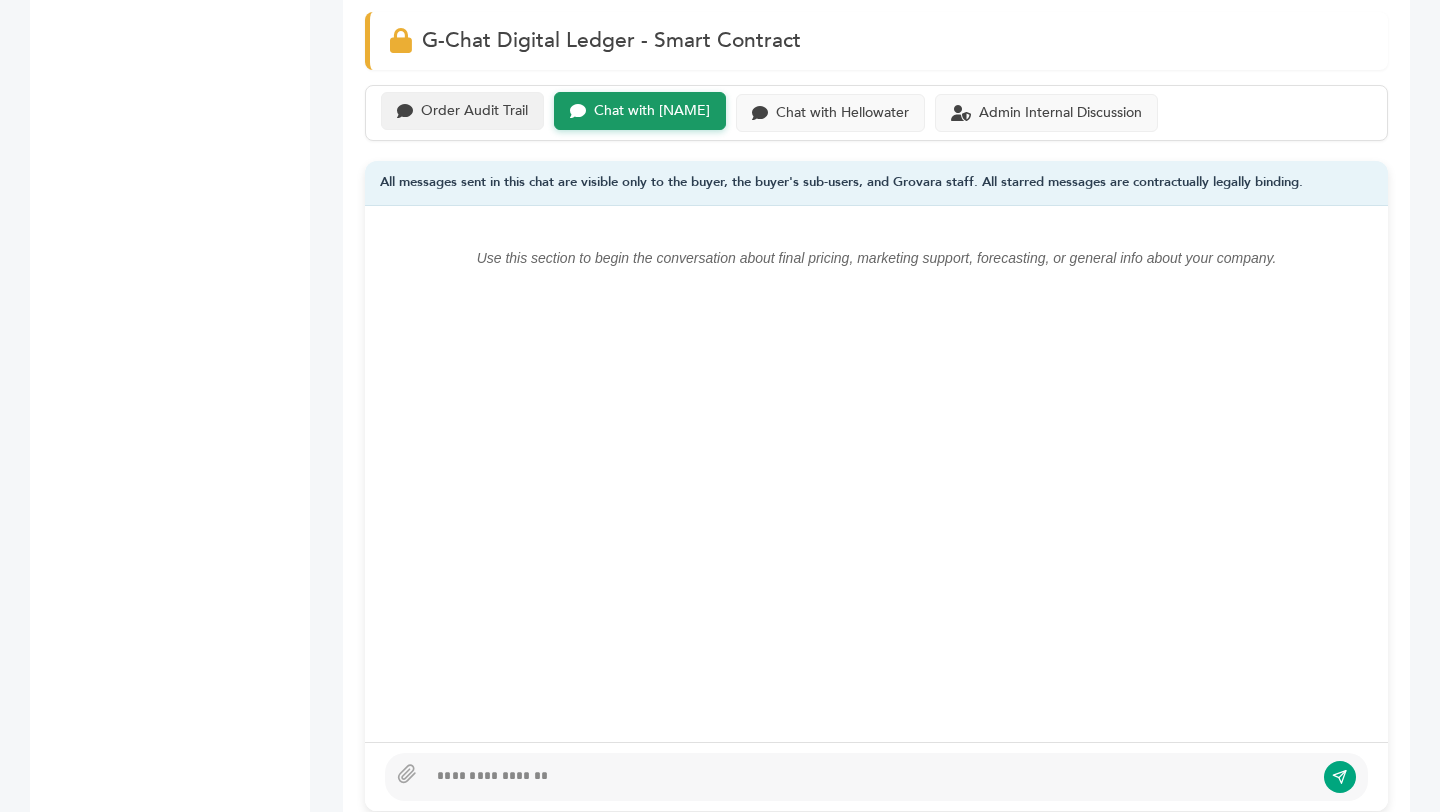 click on "Order Audit Trail" at bounding box center (474, 111) 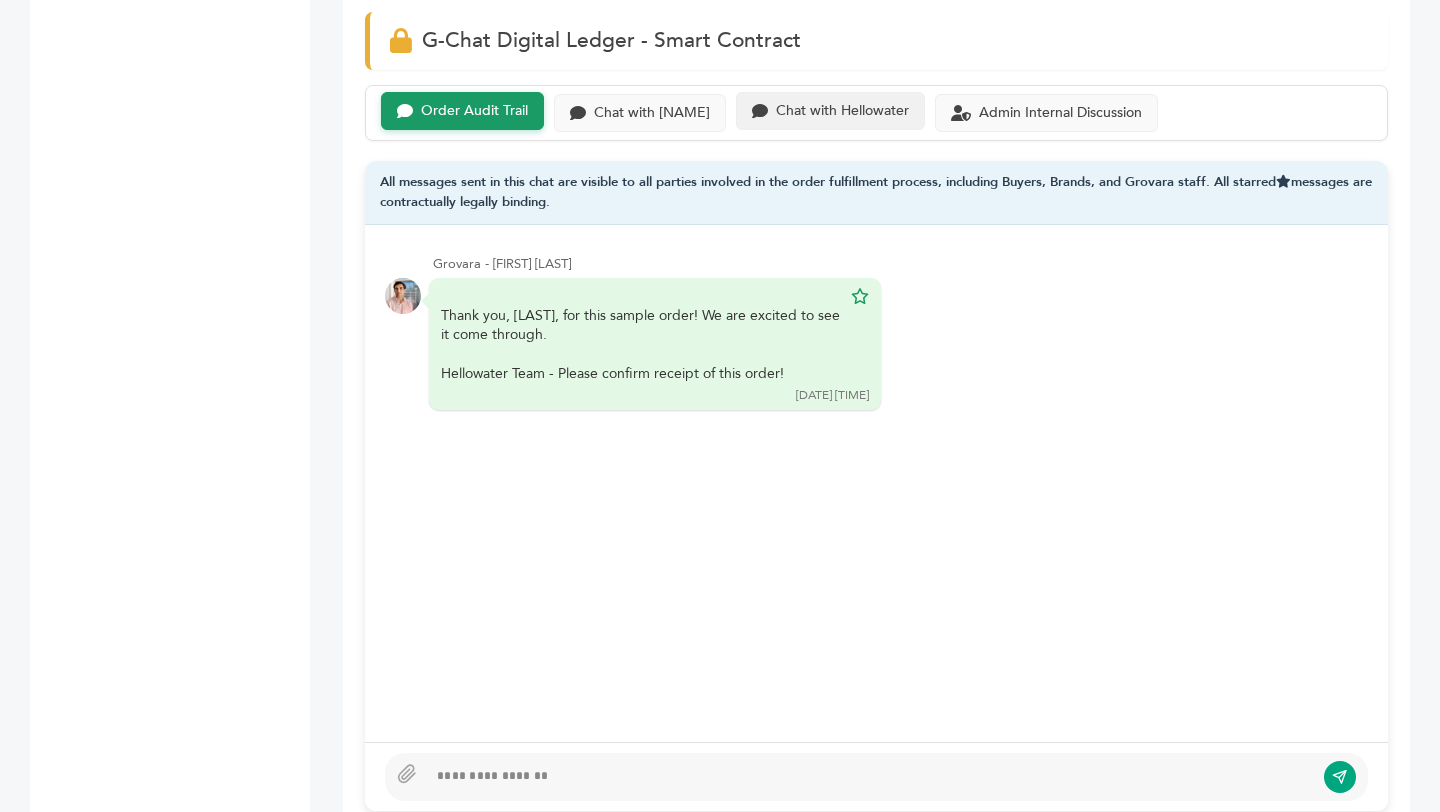 click on "Chat with Hellowater" at bounding box center (474, 111) 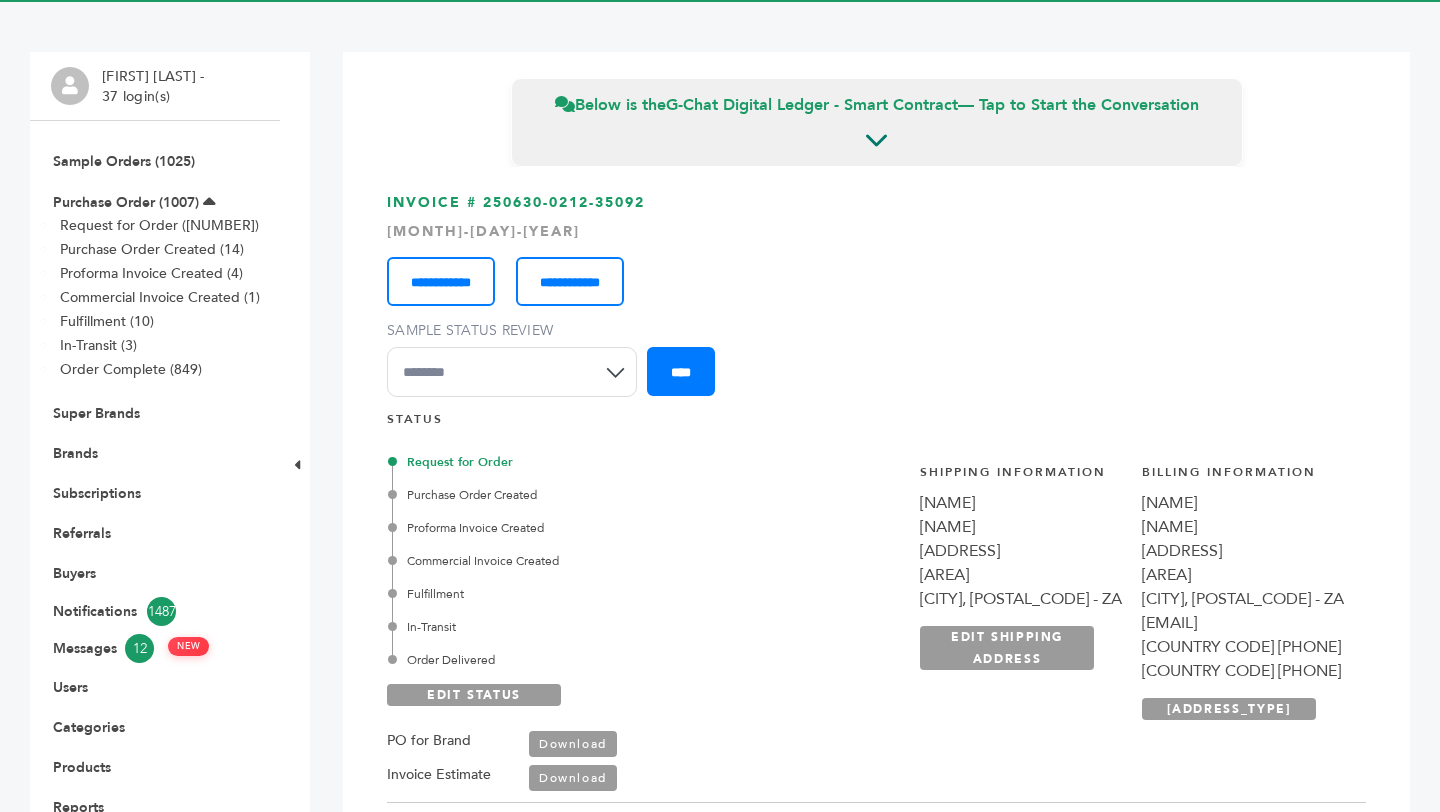 scroll, scrollTop: 0, scrollLeft: 0, axis: both 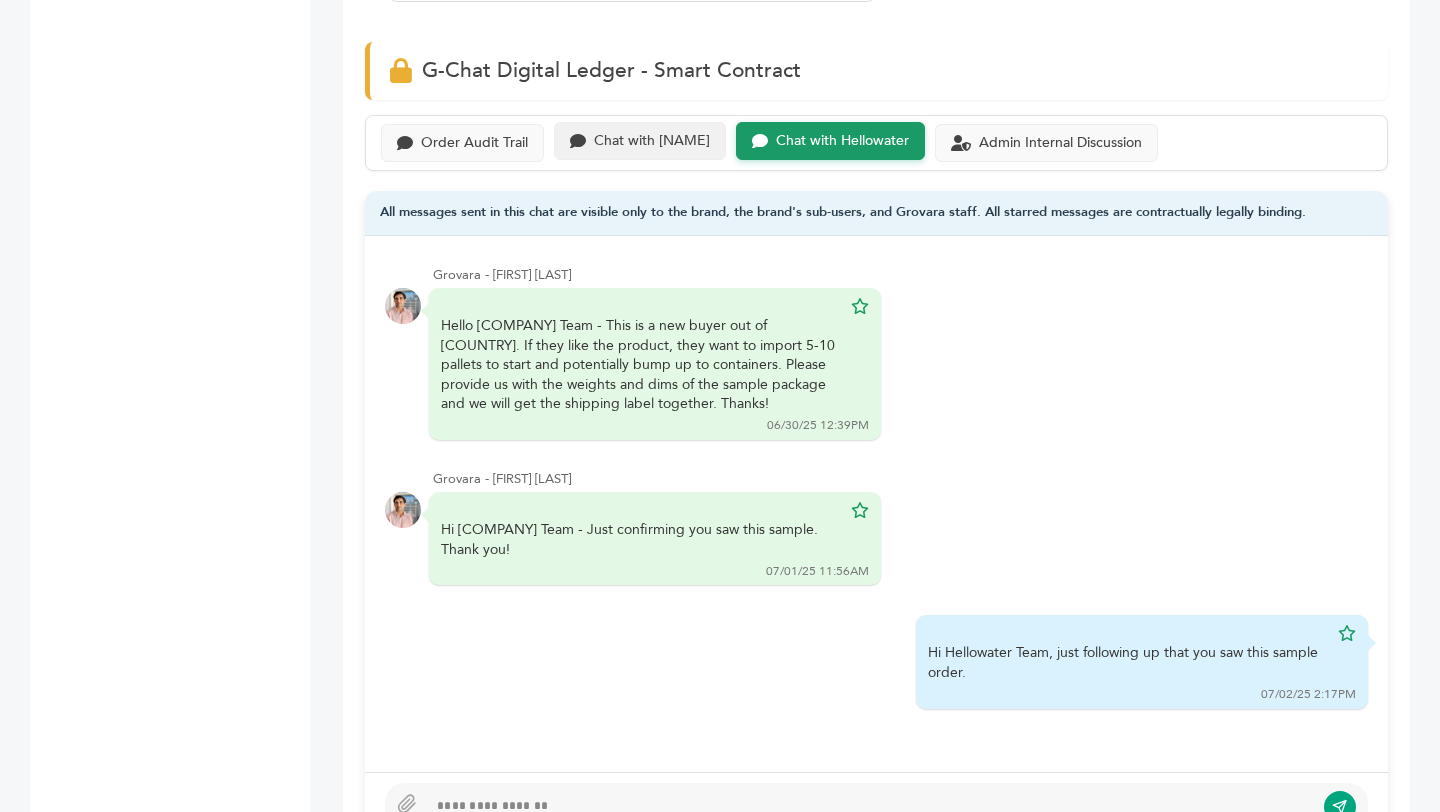 click on "Chat with Misu" at bounding box center (474, 143) 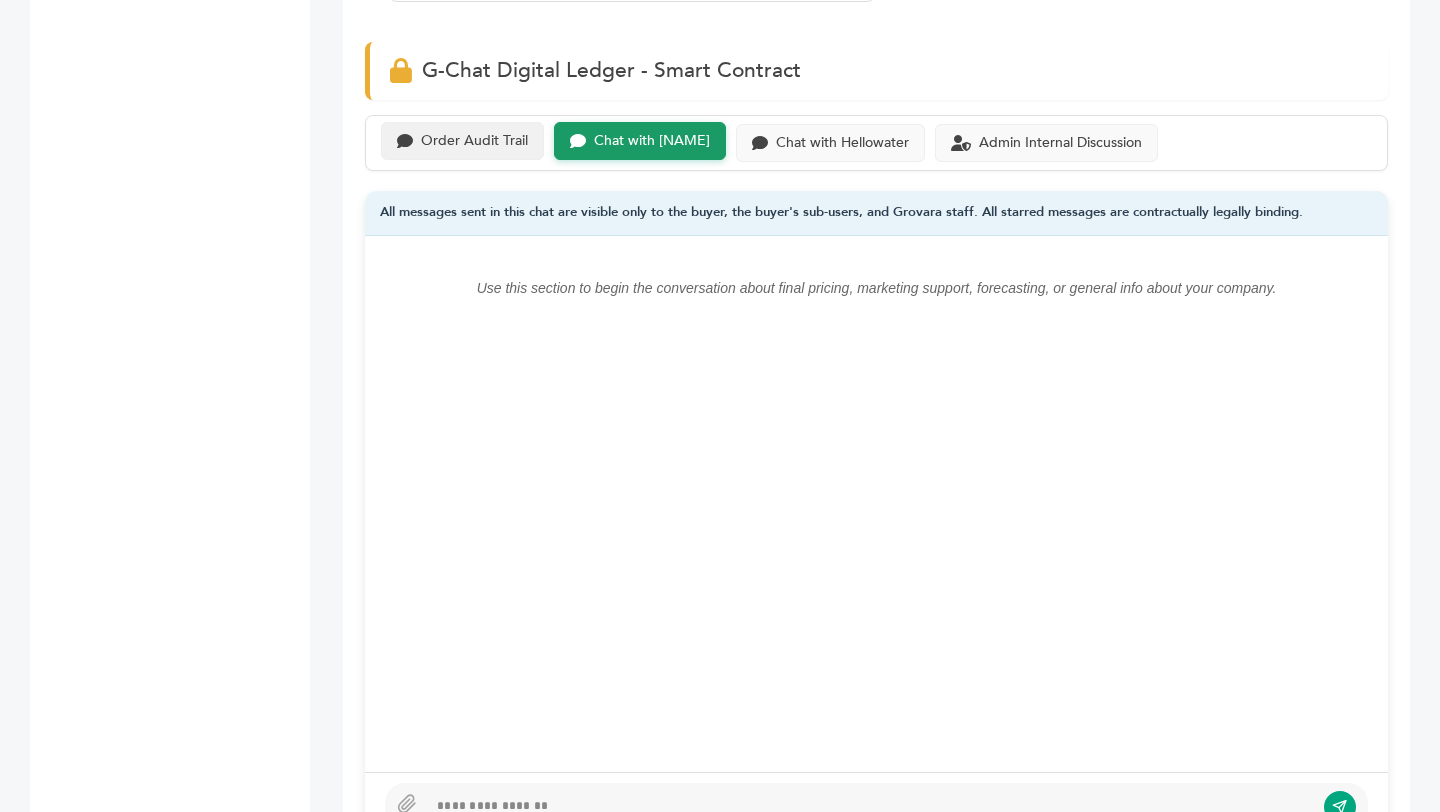 click on "Order Audit Trail" at bounding box center [474, 141] 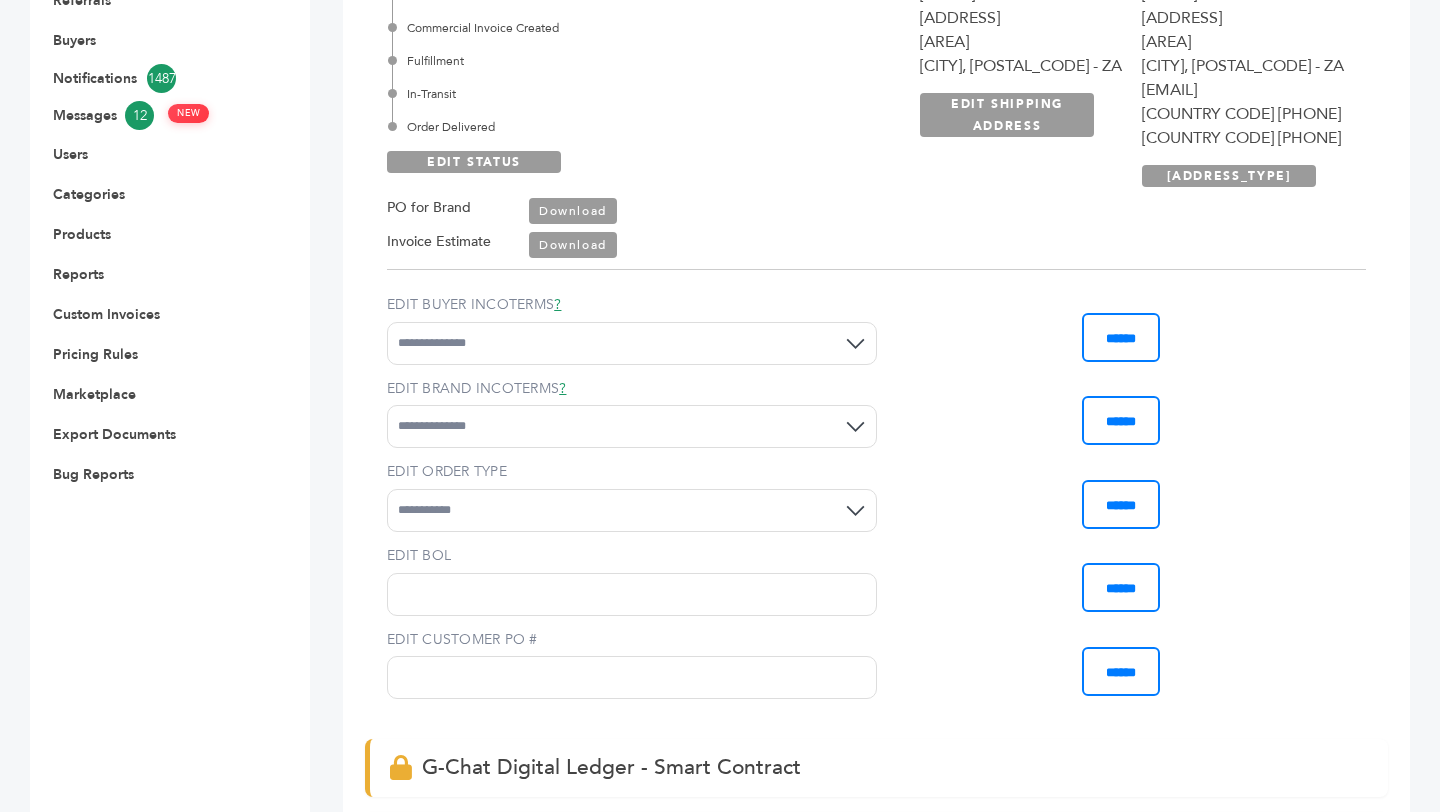 scroll, scrollTop: 0, scrollLeft: 0, axis: both 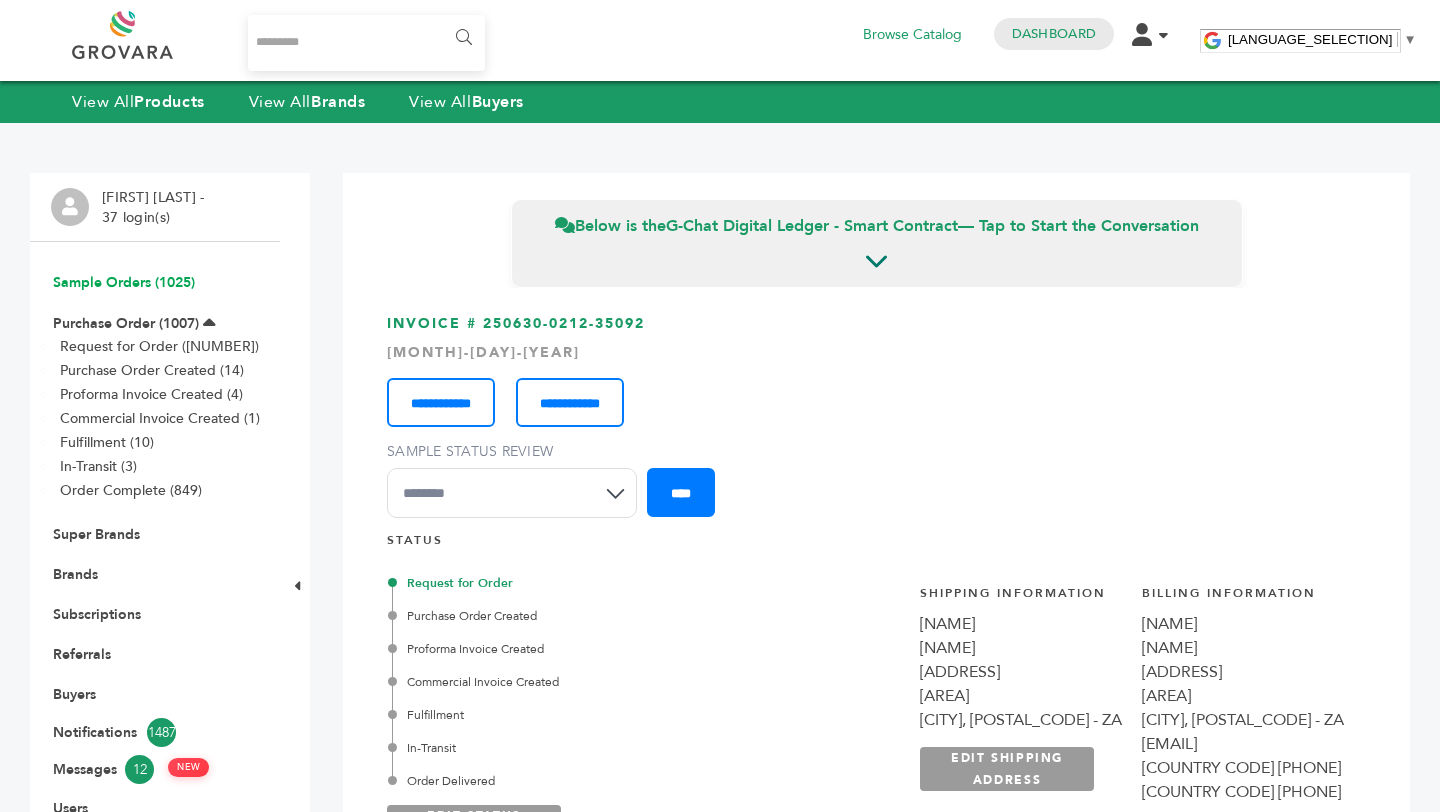 click on "[LANGUAGE] ([NUMBER])" at bounding box center (124, 282) 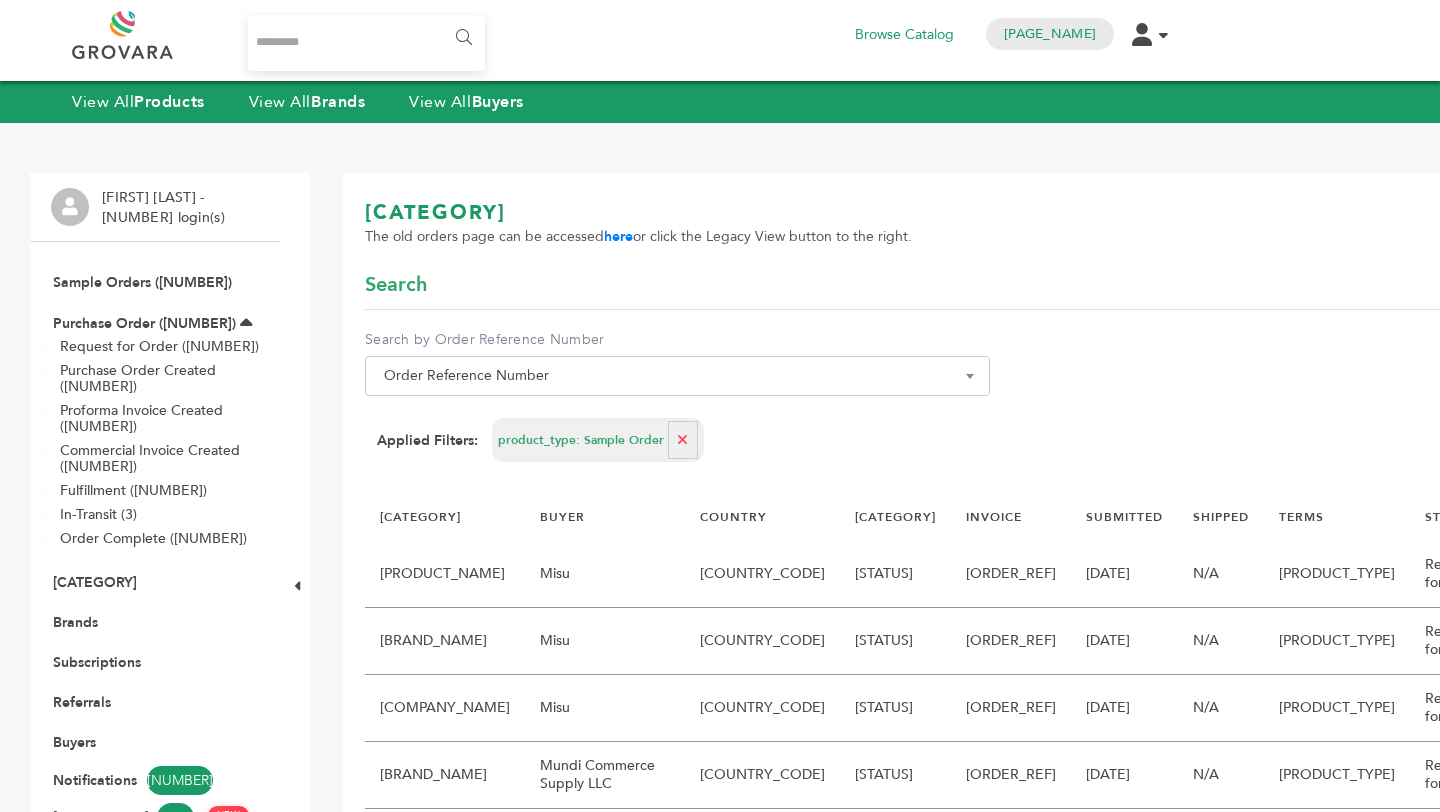 scroll, scrollTop: 0, scrollLeft: 0, axis: both 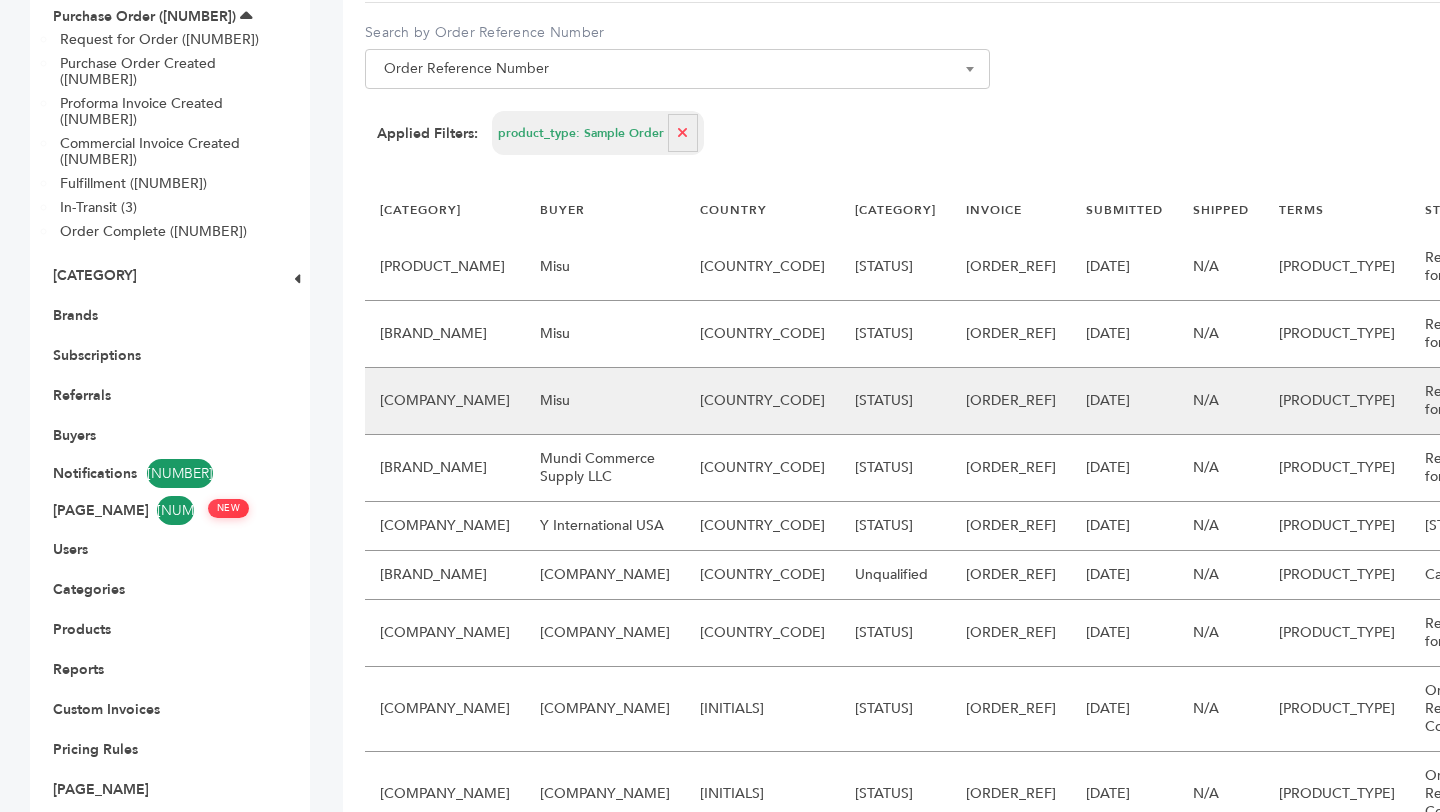 click on "Arctic Farms Inc" at bounding box center [445, 401] 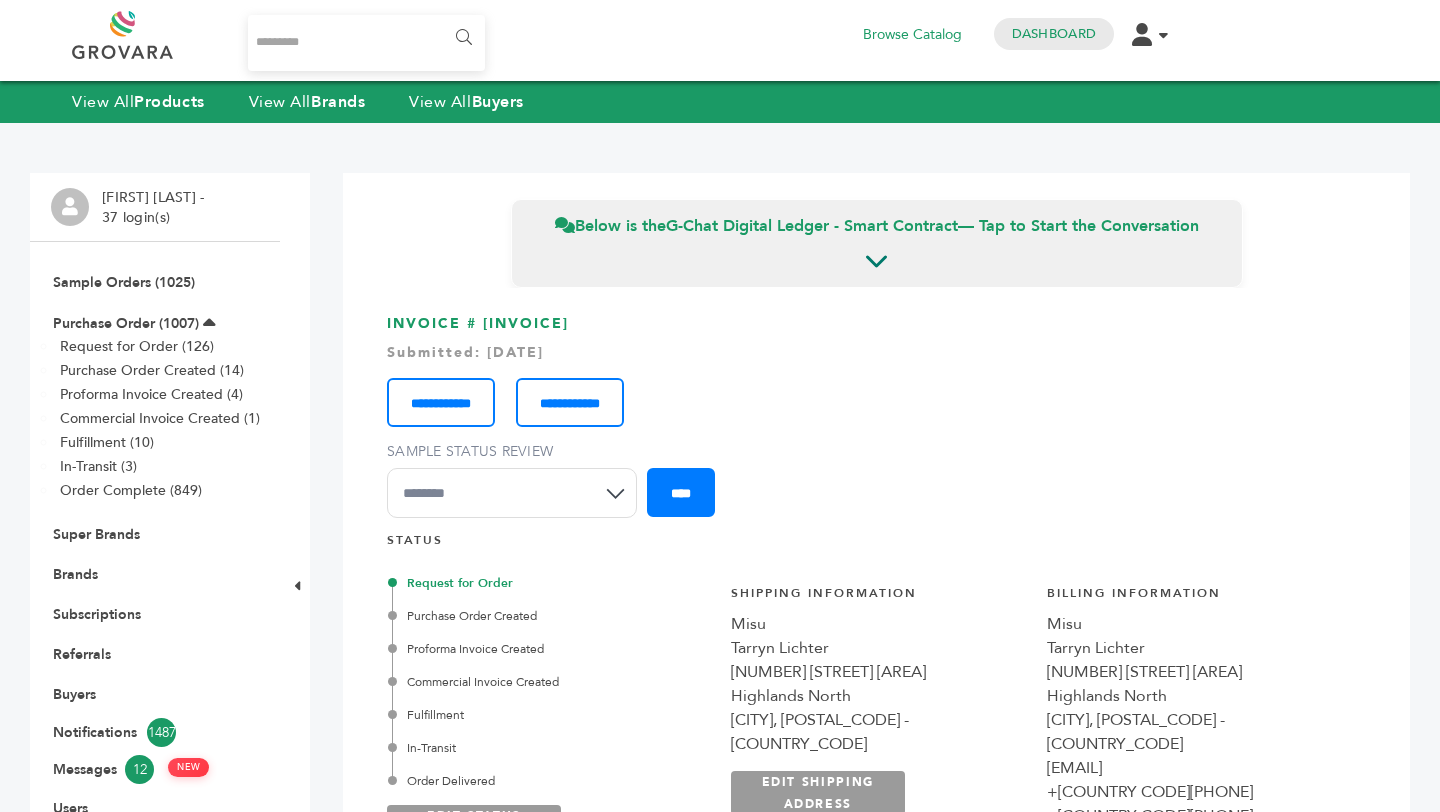 scroll, scrollTop: 0, scrollLeft: 0, axis: both 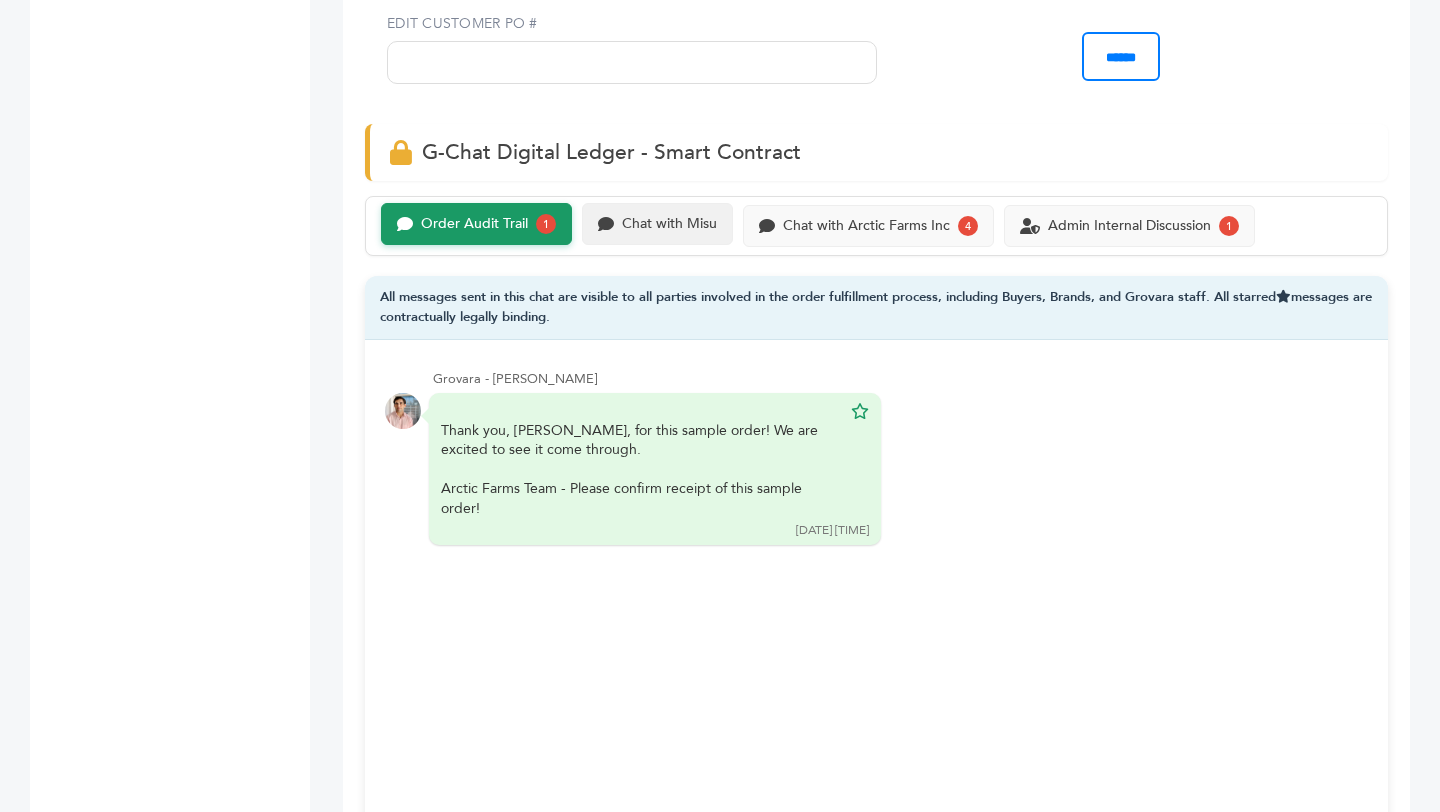 click on "Chat with Misu" at bounding box center [476, 224] 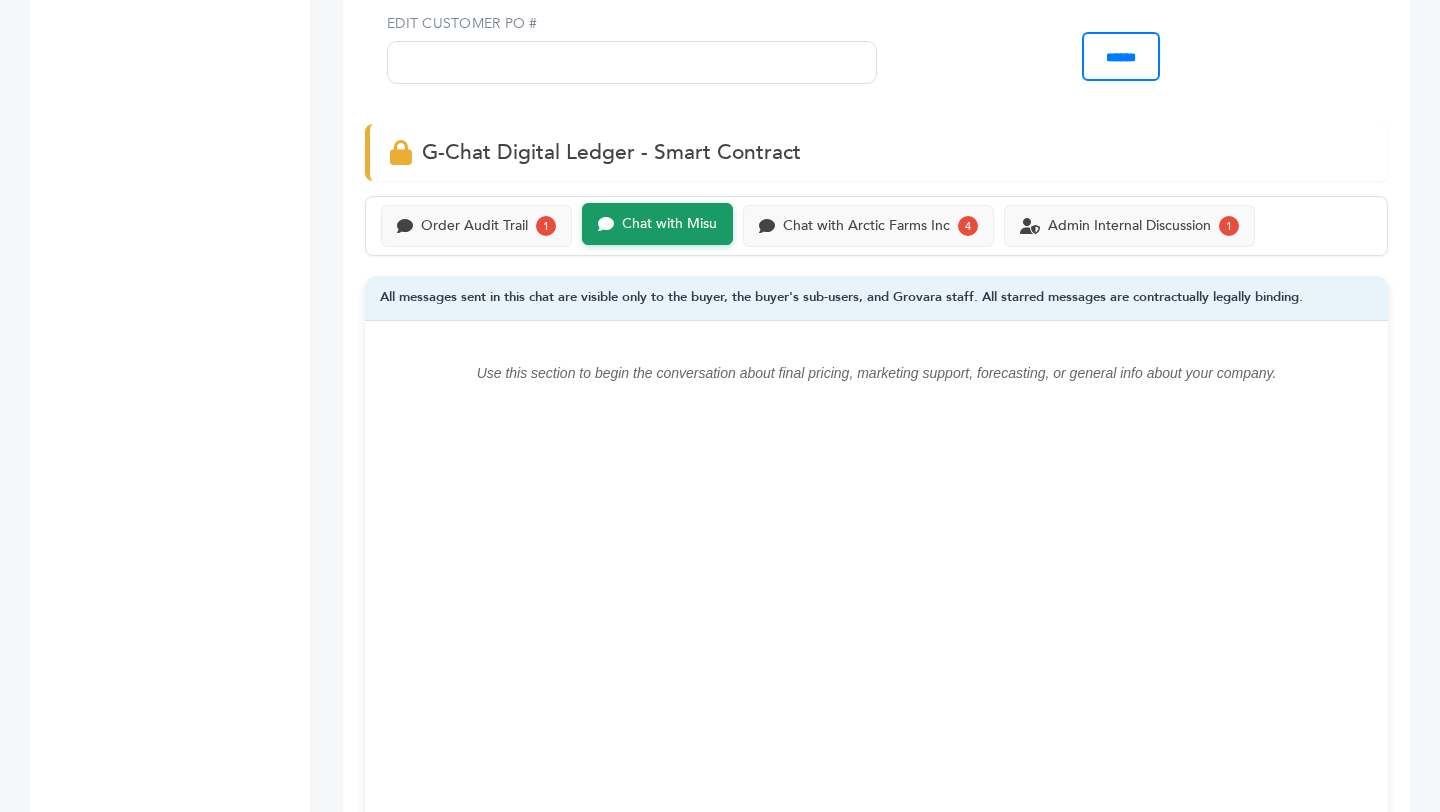 click on "Order Audit Trail
1
Chat with Misu
Chat with Arctic Farms Inc
4
Admin Internal Discussion 1" at bounding box center (876, 226) 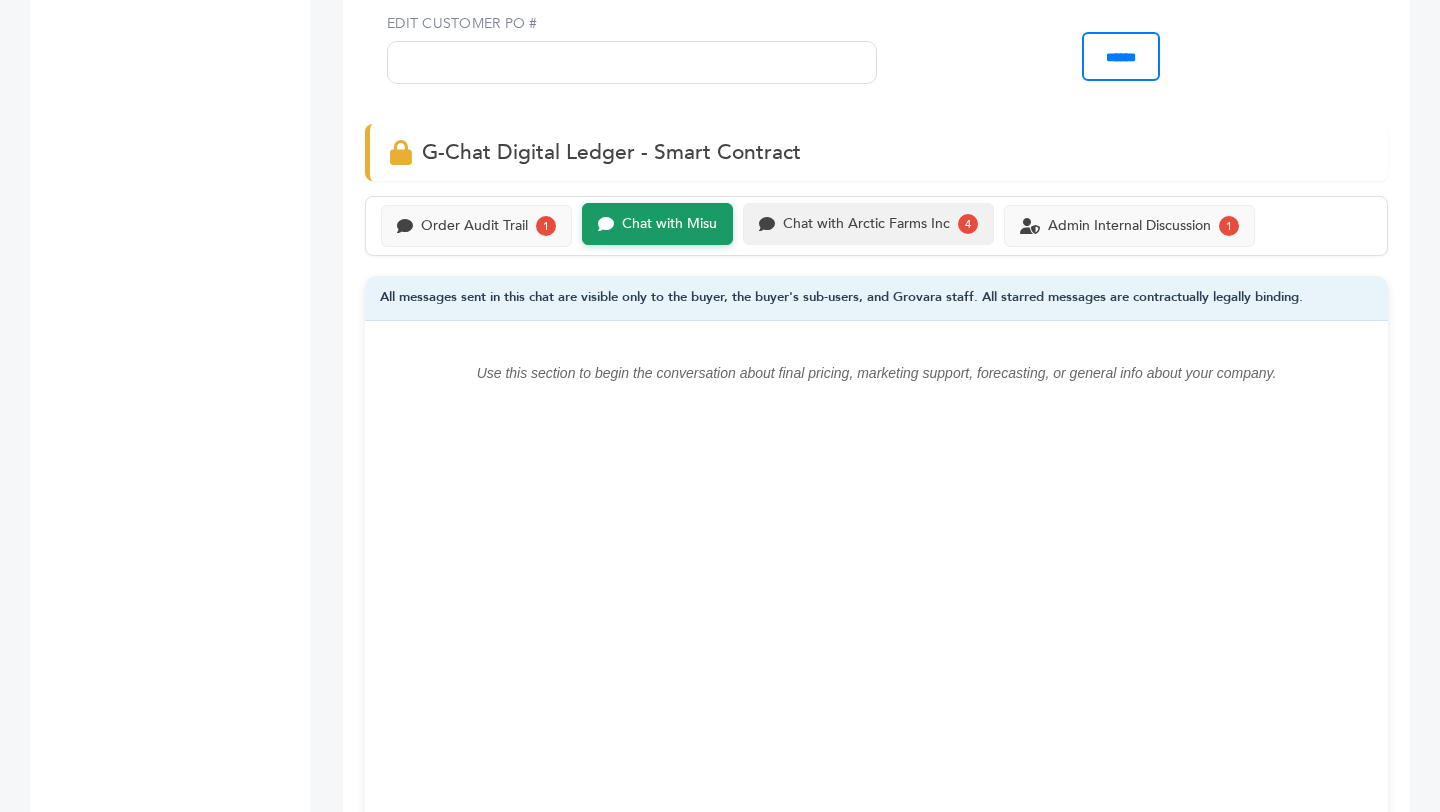 click on "Chat with Arctic Farms Inc" at bounding box center [474, 226] 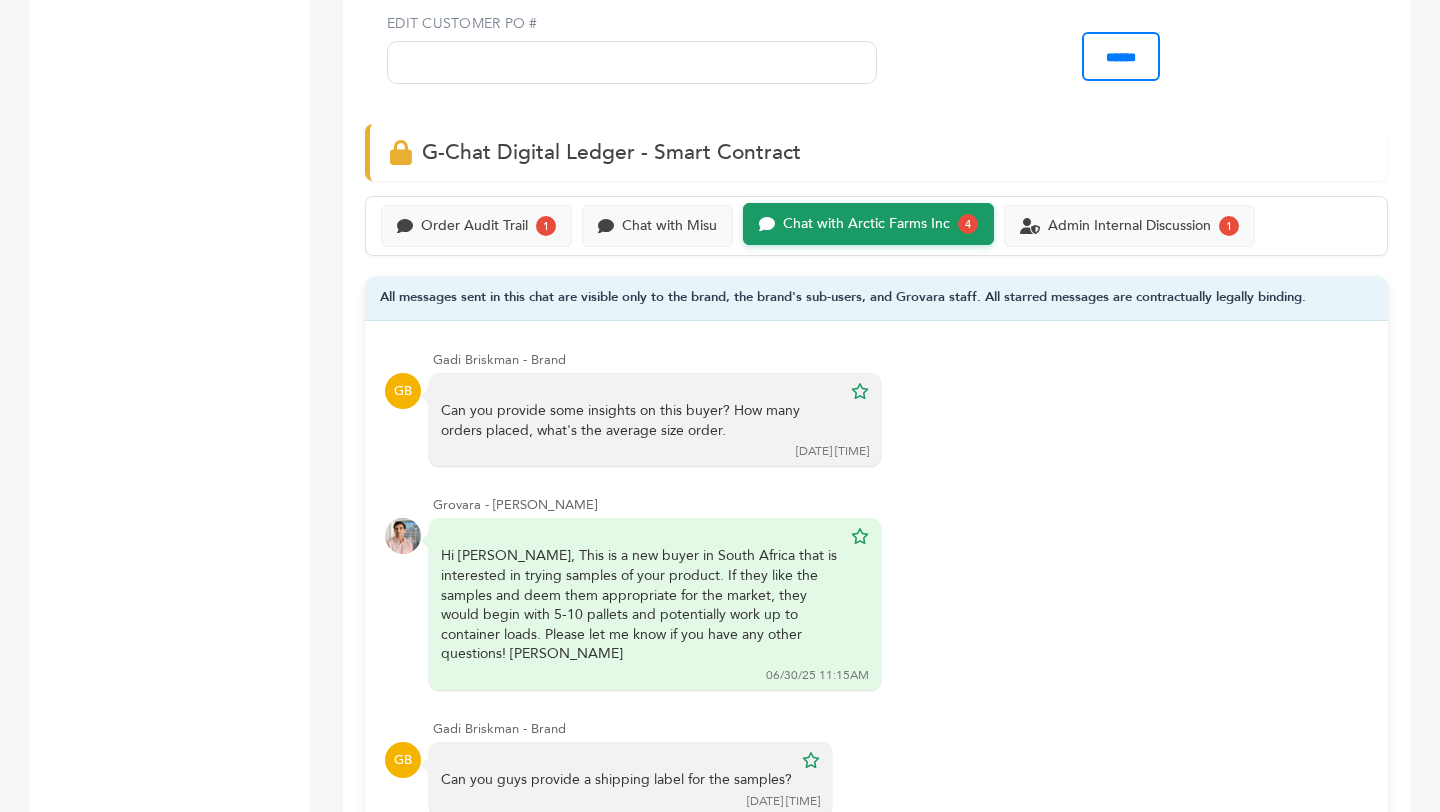 scroll, scrollTop: 200, scrollLeft: 0, axis: vertical 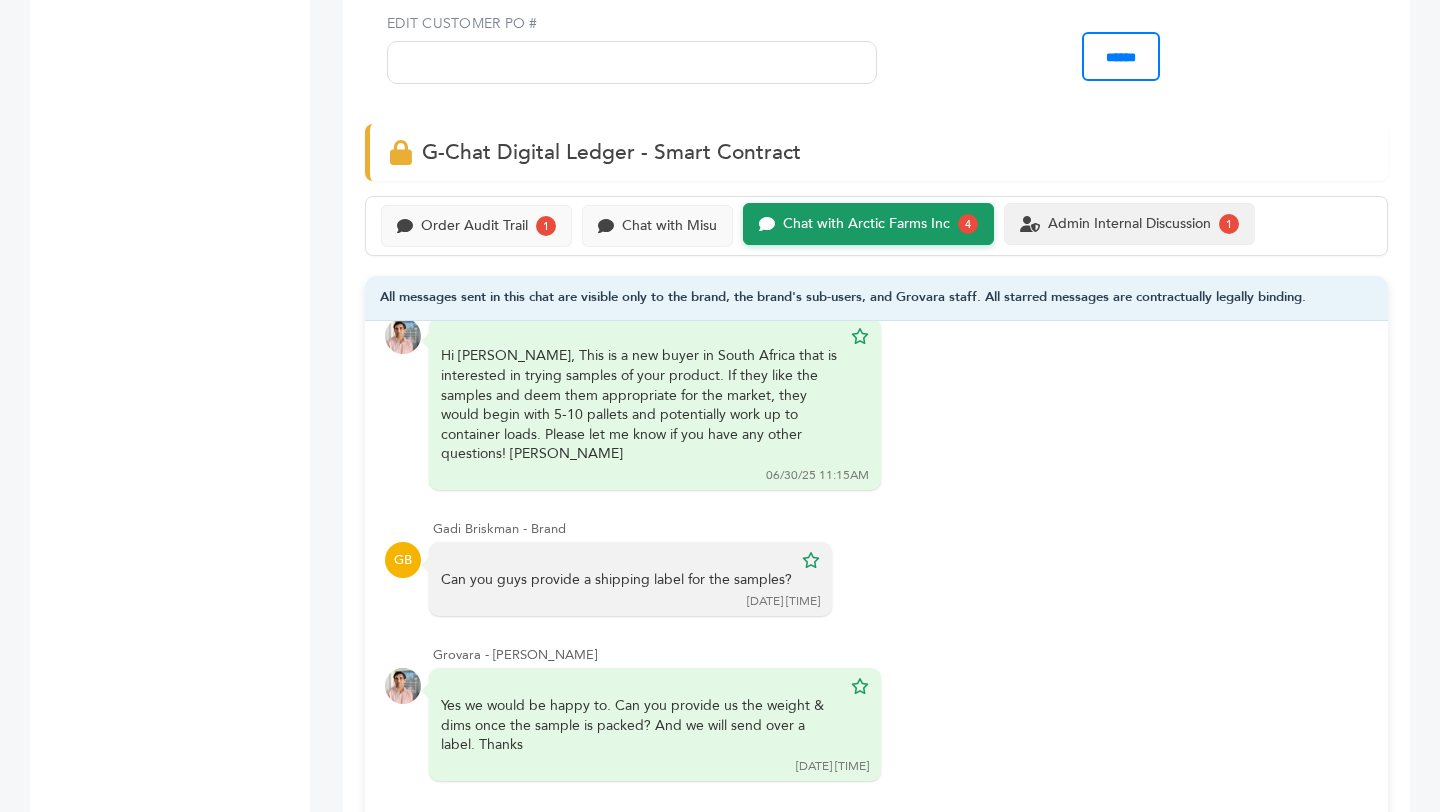 click on "Admin Internal Discussion" at bounding box center (474, 226) 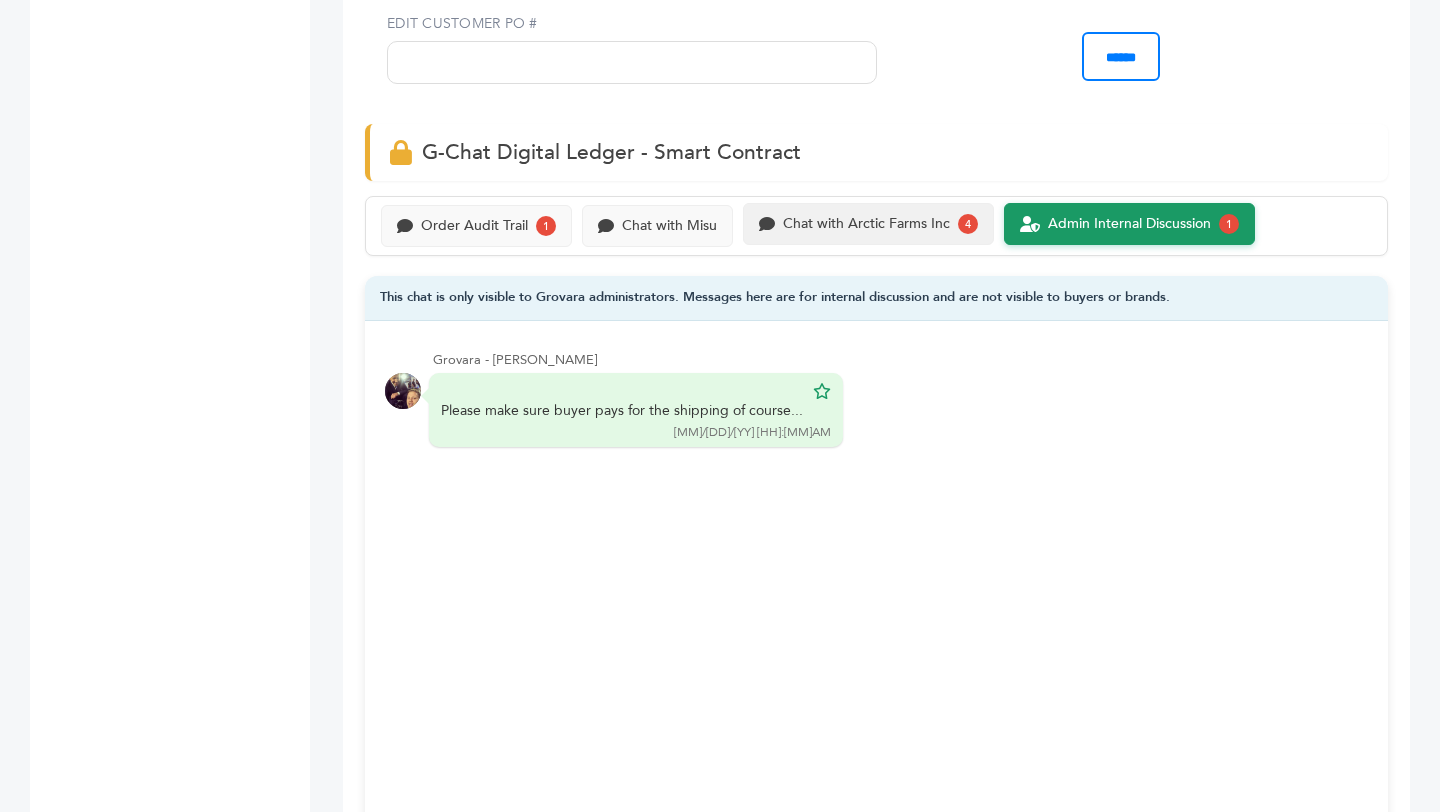 click on "Chat with Arctic Farms Inc" at bounding box center (474, 226) 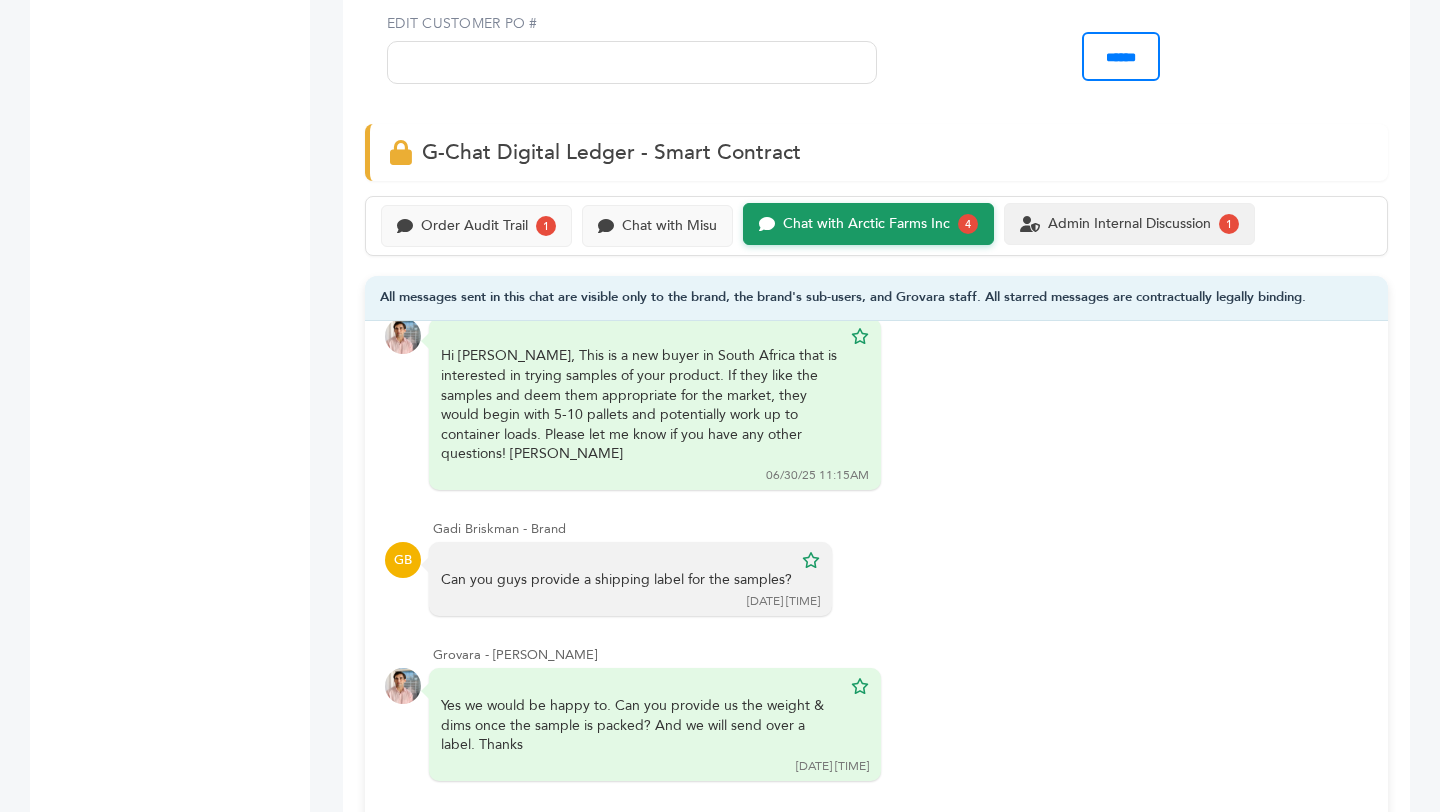 click on "Admin Internal Discussion
1" at bounding box center [1129, 224] 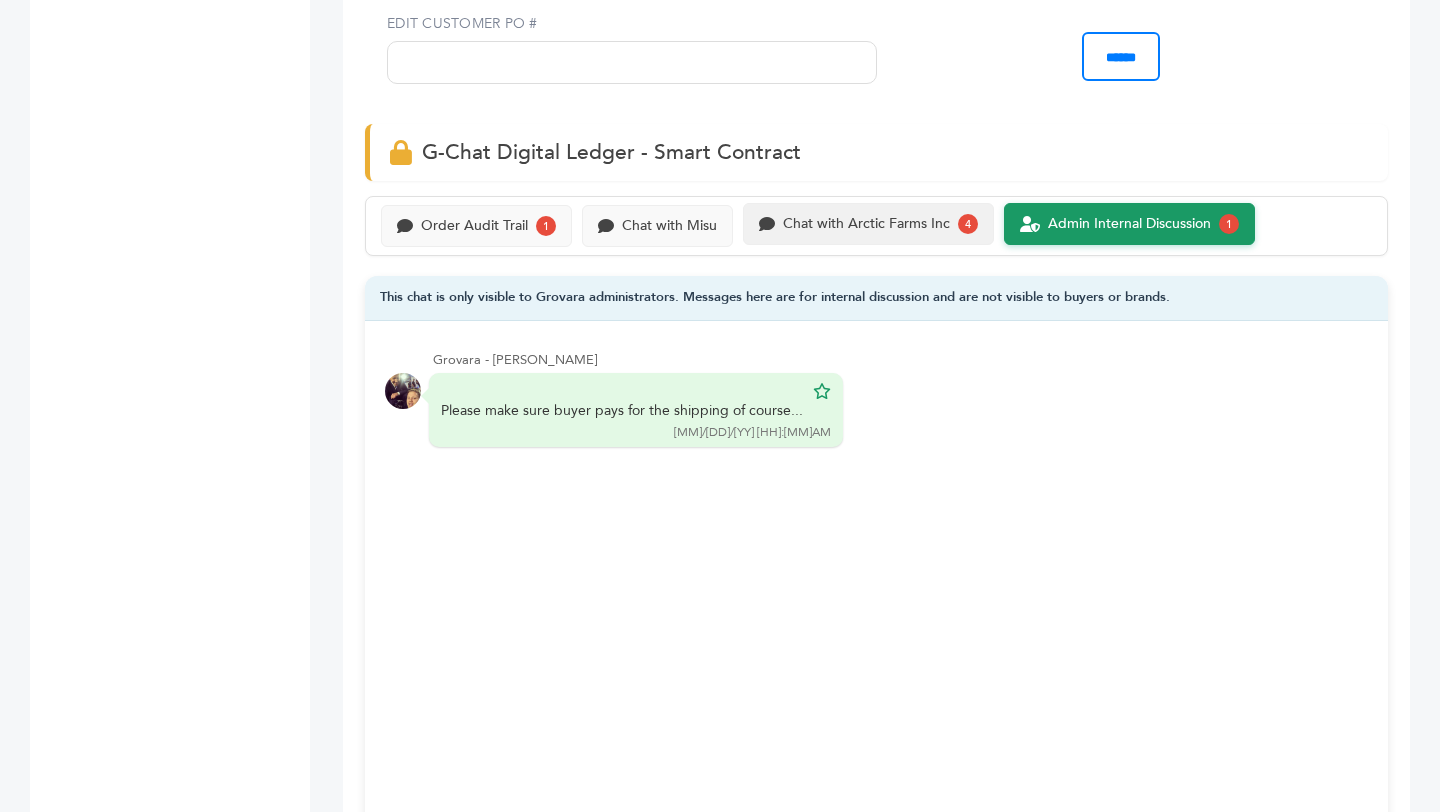 click on "Chat with Arctic Farms Inc" at bounding box center [474, 226] 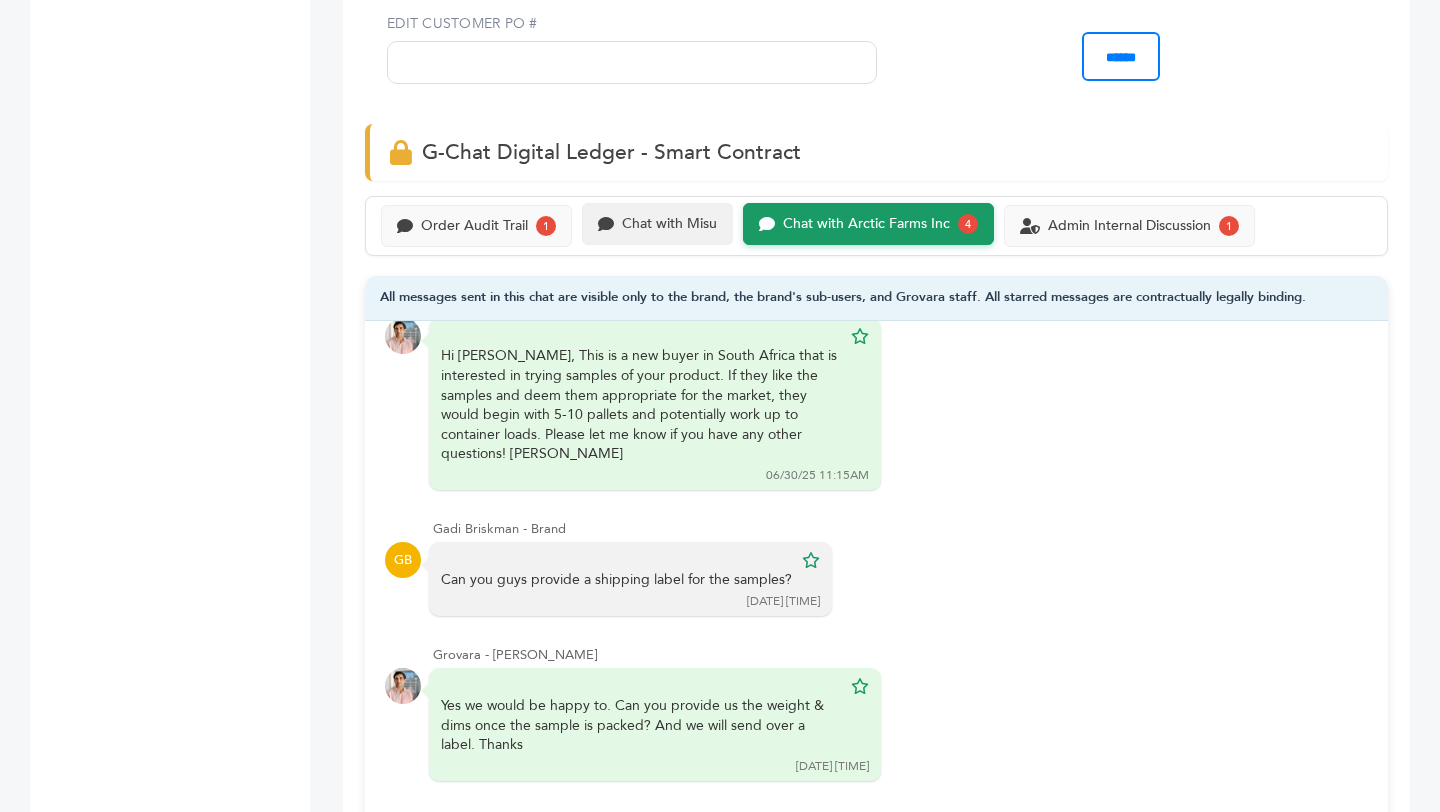 click on "Chat with Misu" at bounding box center [474, 226] 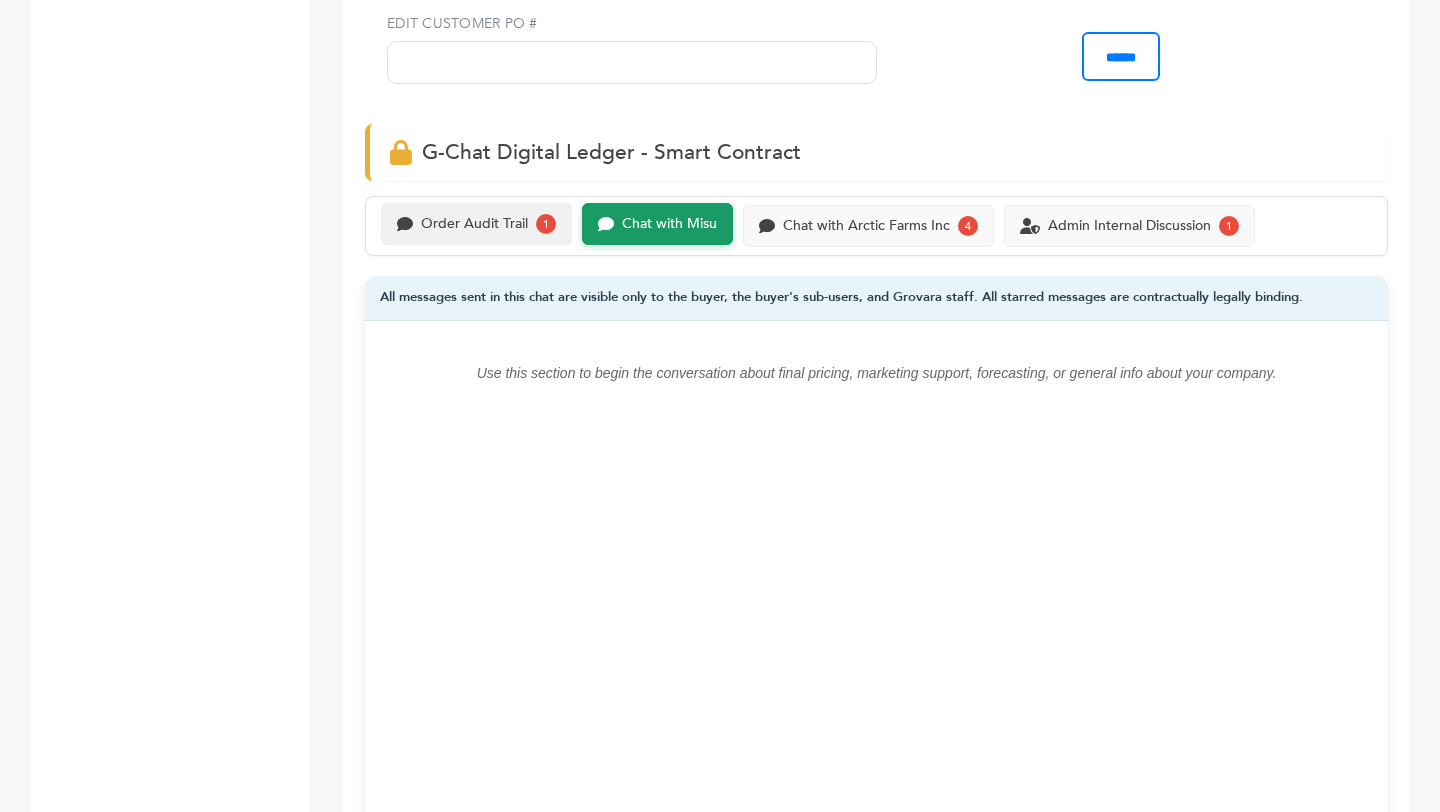 click on "Order Audit Trail
1" at bounding box center [476, 224] 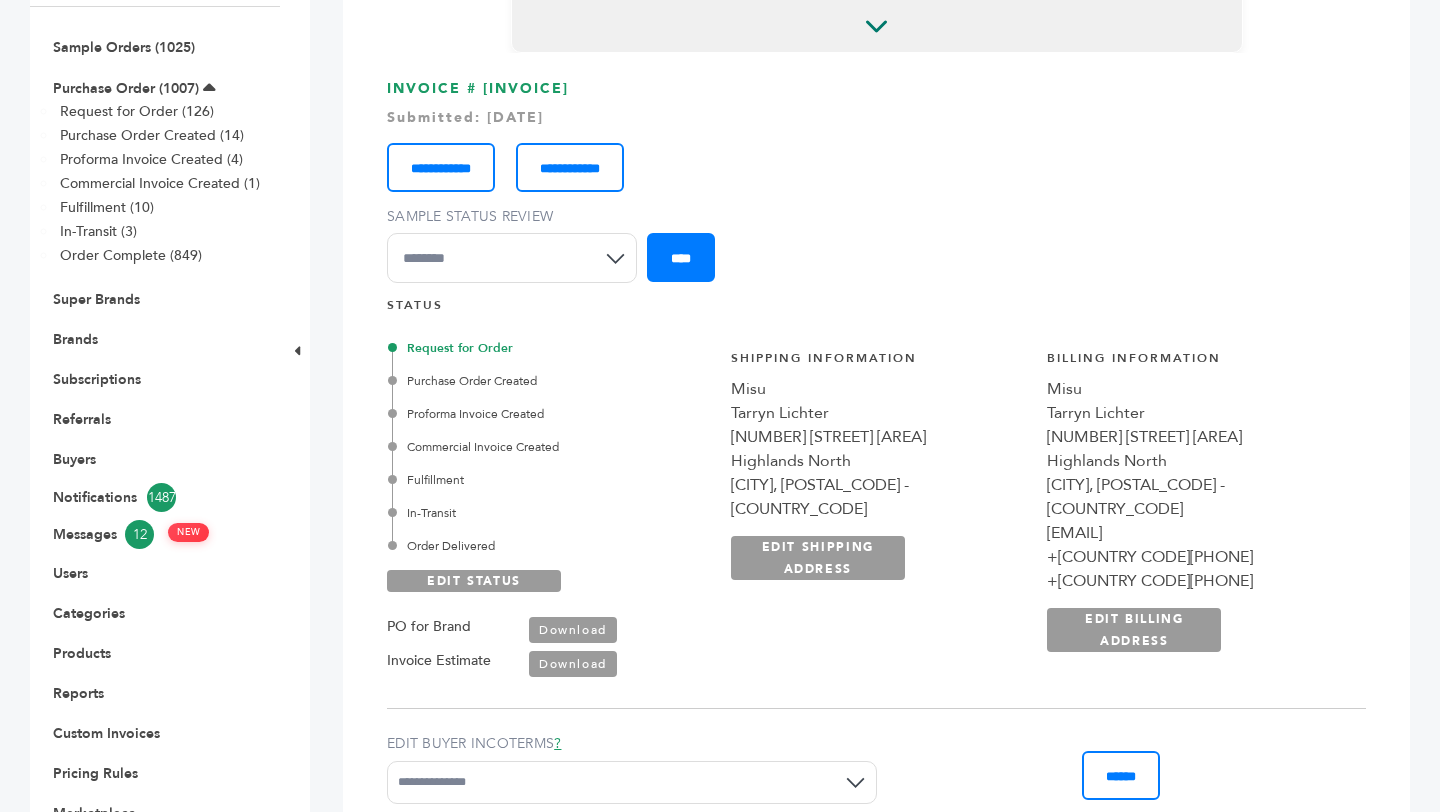 scroll, scrollTop: 0, scrollLeft: 0, axis: both 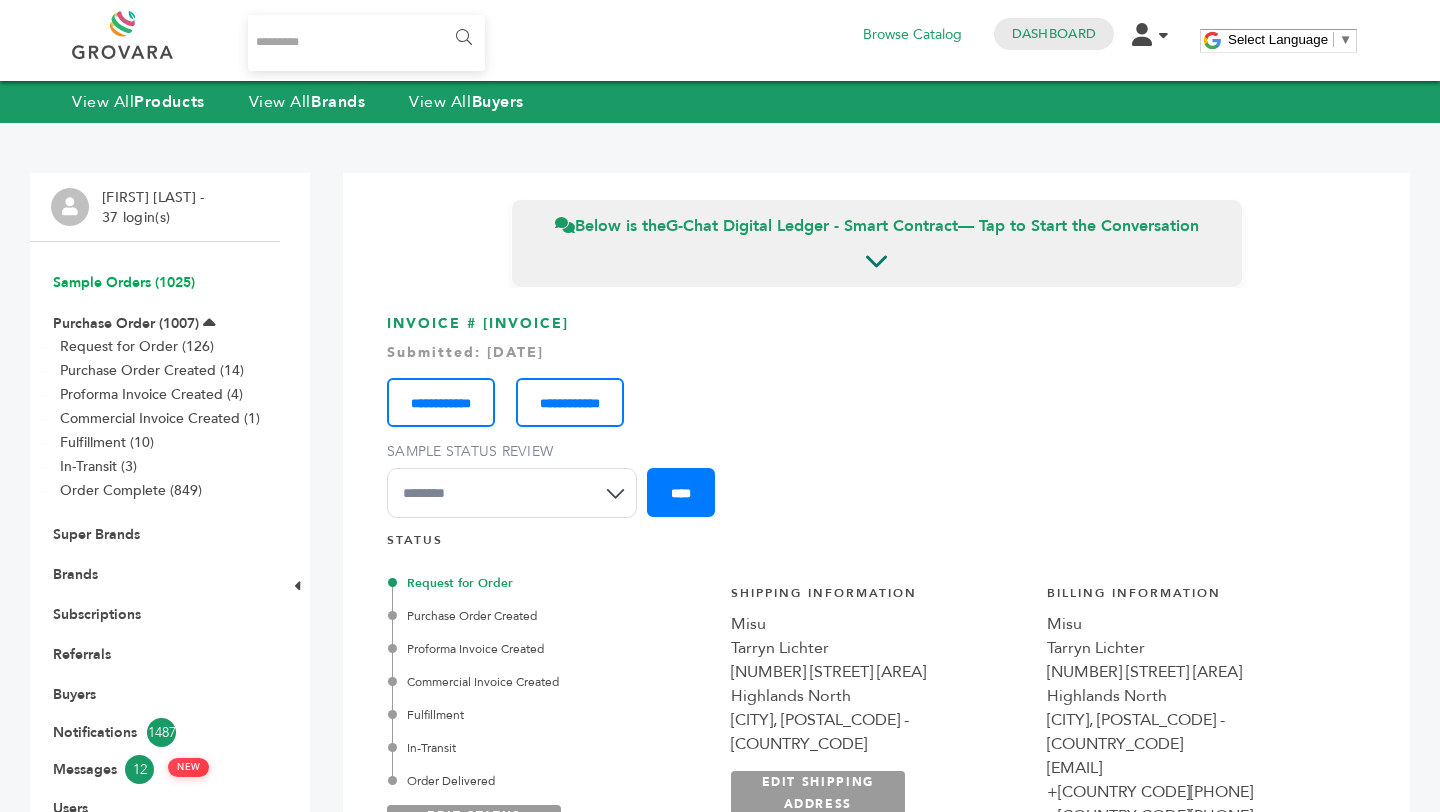 click on "Sample Orders (1025)" at bounding box center [124, 282] 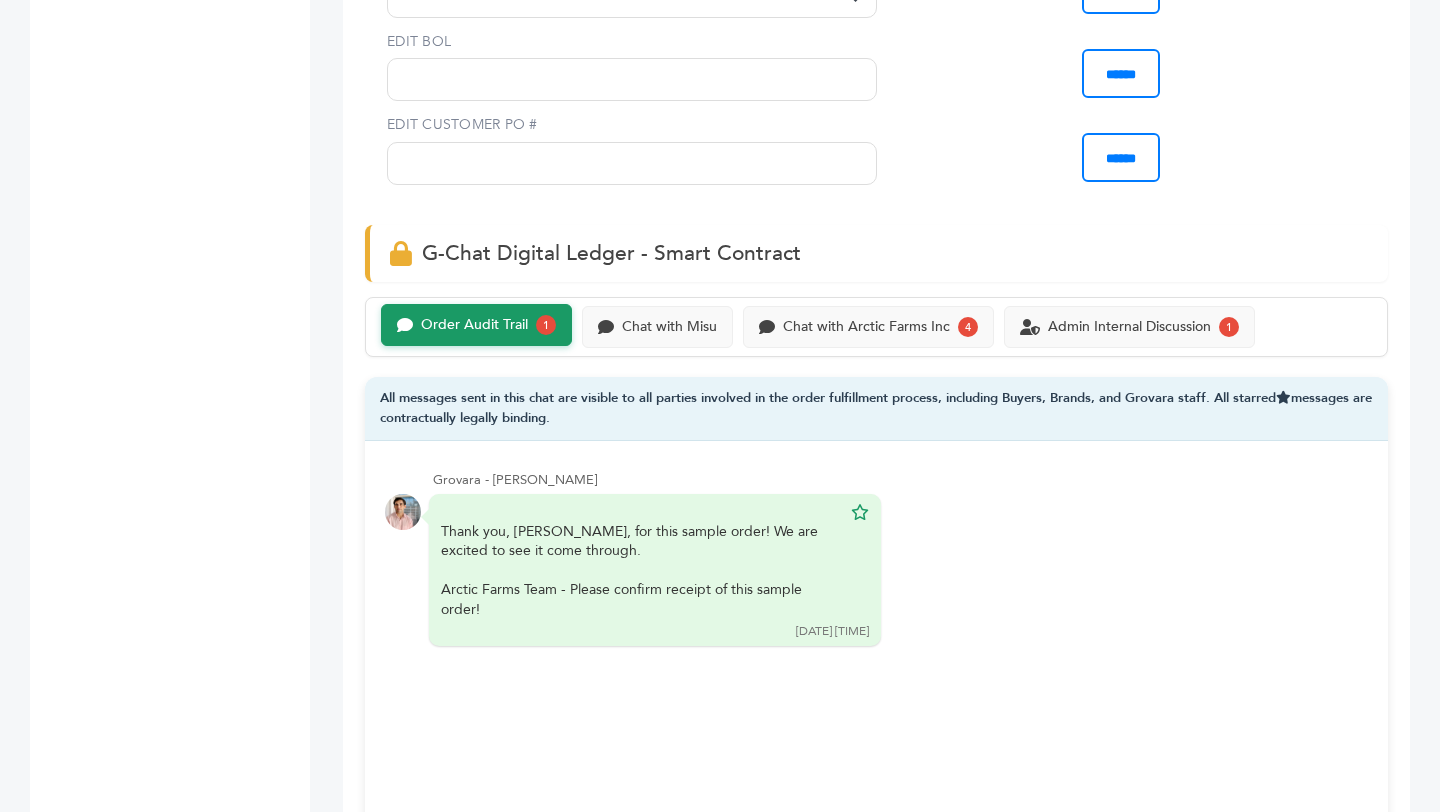 scroll, scrollTop: 1268, scrollLeft: 0, axis: vertical 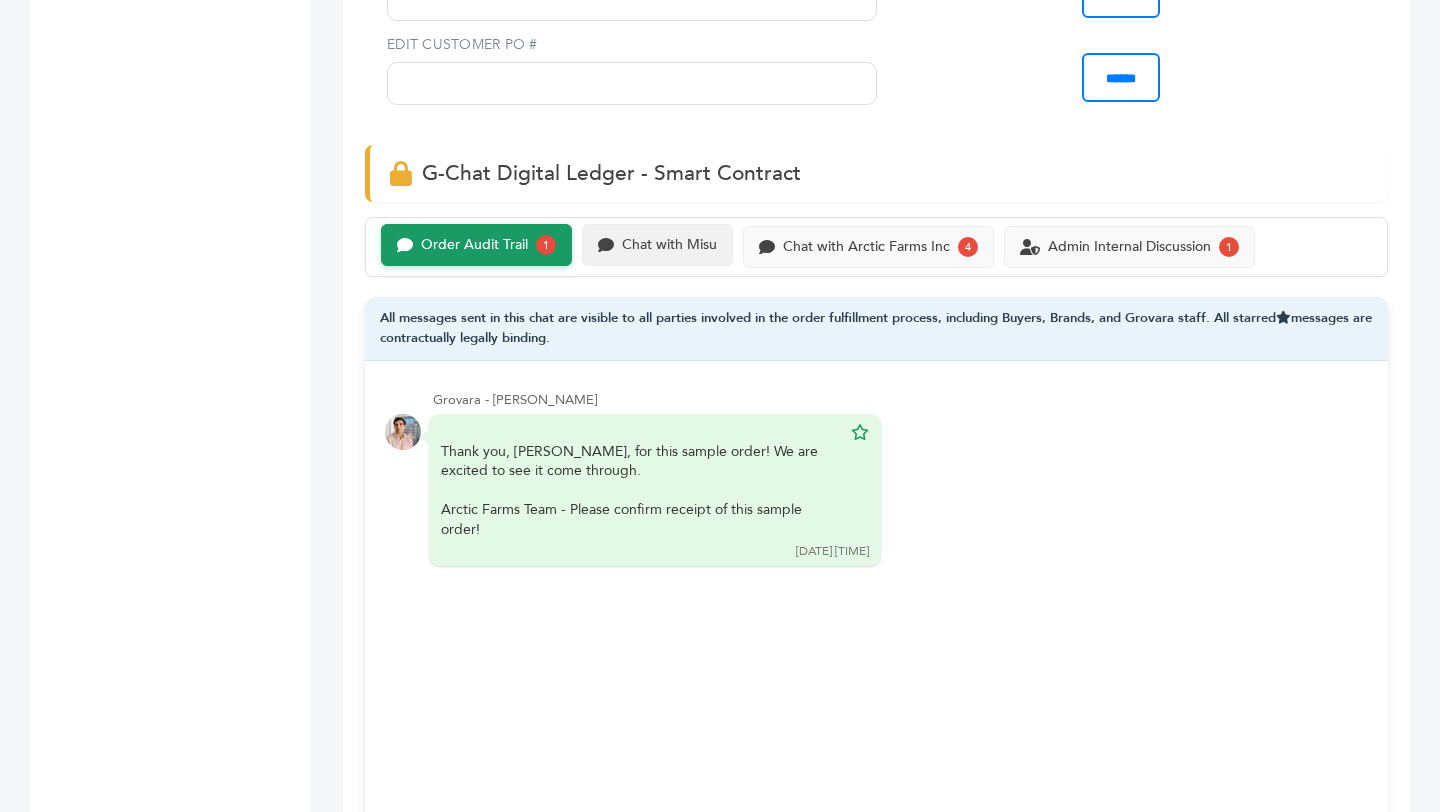 click on "Chat with Misu" at bounding box center (474, 245) 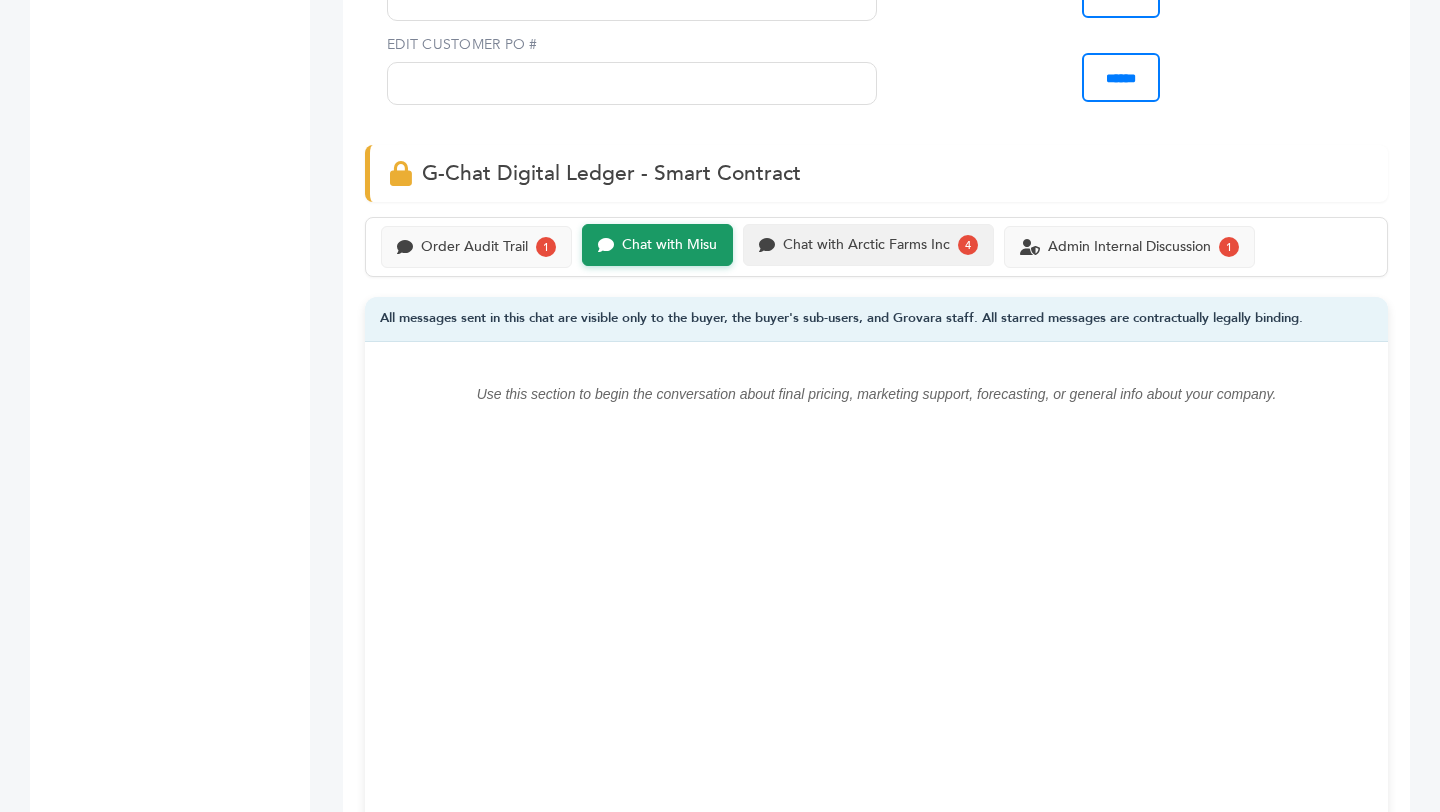 click on "Chat with Arctic Farms Inc" at bounding box center [474, 247] 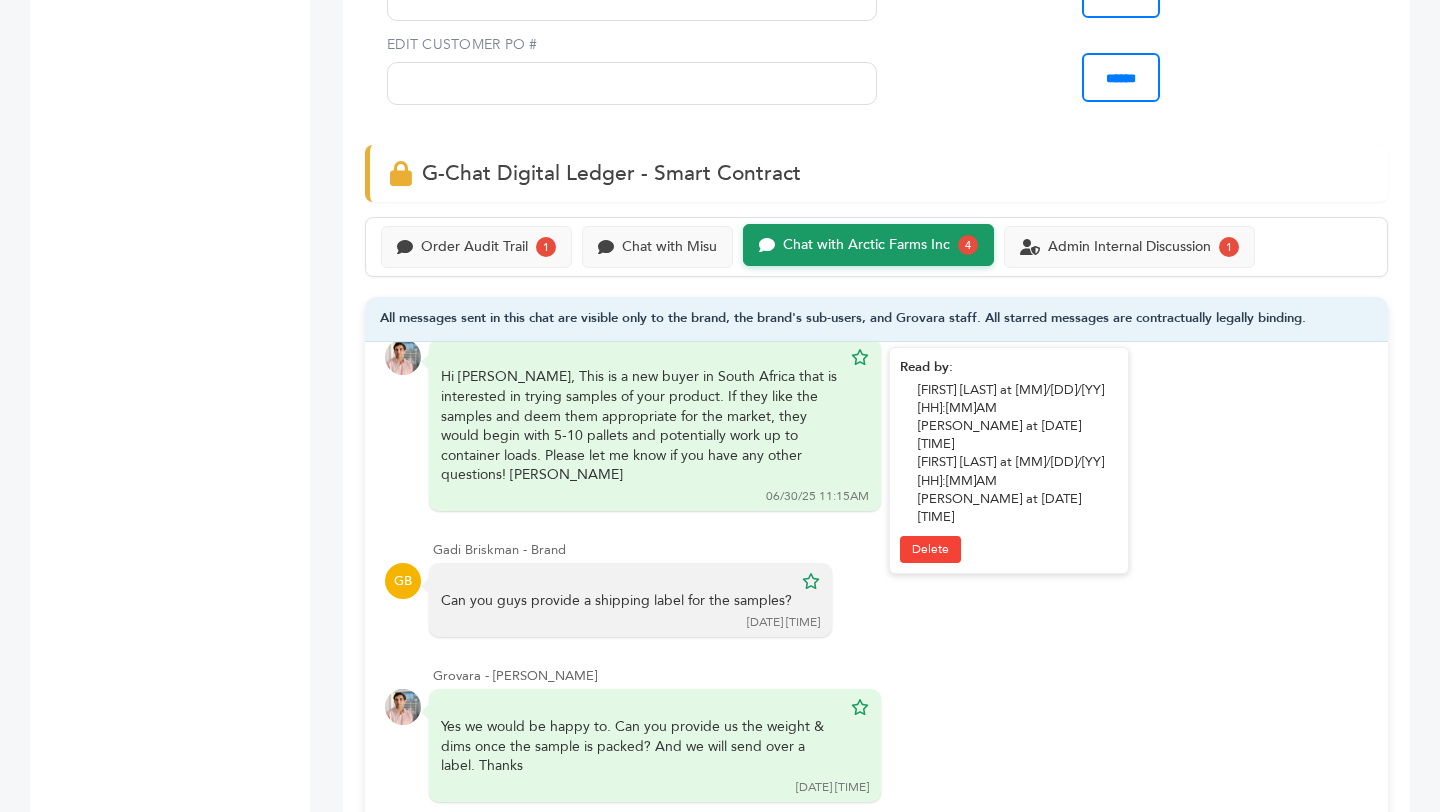 scroll, scrollTop: 201, scrollLeft: 0, axis: vertical 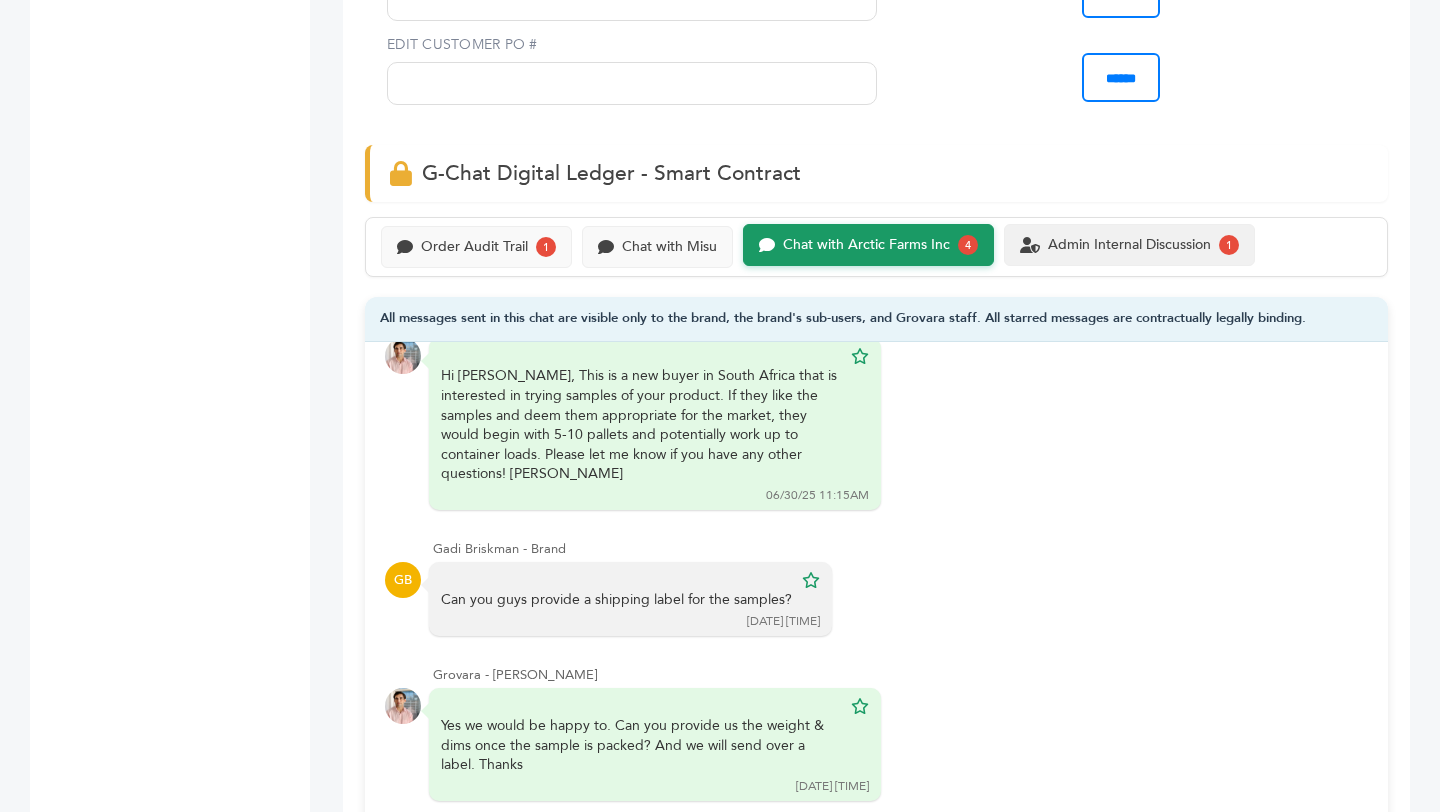 click at bounding box center [1030, 245] 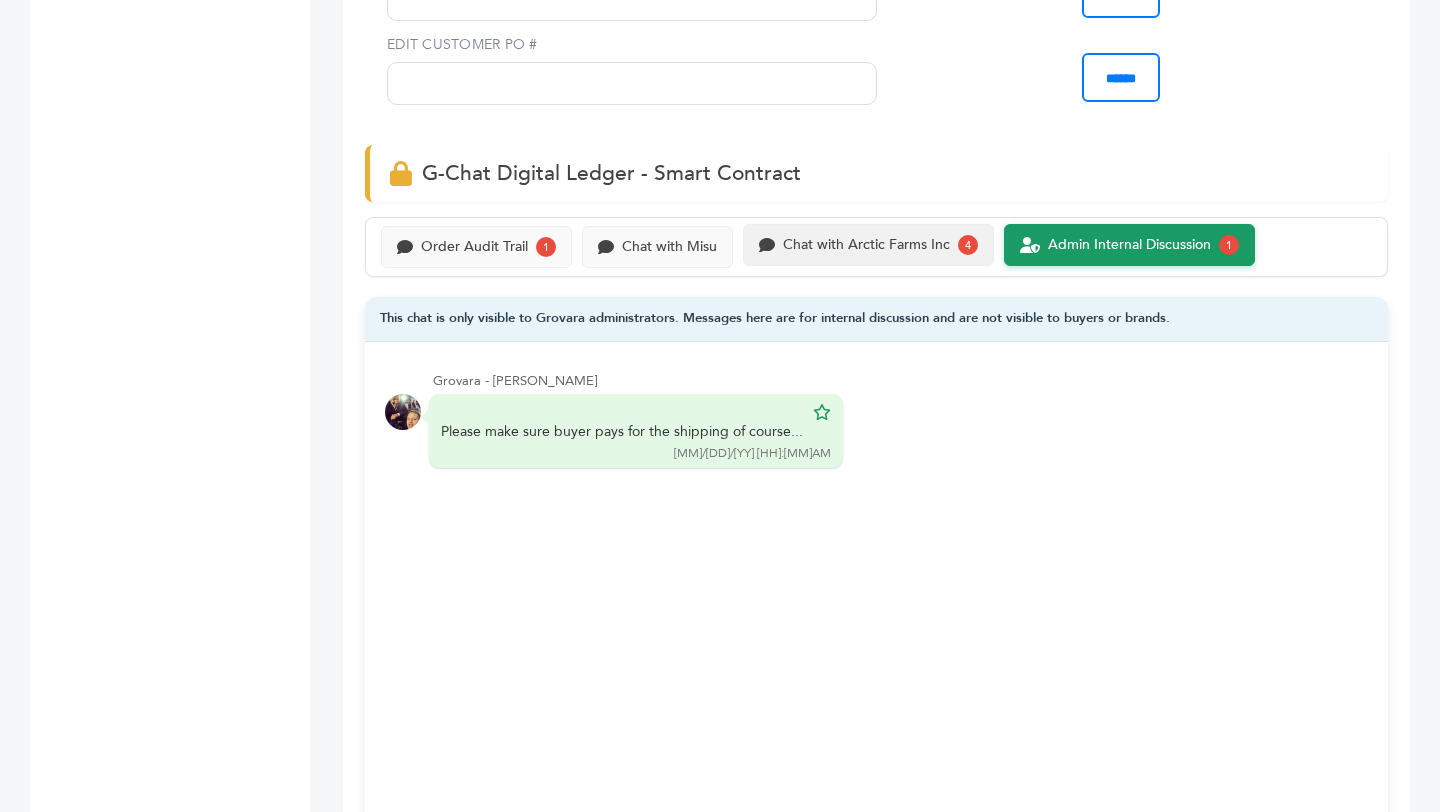 click on "Chat with Arctic Farms Inc
4" at bounding box center [868, 245] 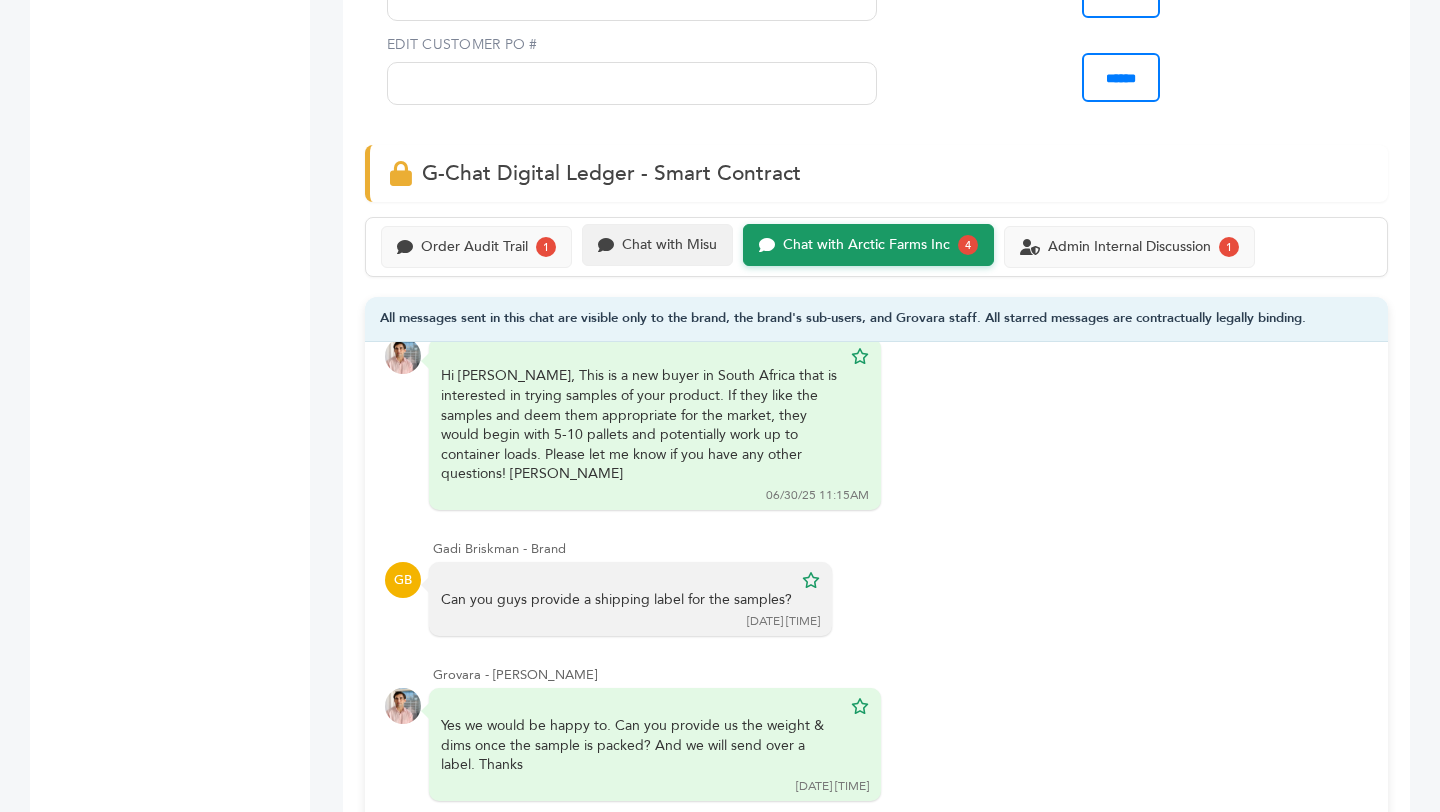 click on "Chat with Misu" at bounding box center [657, 245] 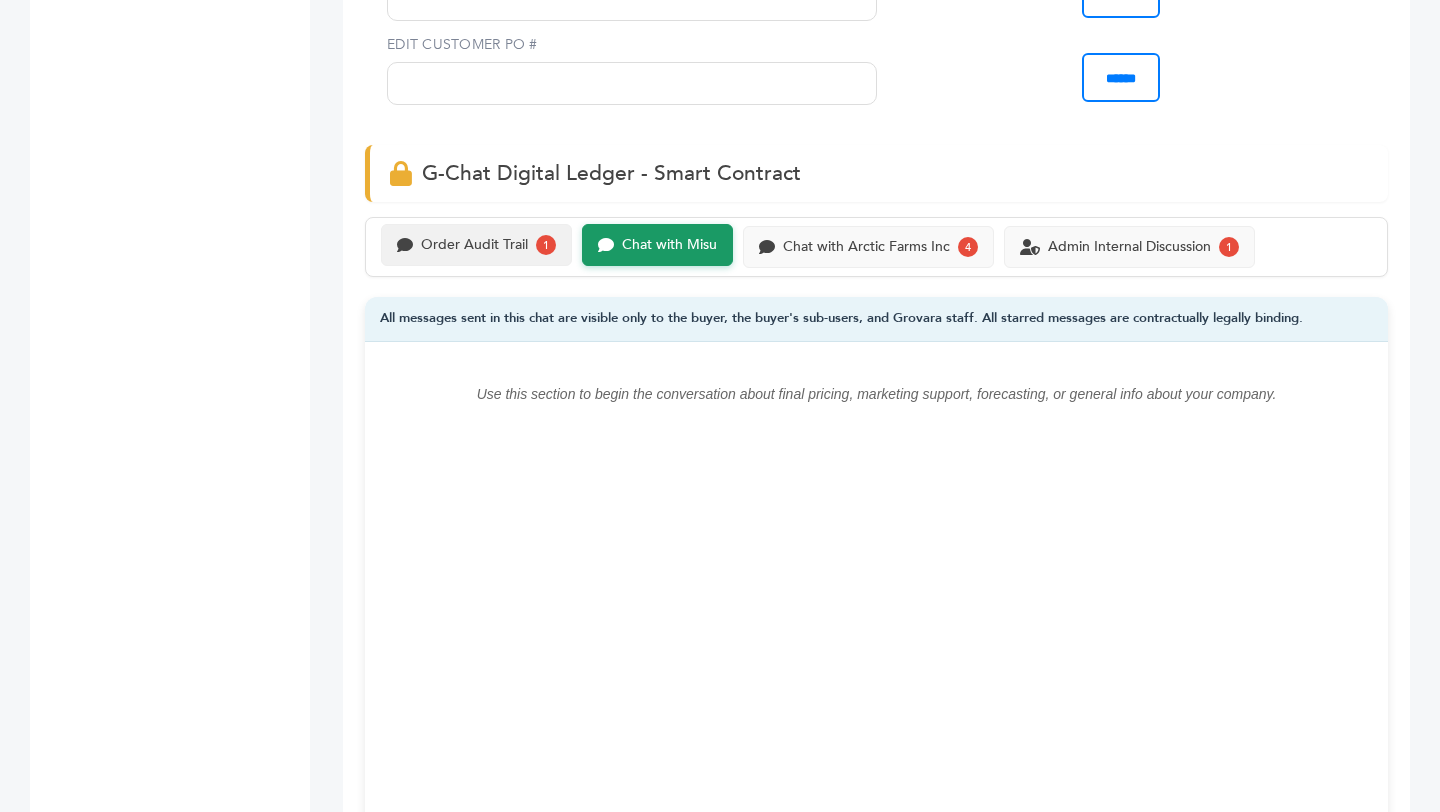 click on "Order Audit Trail
1" at bounding box center [476, 245] 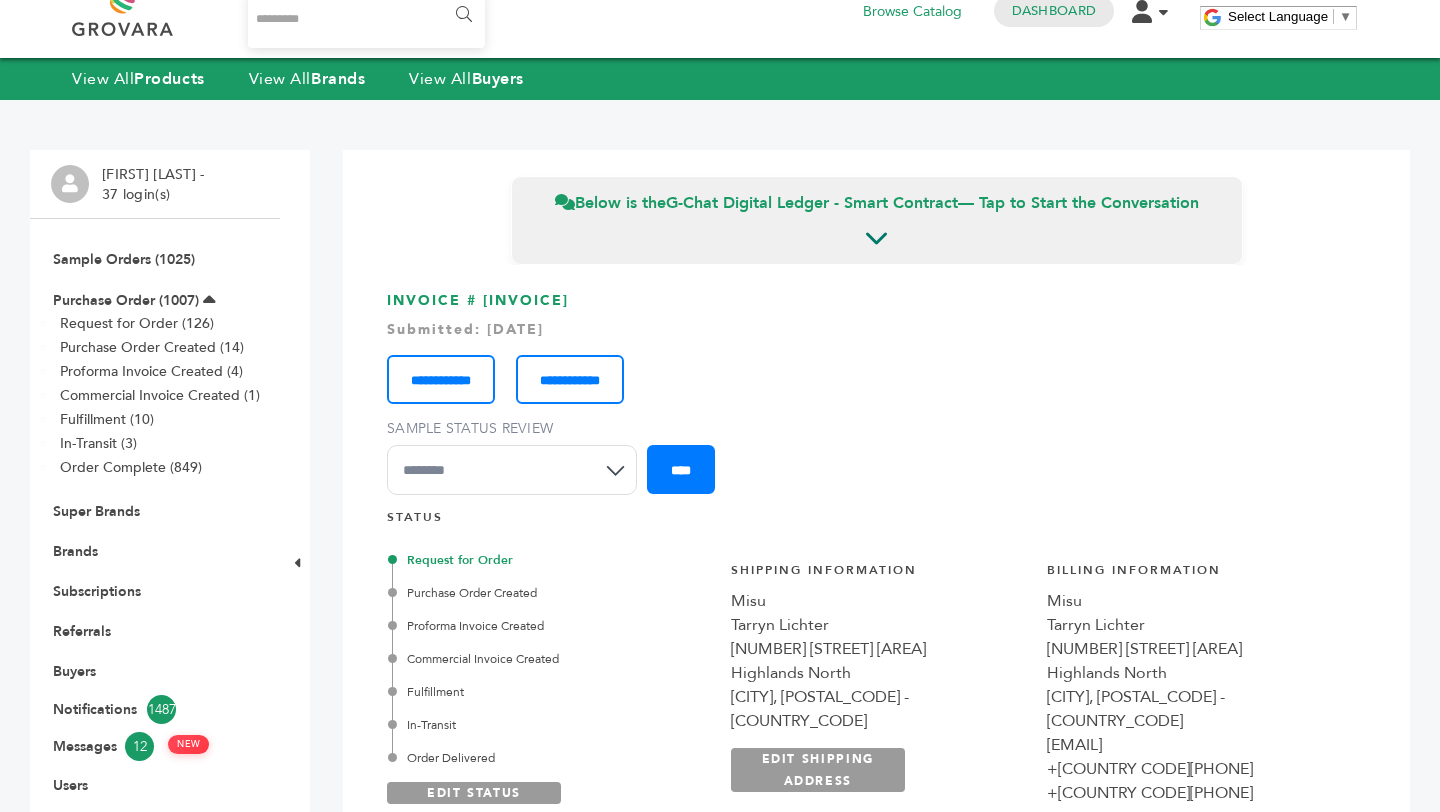 scroll, scrollTop: 0, scrollLeft: 0, axis: both 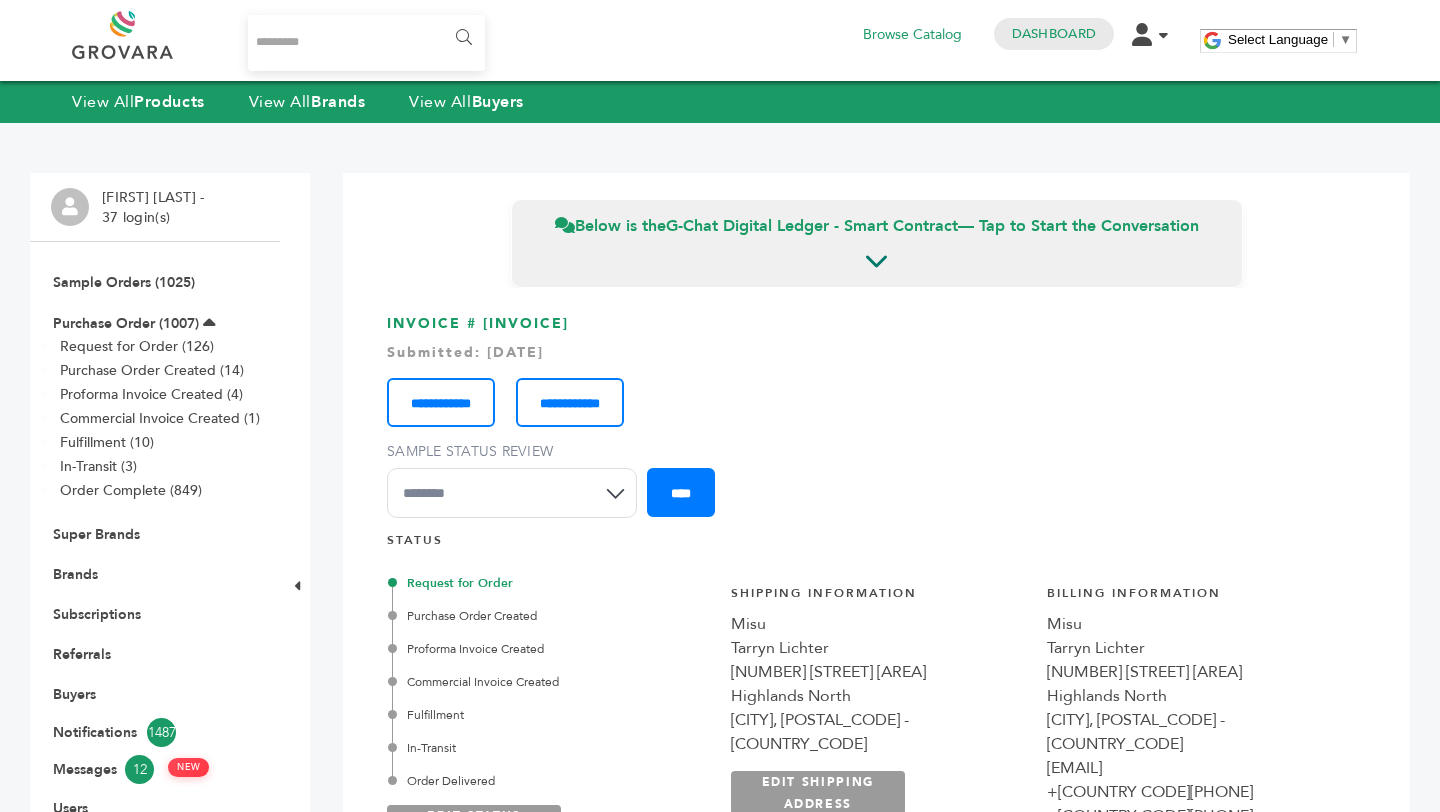 click on "Sample Orders (1025)" at bounding box center (155, 282) 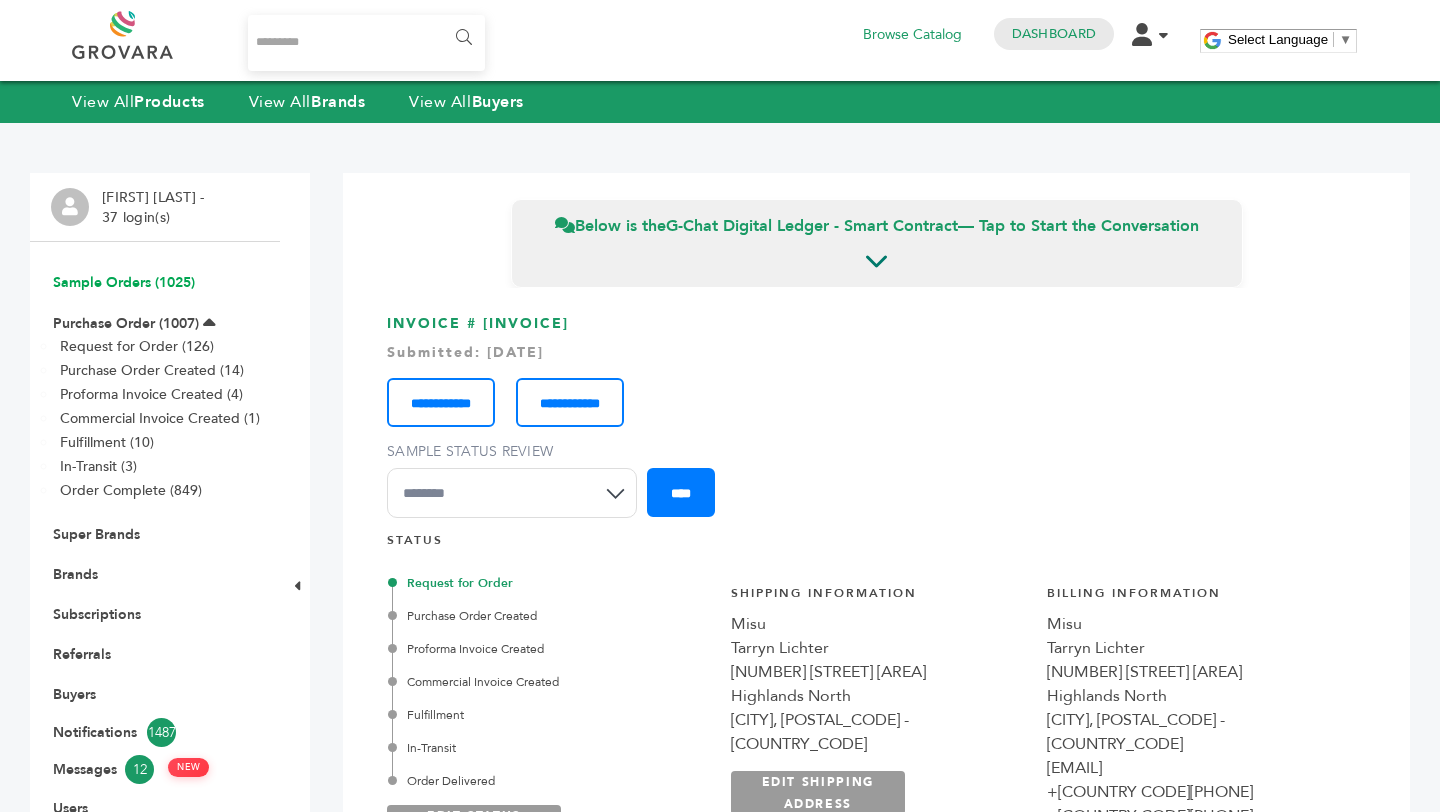 click on "Sample Orders (1025)" at bounding box center (124, 282) 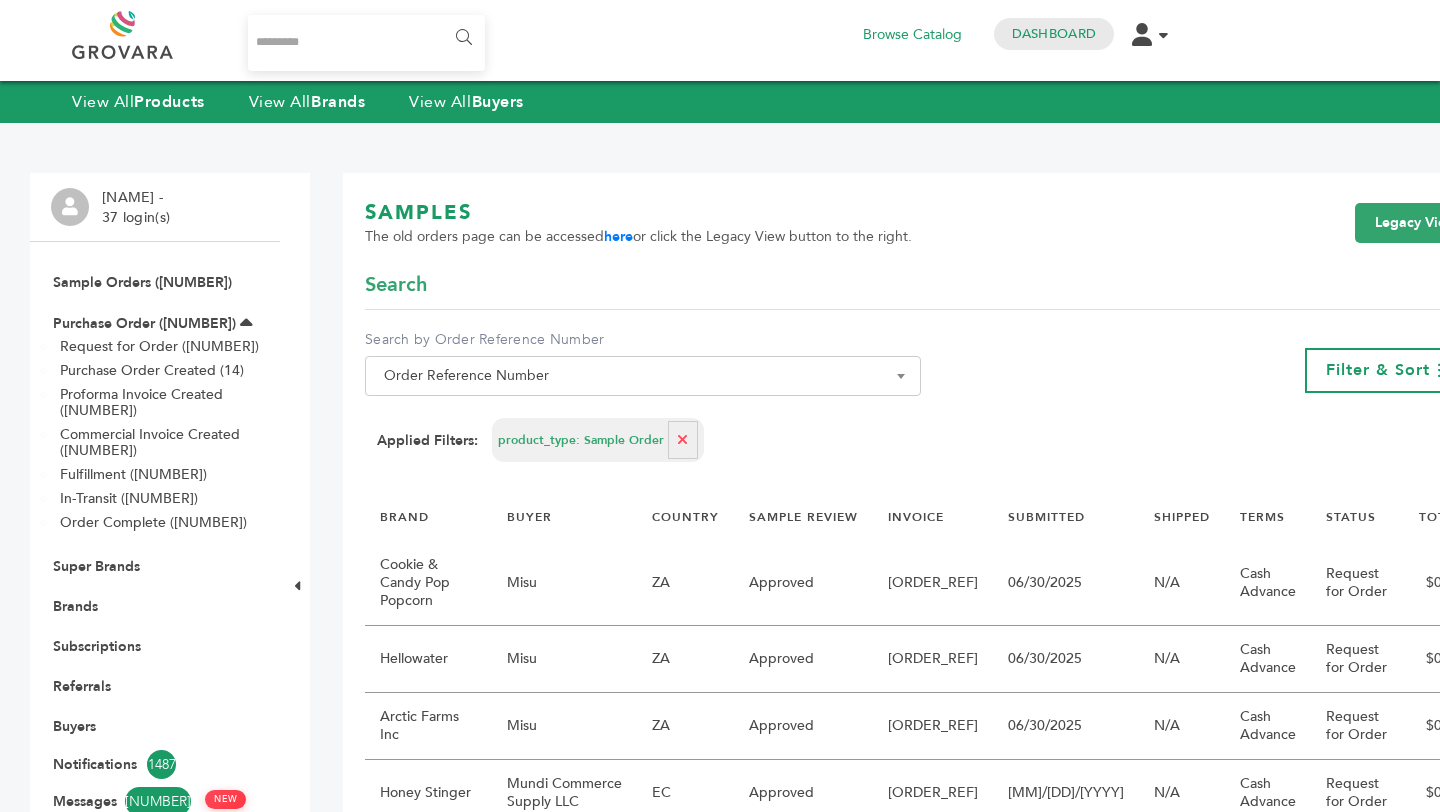 scroll, scrollTop: 0, scrollLeft: 0, axis: both 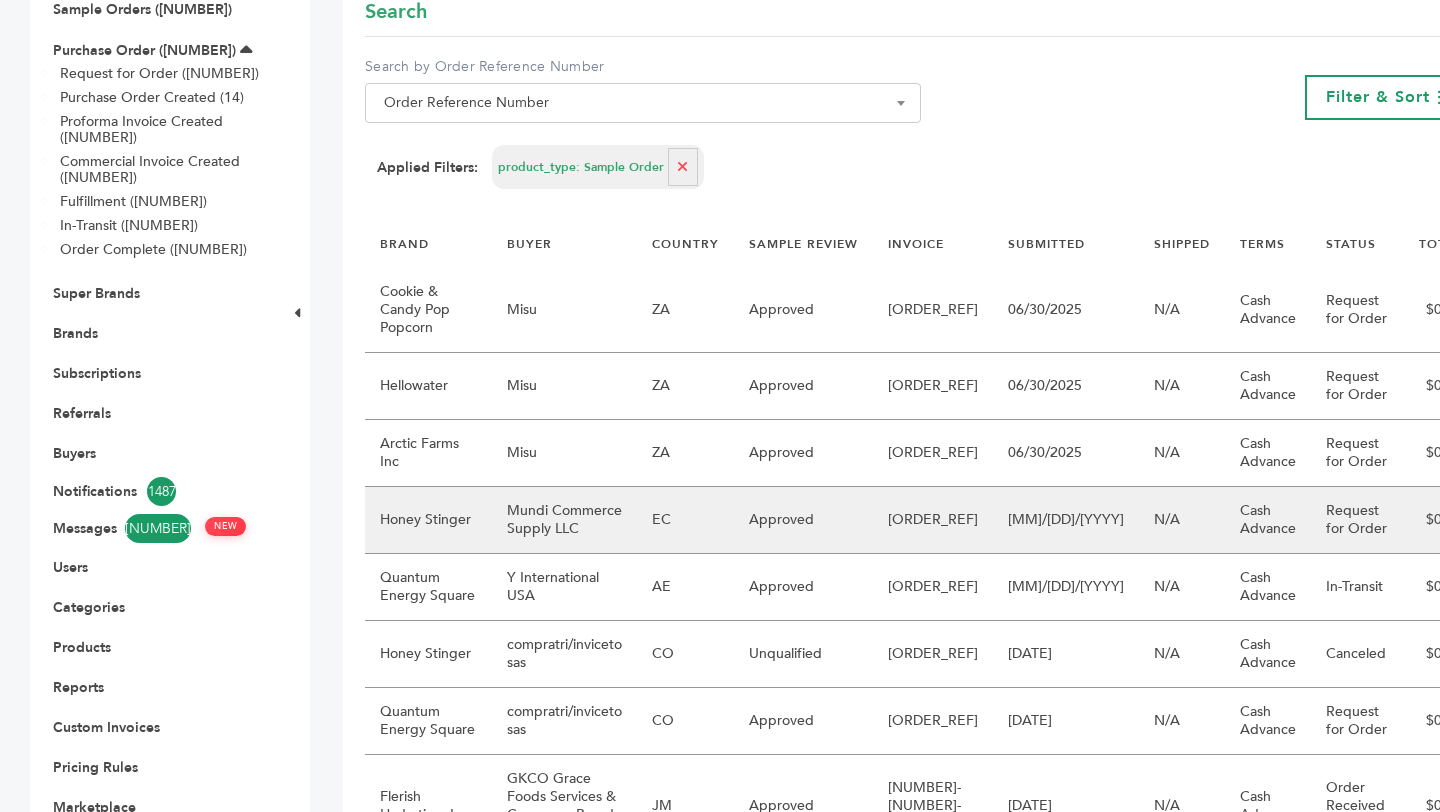 click on "[COMPANY]" at bounding box center (564, 520) 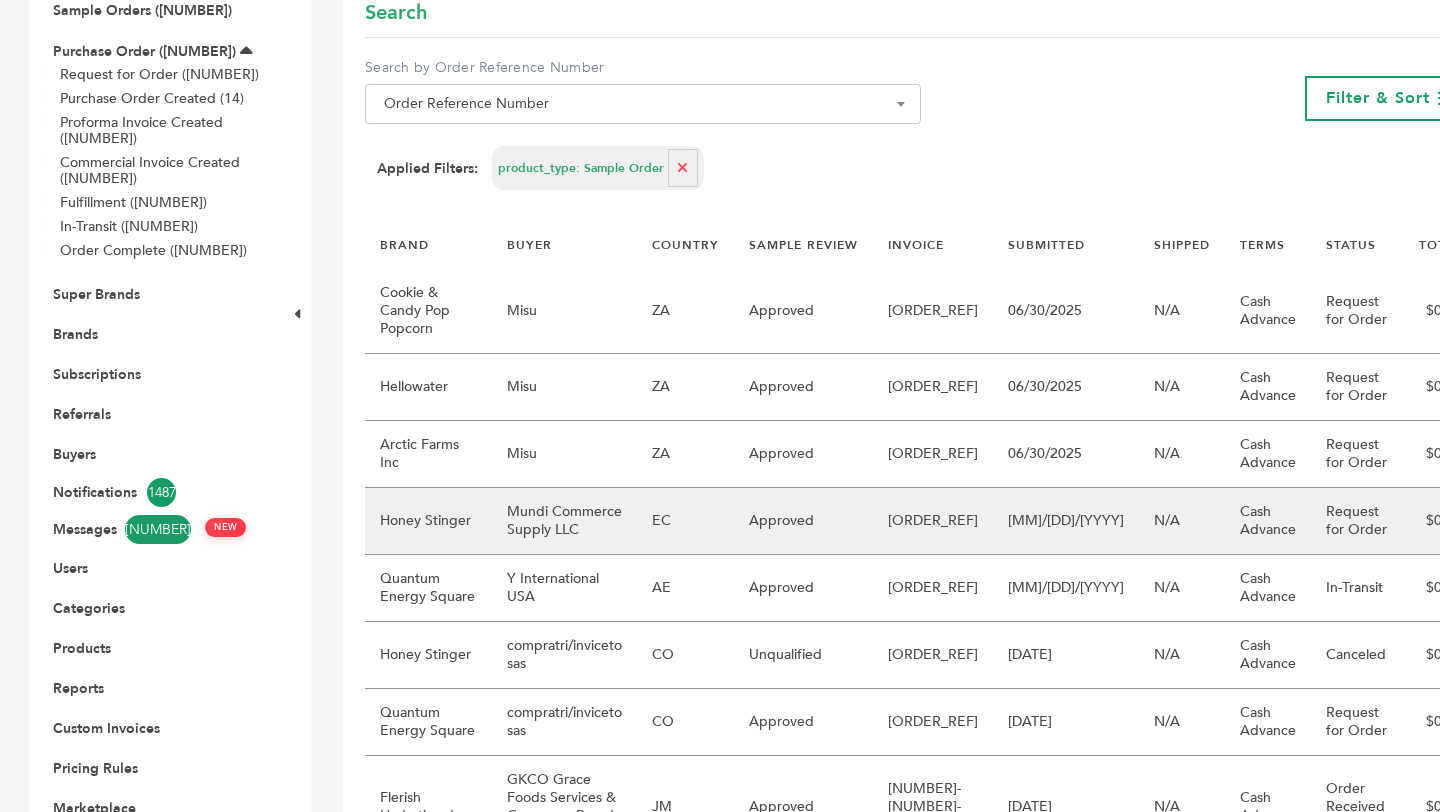 scroll, scrollTop: 271, scrollLeft: 0, axis: vertical 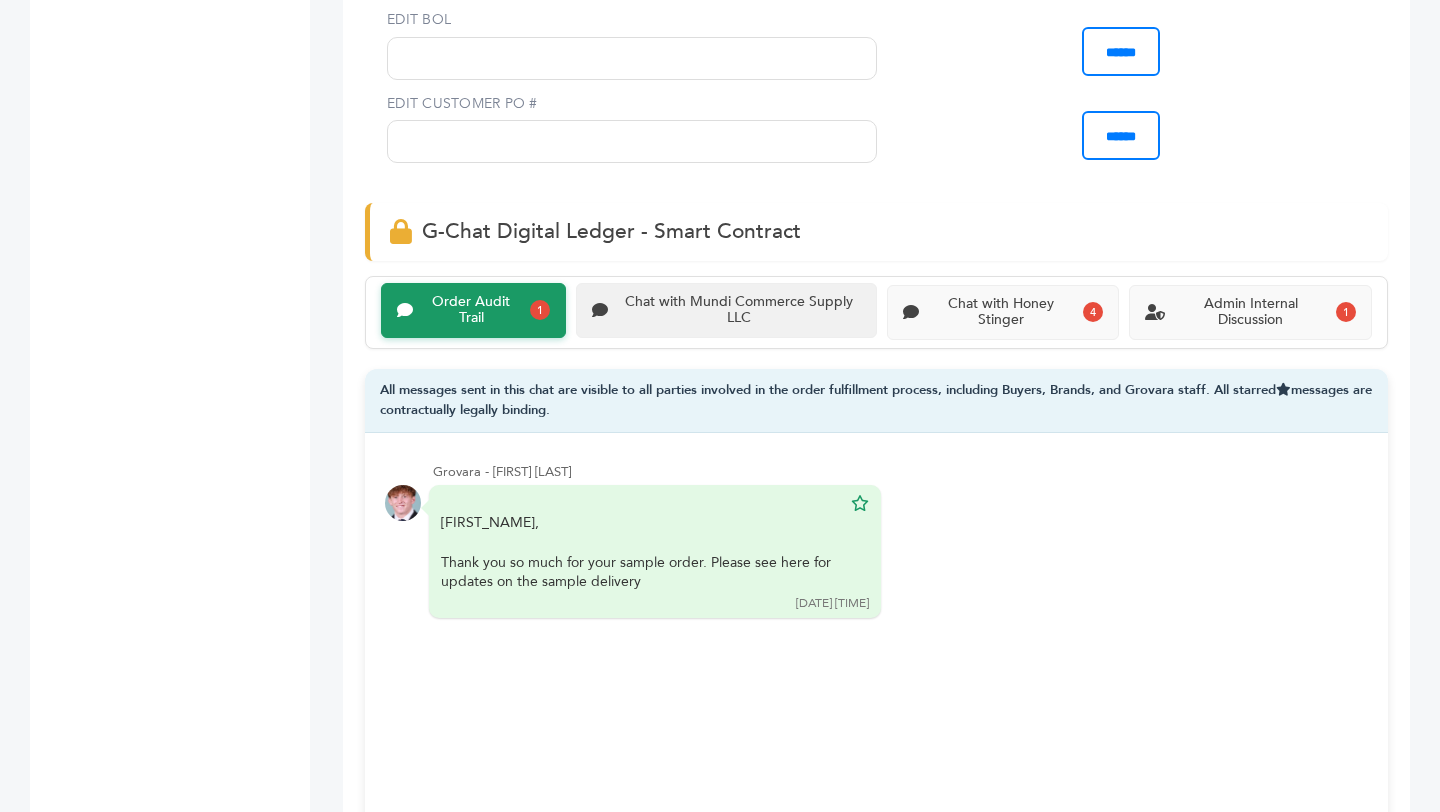 click on "Chat with Mundi Commerce Supply LLC" at bounding box center (471, 311) 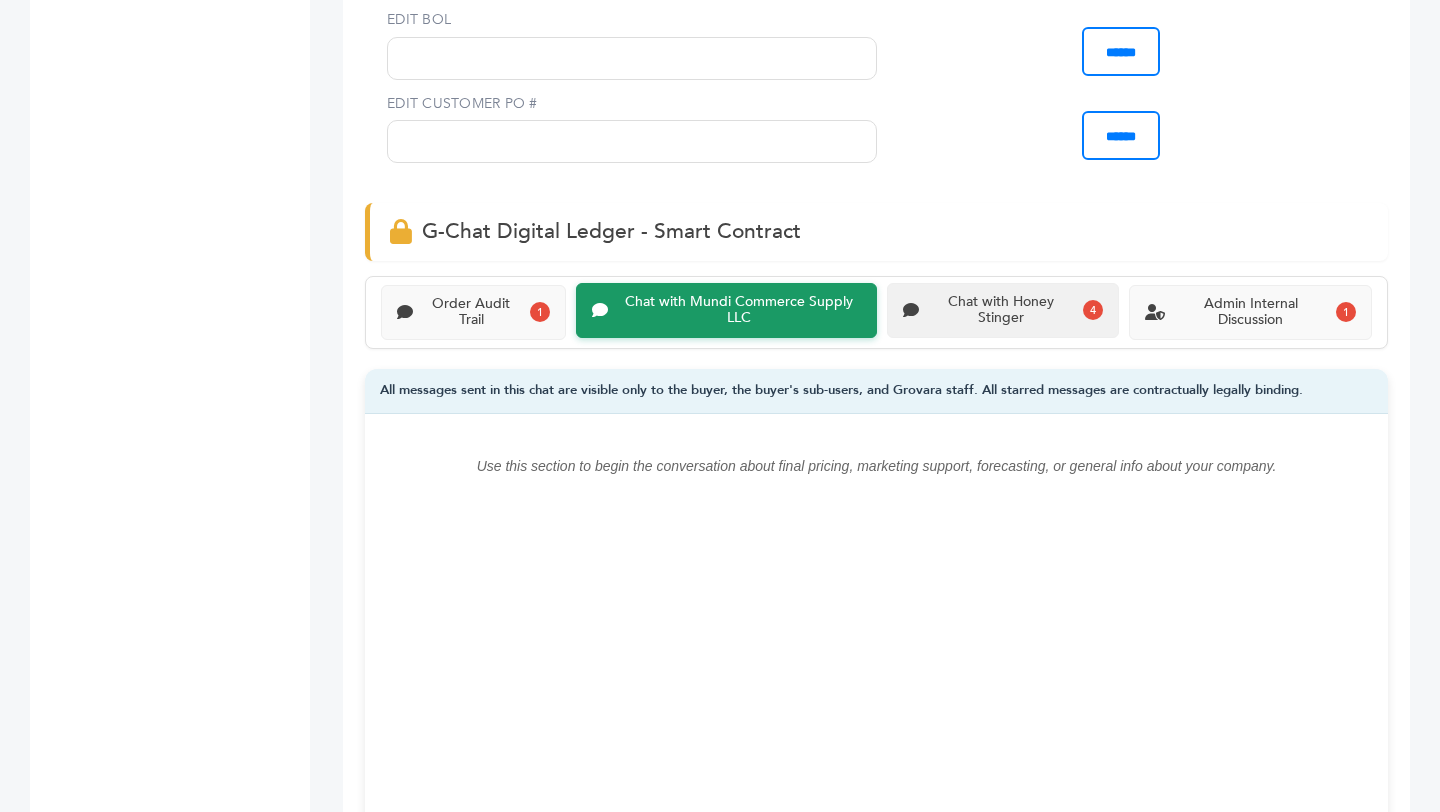 click on "Chat with Honey Stinger
4" at bounding box center [1003, 311] 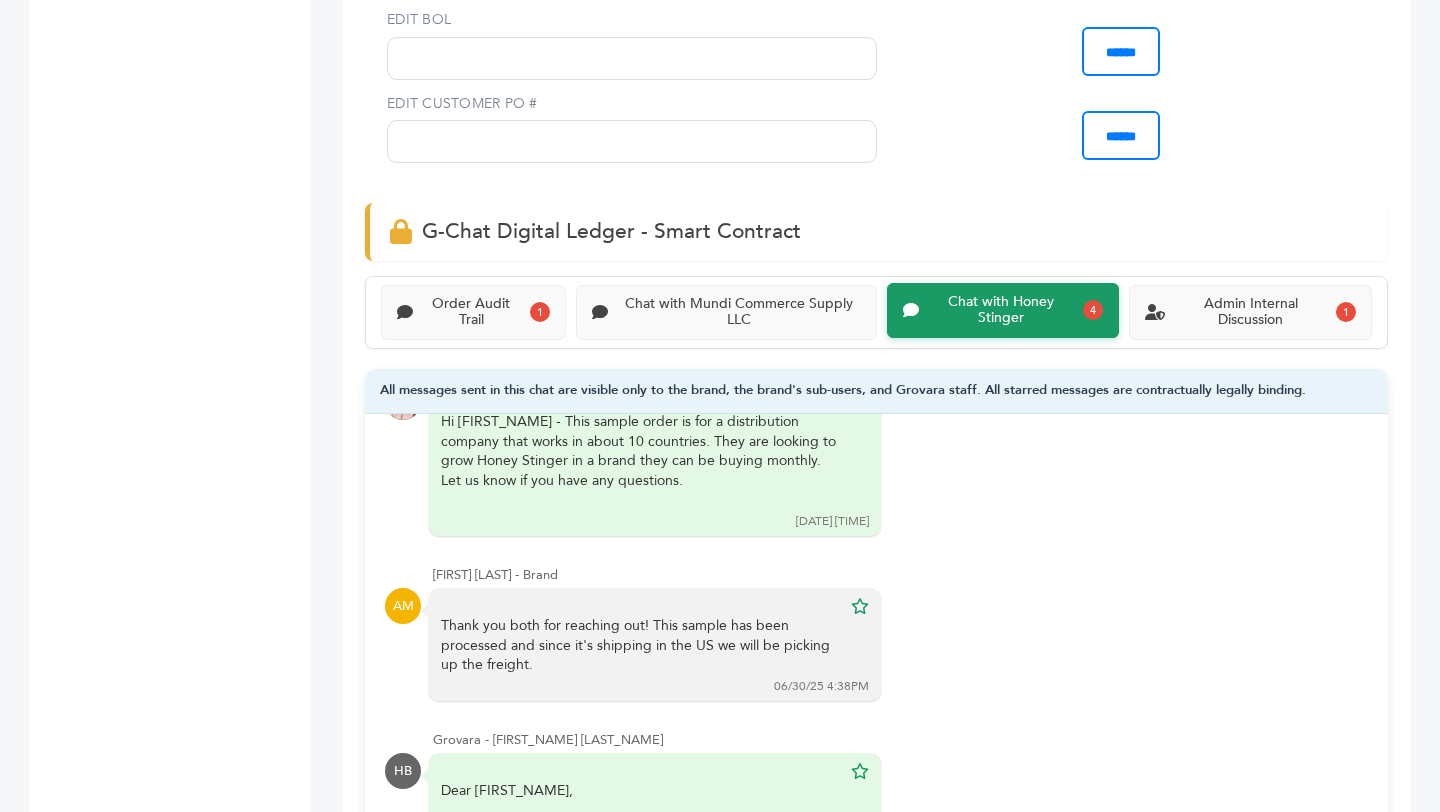 scroll, scrollTop: 333, scrollLeft: 0, axis: vertical 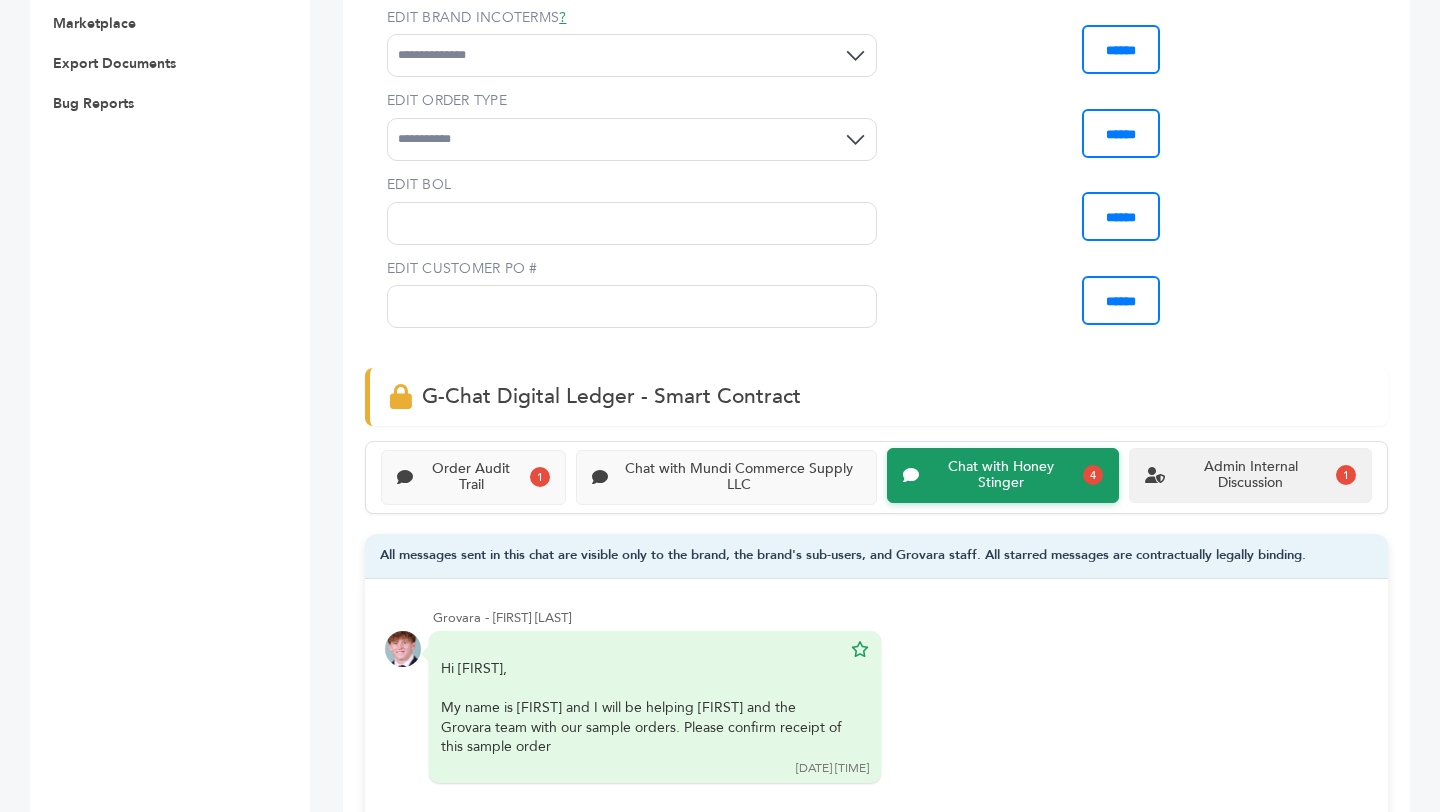 click on "Admin Internal Discussion" at bounding box center (471, 478) 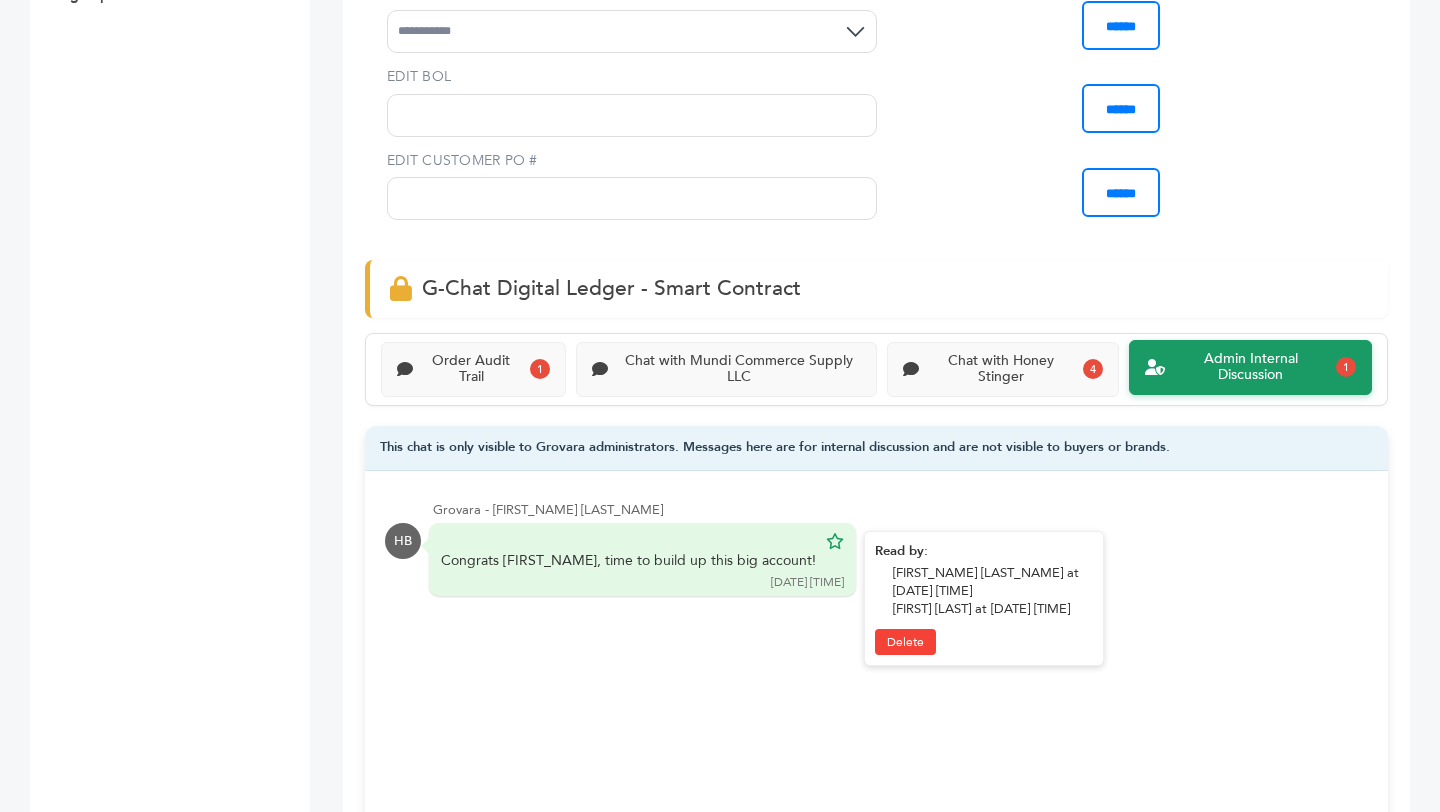scroll, scrollTop: 1136, scrollLeft: 0, axis: vertical 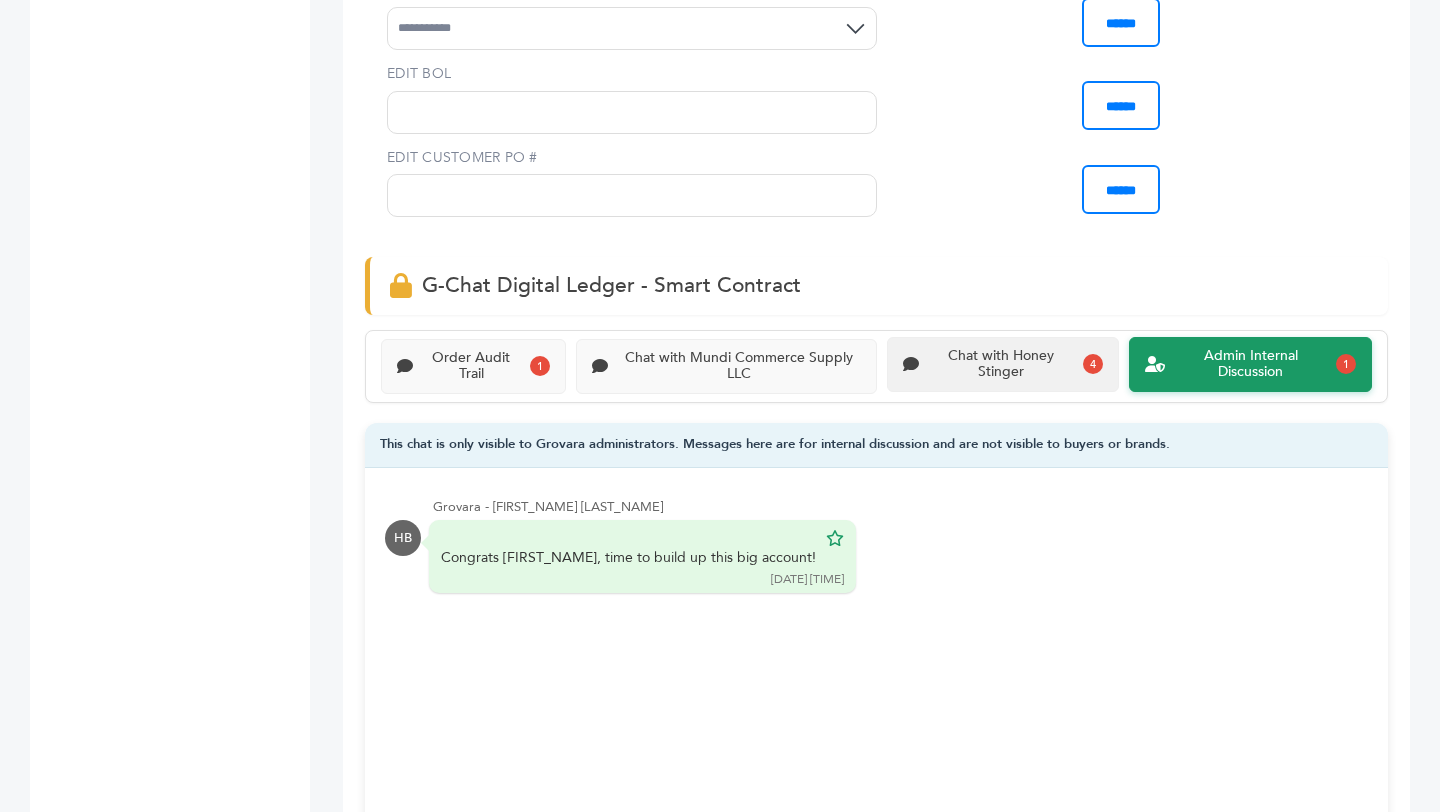 click on "Chat with Honey Stinger" at bounding box center (471, 367) 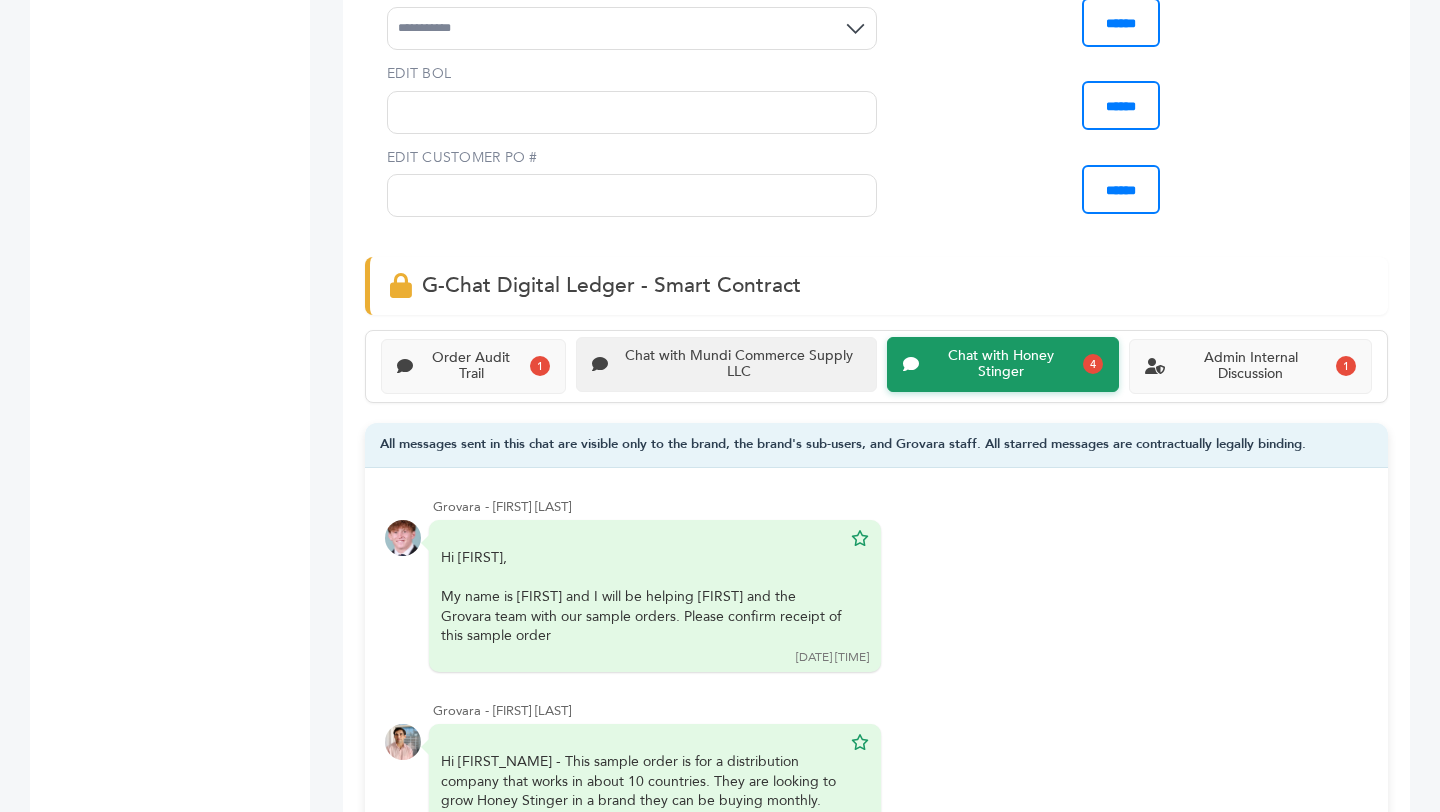 click on "Chat with Mundi Commerce Supply LLC" at bounding box center [471, 367] 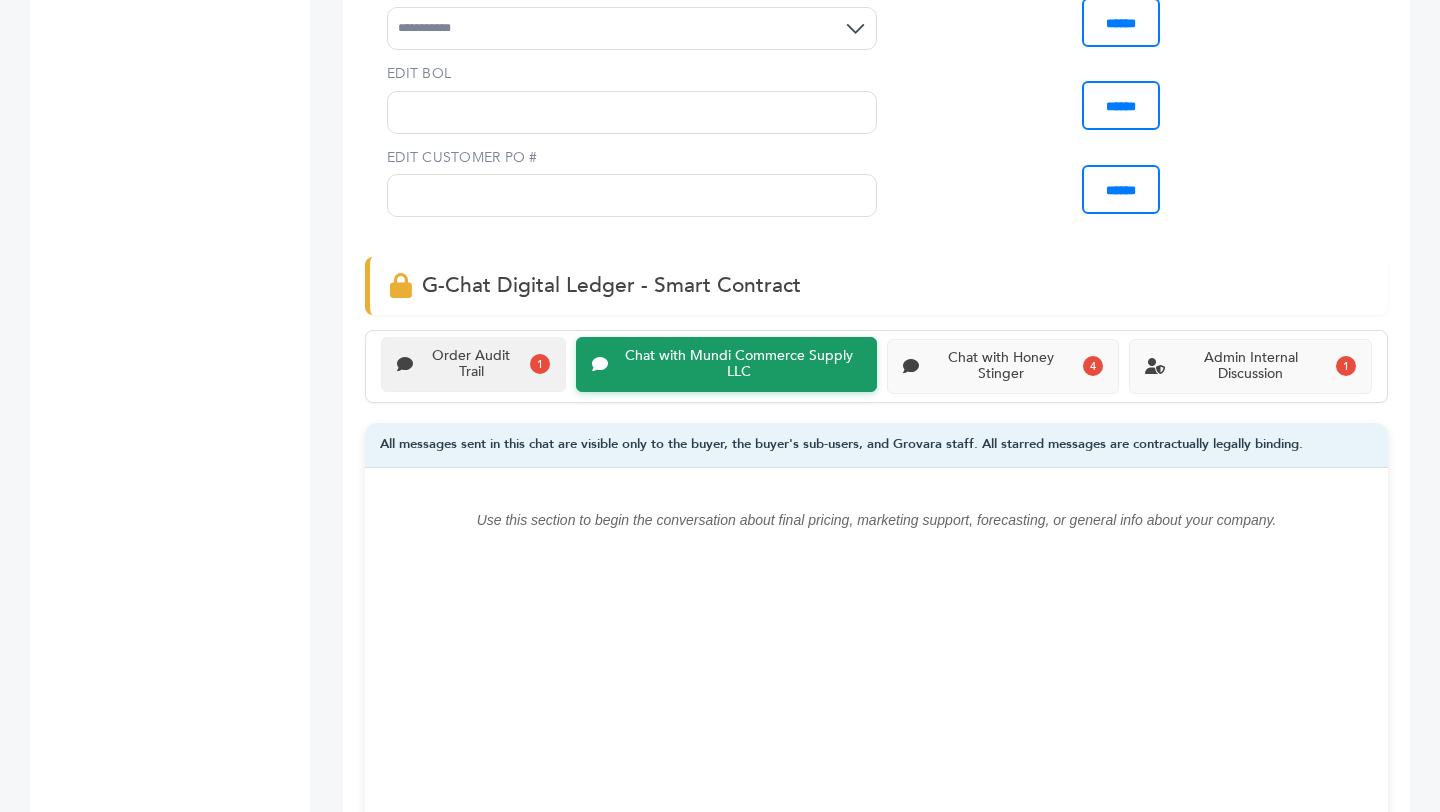 click on "Order Audit Trail
1" at bounding box center [473, 365] 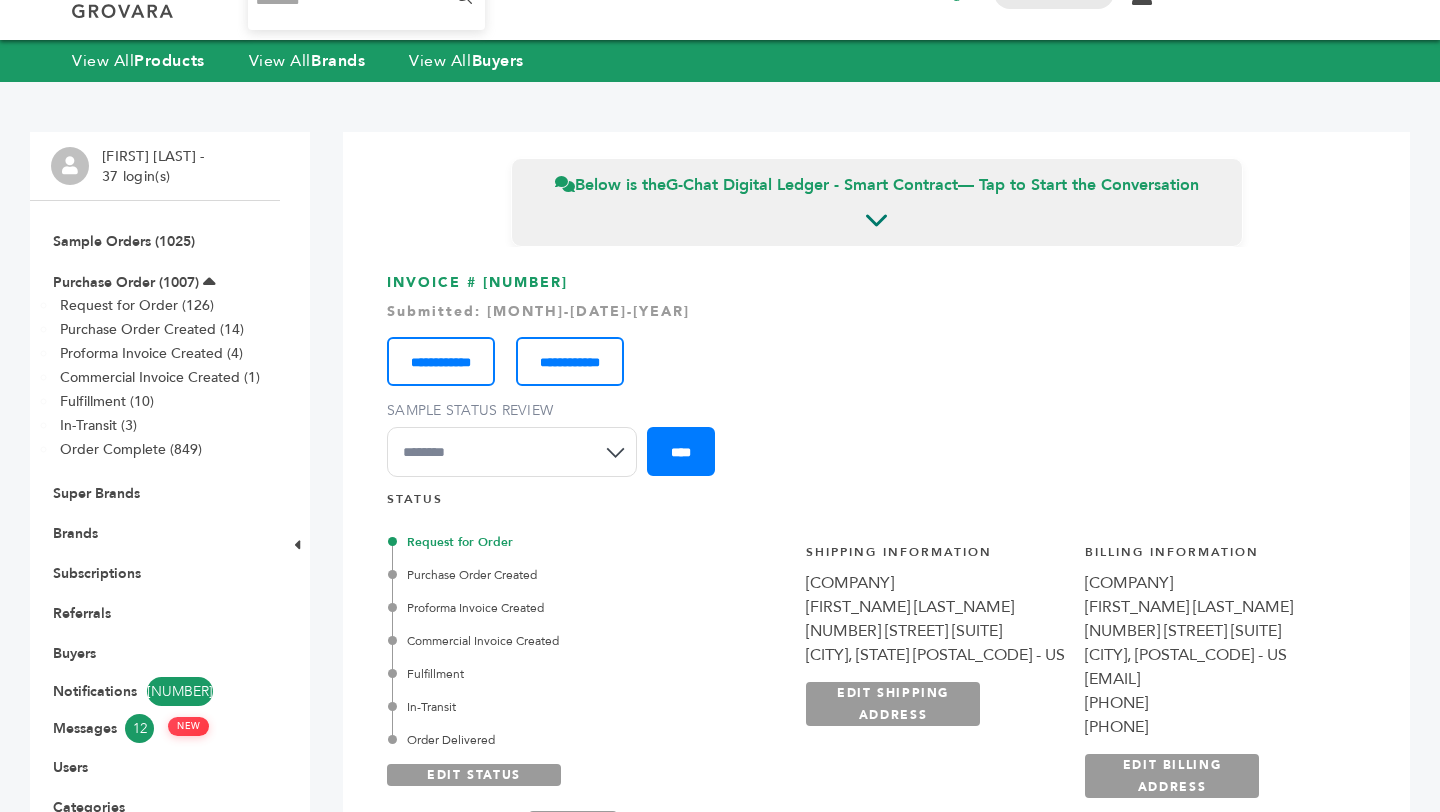scroll, scrollTop: 55, scrollLeft: 0, axis: vertical 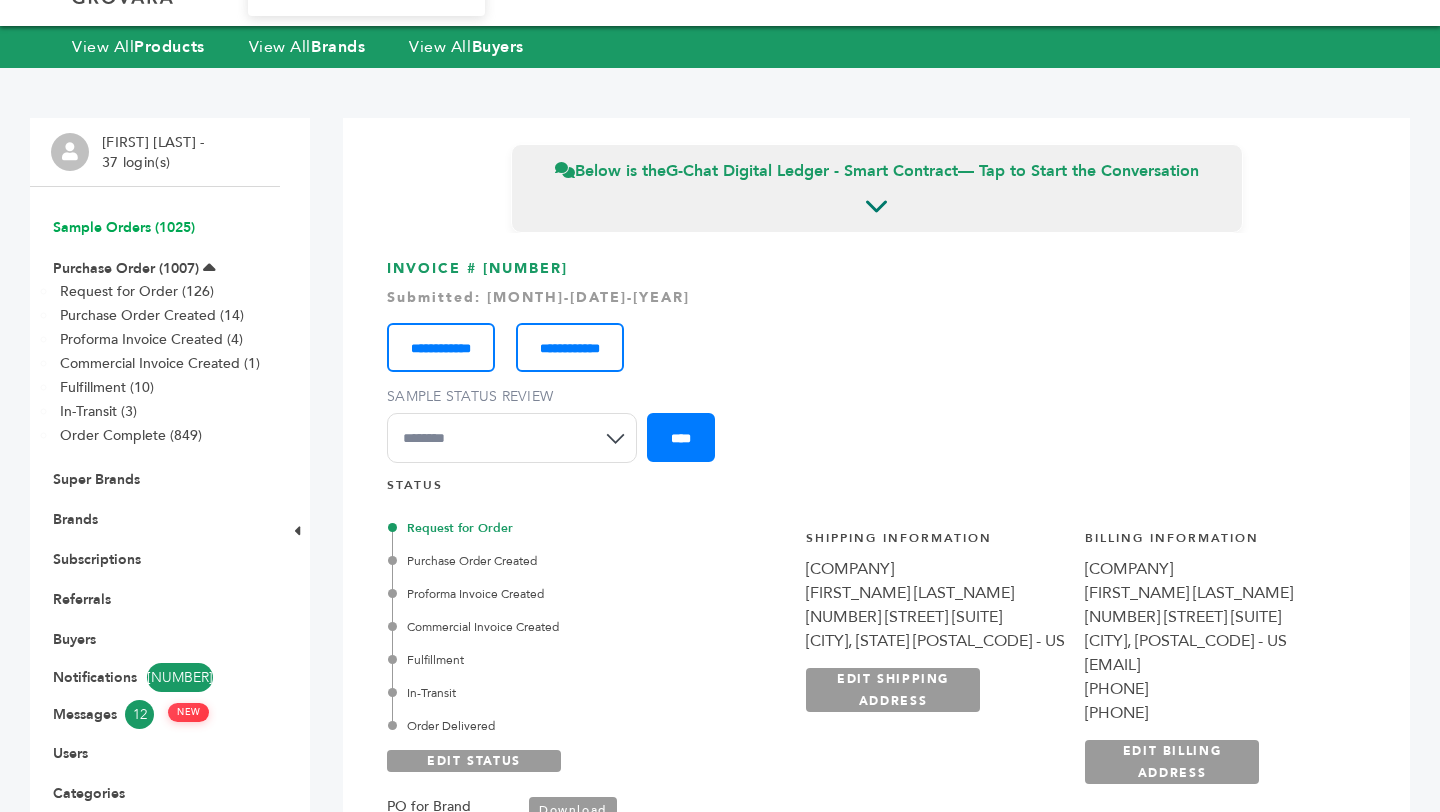 click on "Sample Orders (1025)" at bounding box center [124, 227] 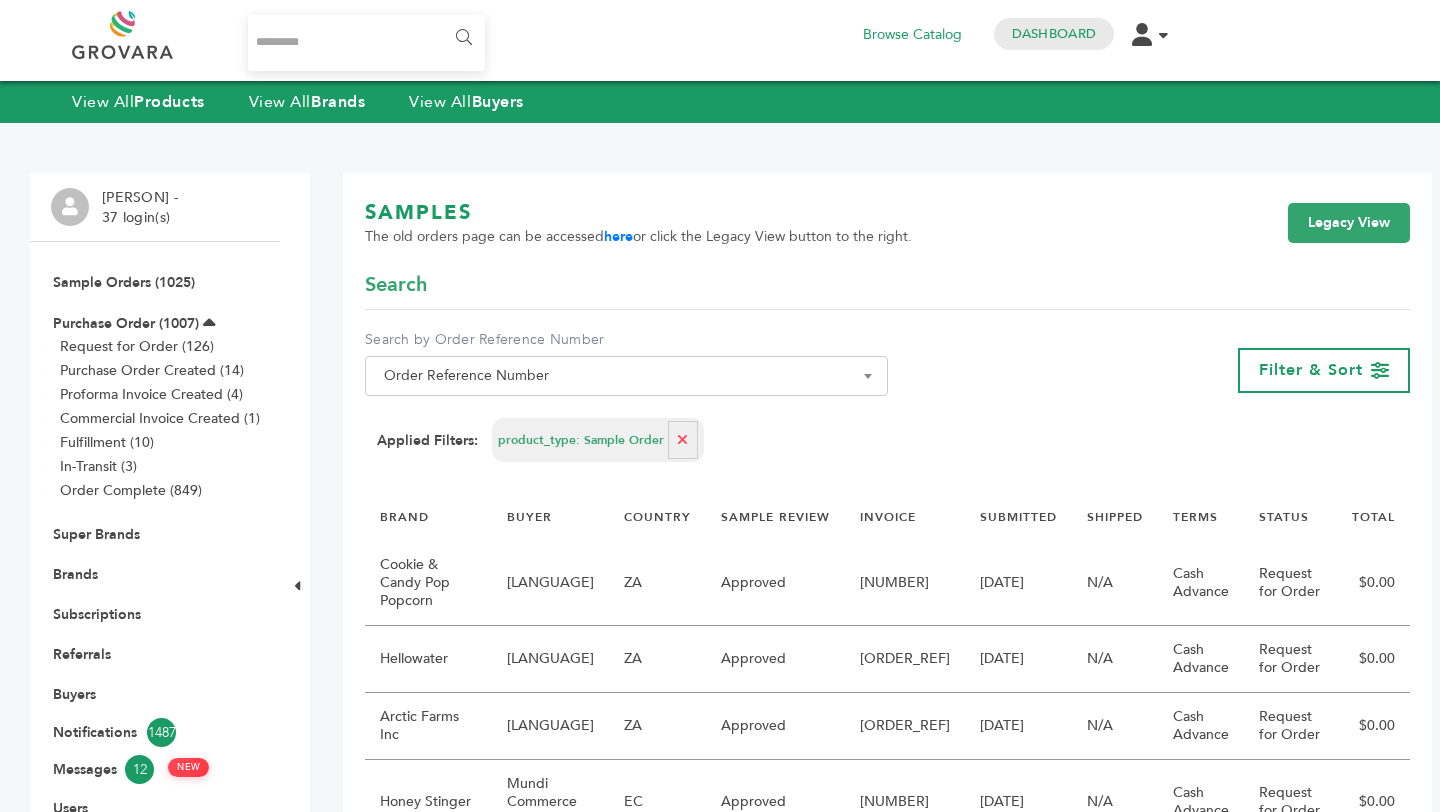 scroll, scrollTop: 0, scrollLeft: 0, axis: both 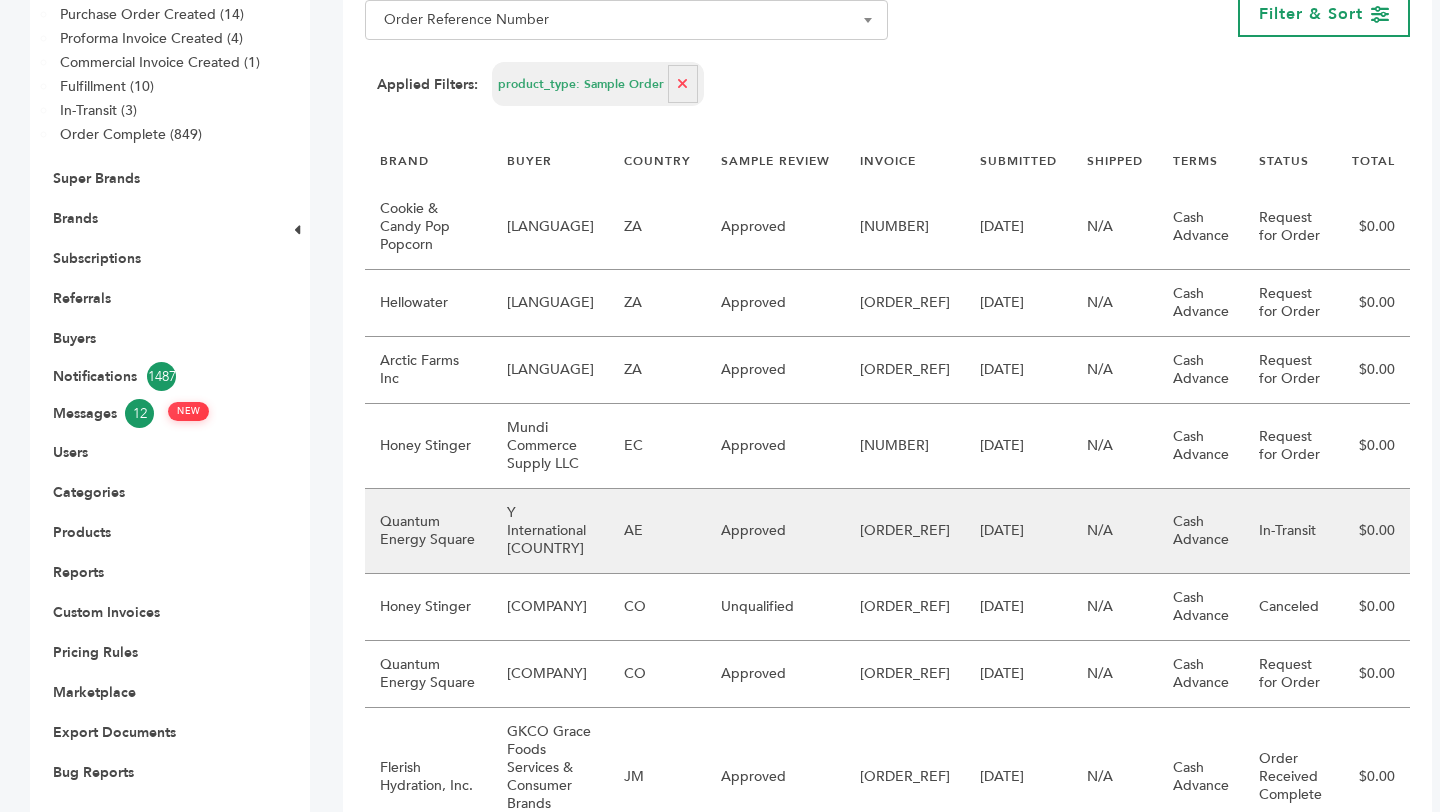 click on "Quantum Energy Square" at bounding box center (428, 531) 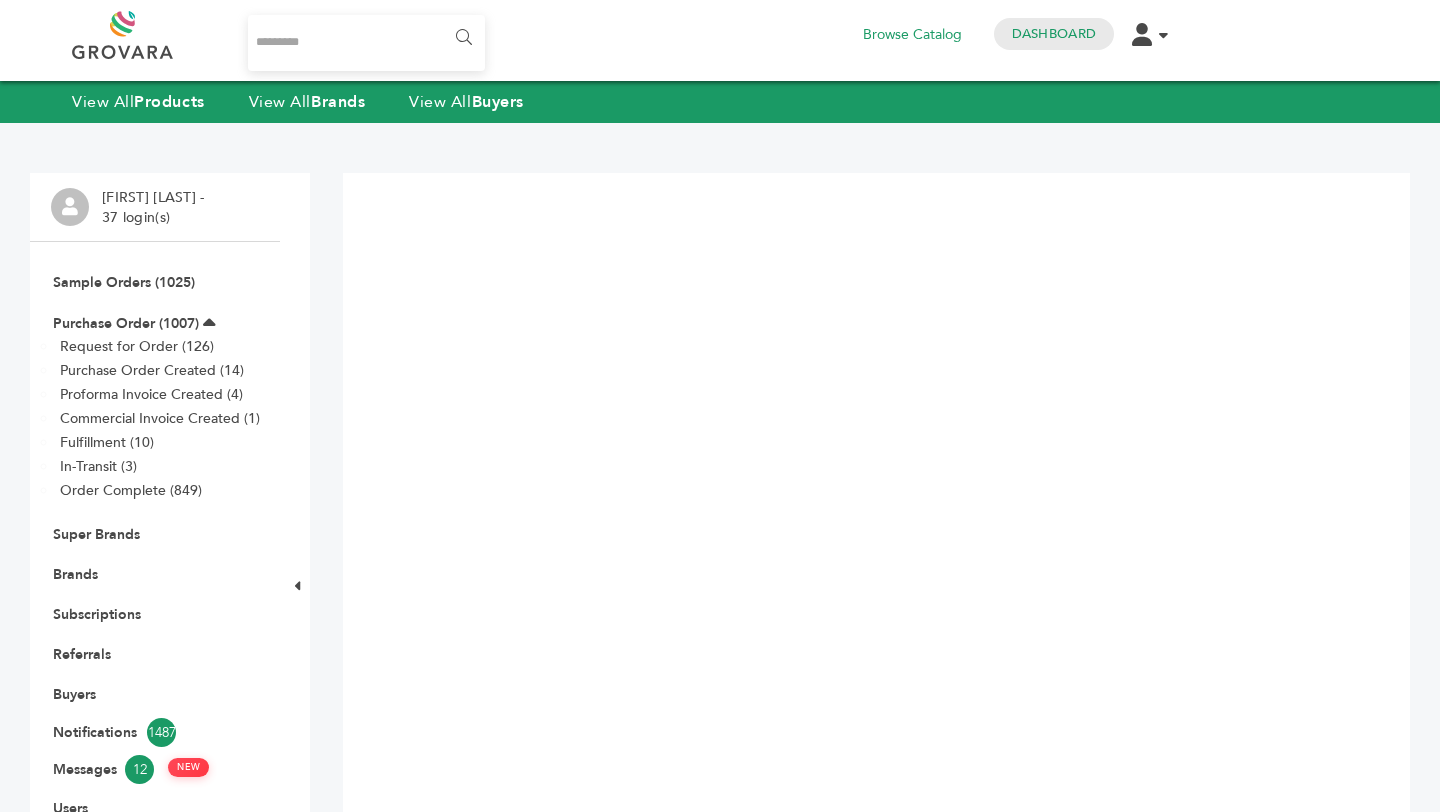 scroll, scrollTop: 0, scrollLeft: 0, axis: both 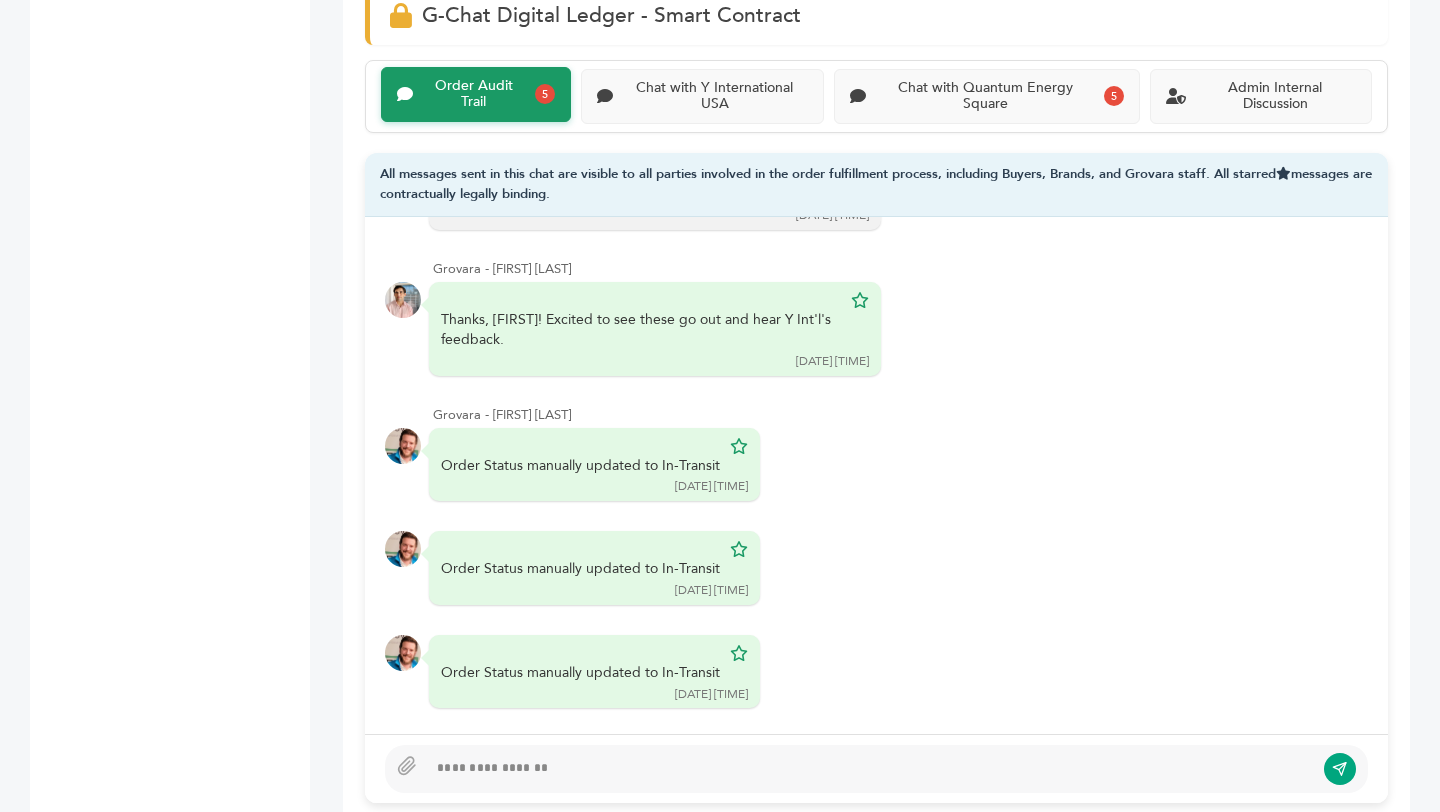 click on "Order Audit Trail
5
Chat with Y International USA
Chat with Quantum Energy Square
5
Admin Internal Discussion" at bounding box center [876, 97] 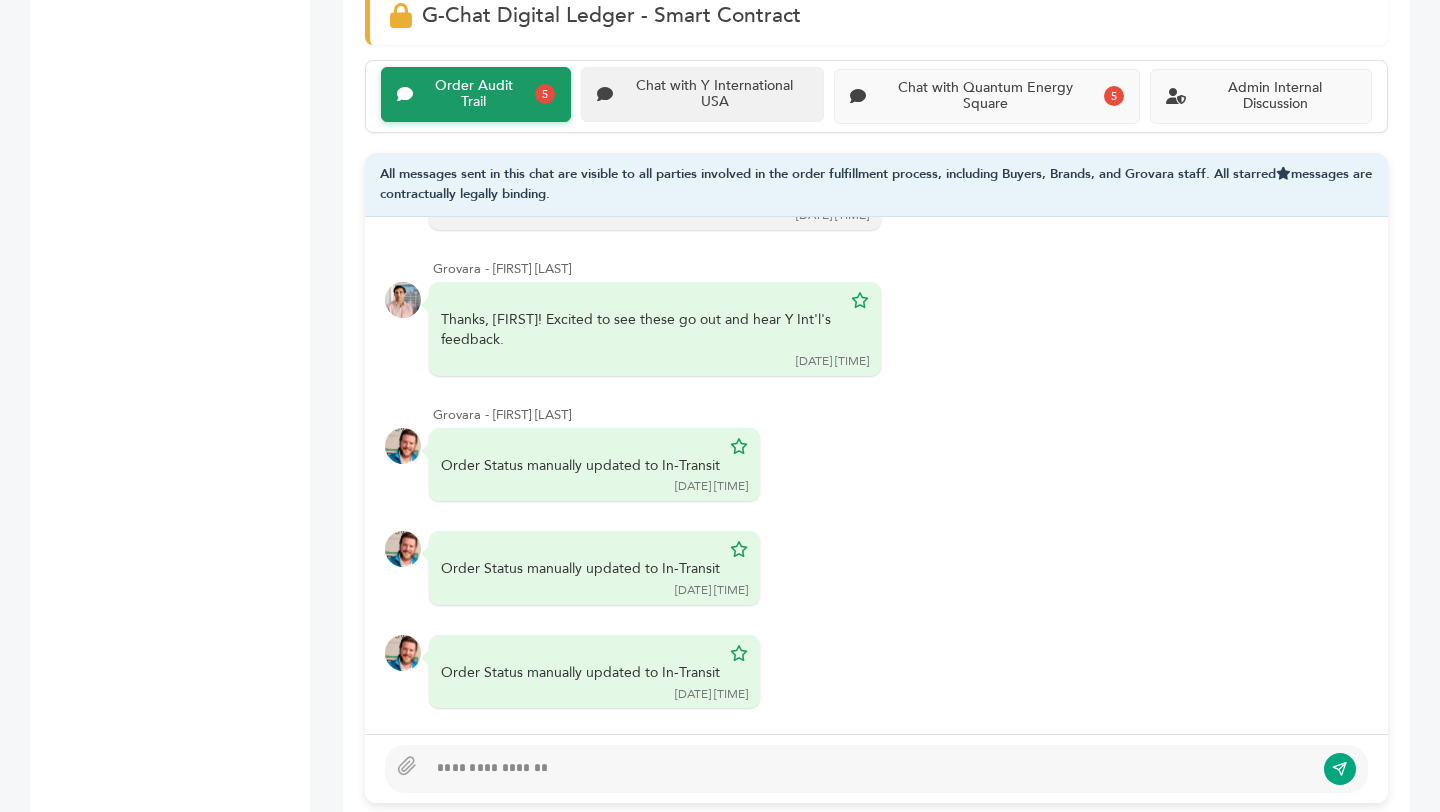 click on "Chat with Y International USA" at bounding box center (474, 95) 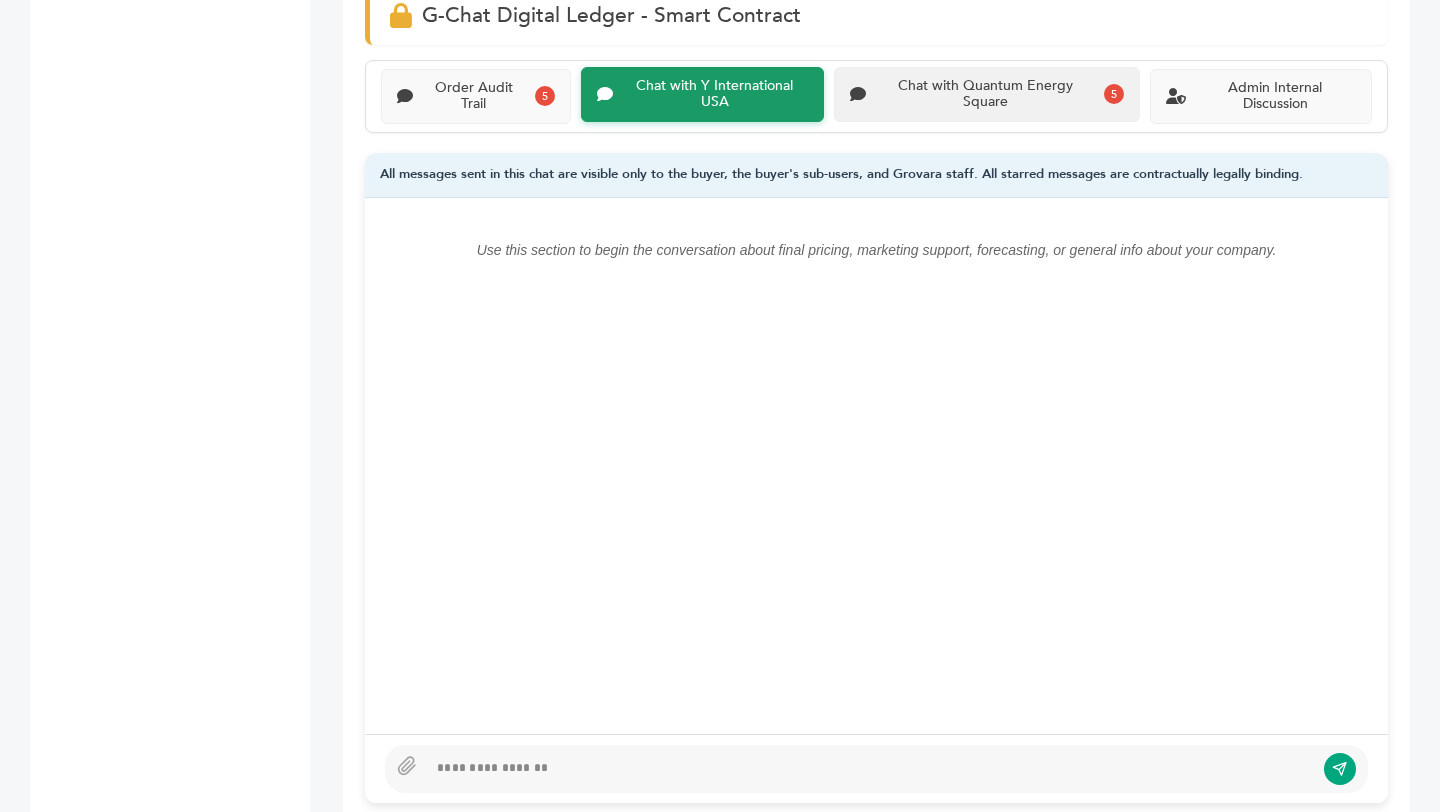 click on "Chat with Quantum Energy Square" at bounding box center (474, 97) 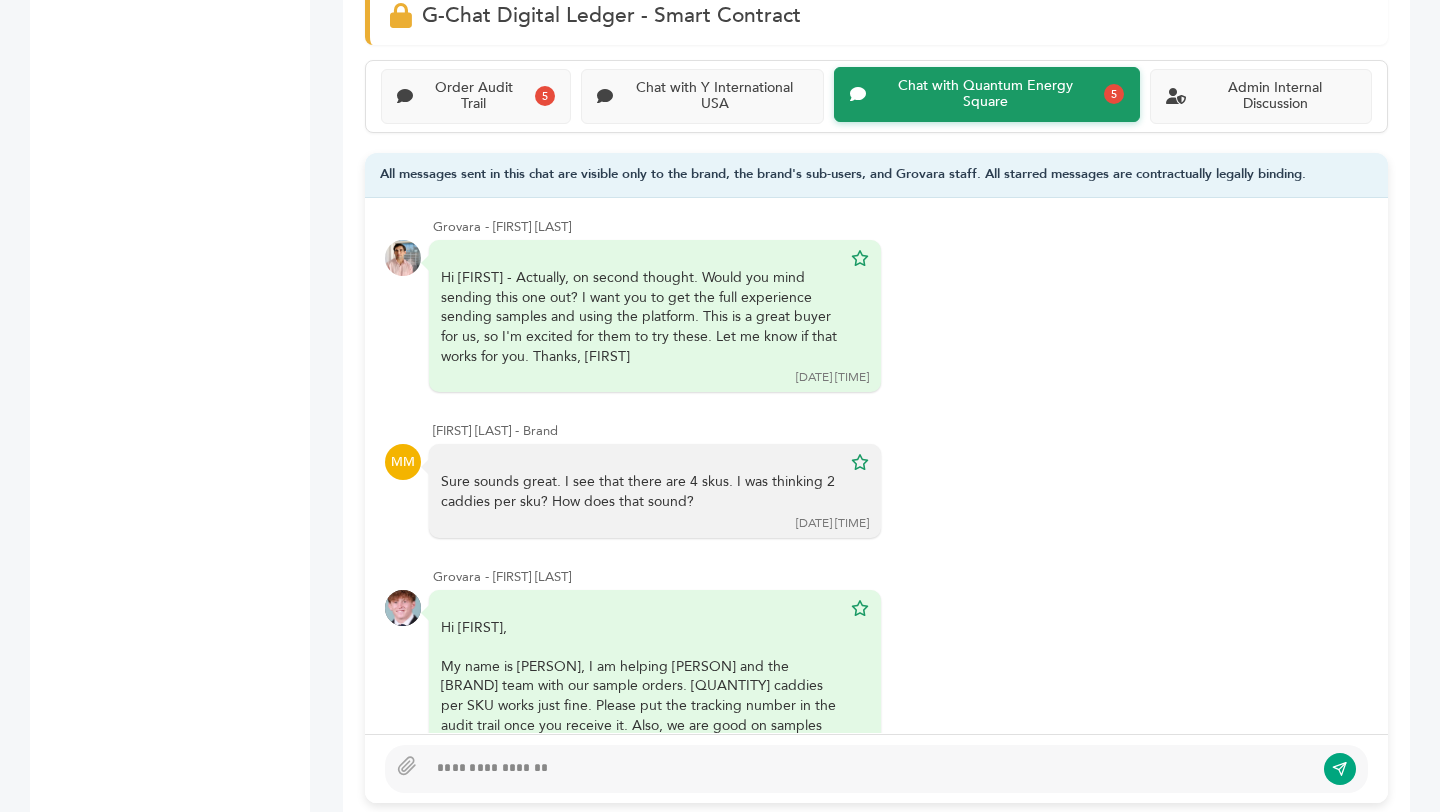 scroll, scrollTop: 458, scrollLeft: 0, axis: vertical 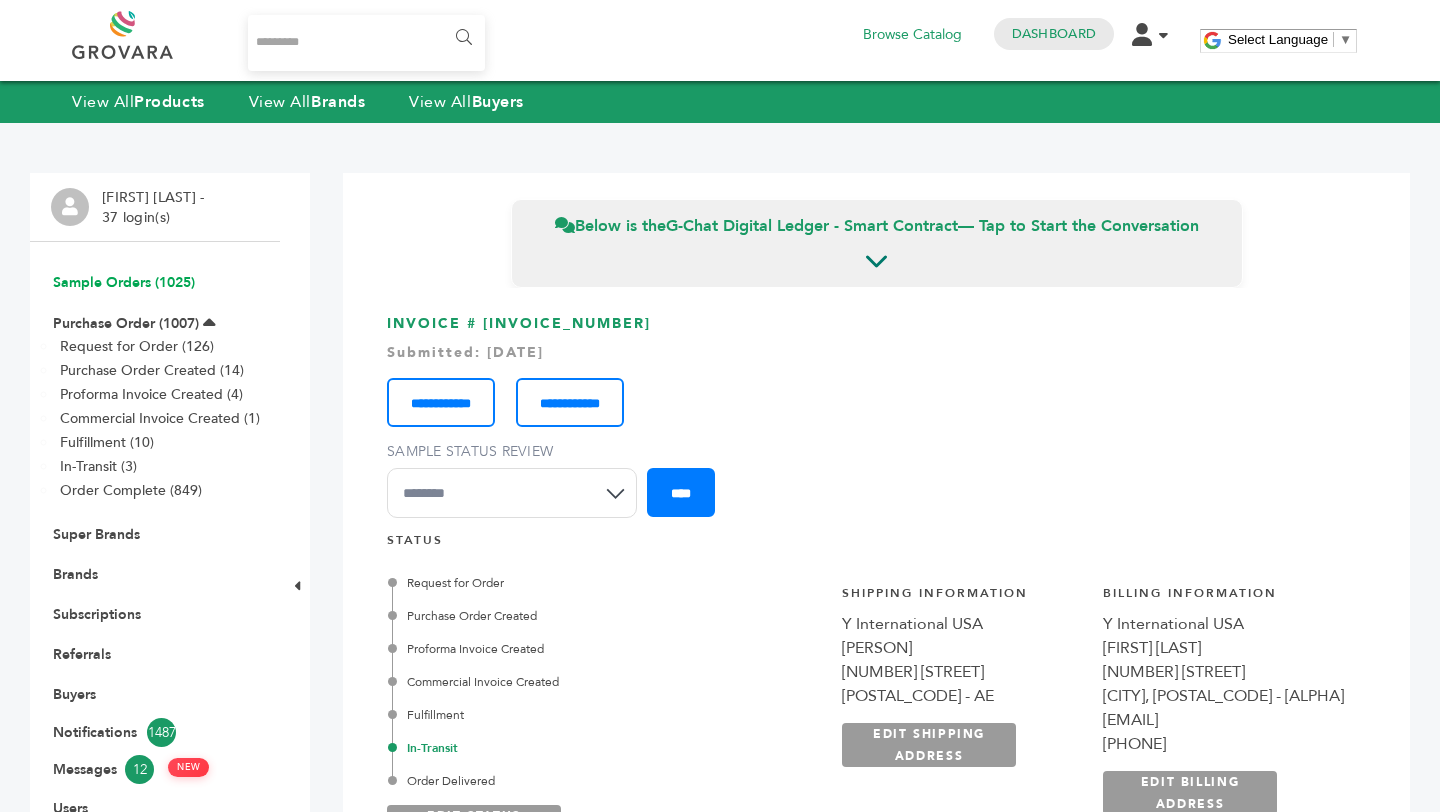 click on "Sample Orders (1025)" at bounding box center [124, 282] 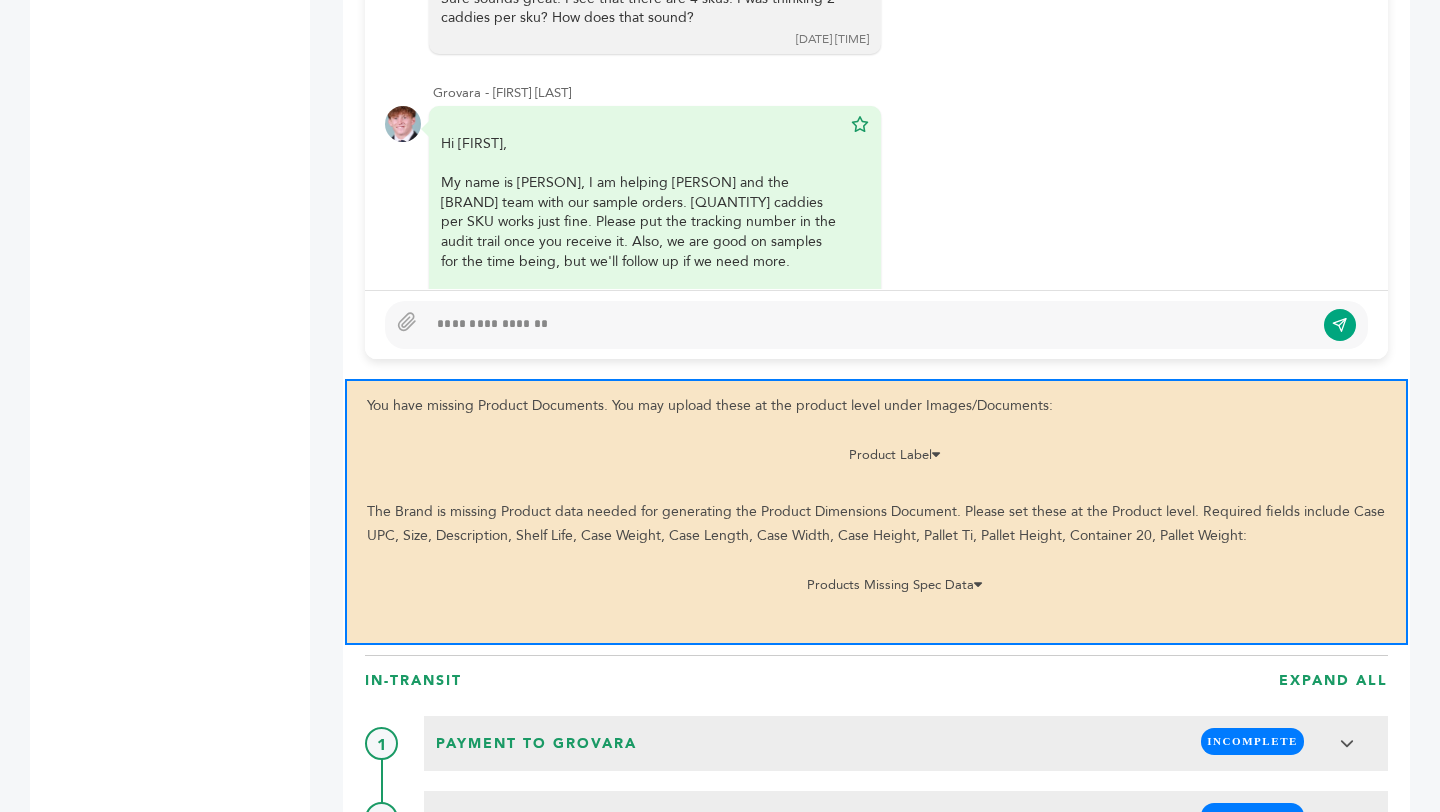 scroll, scrollTop: 0, scrollLeft: 0, axis: both 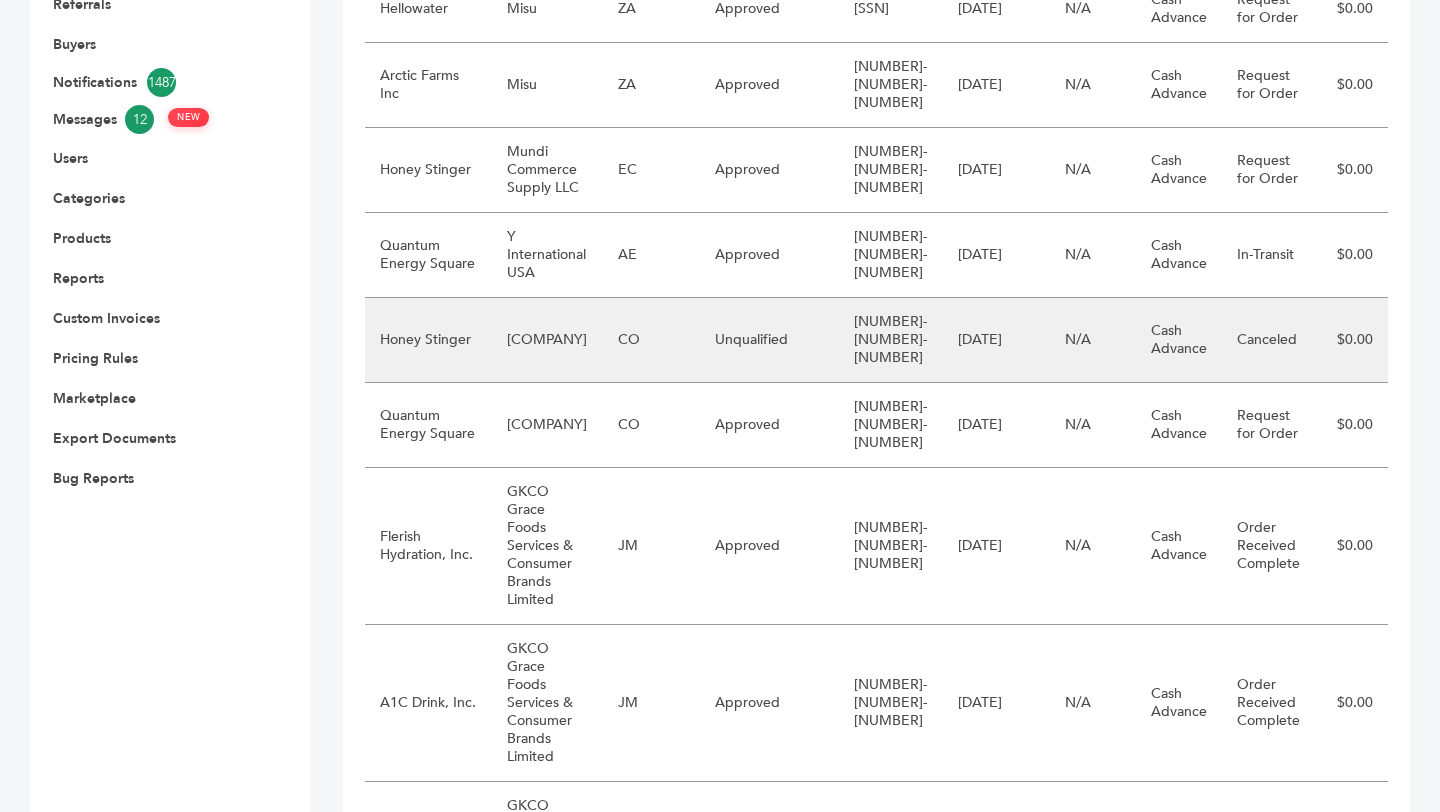 click on "Honey Stinger" at bounding box center (428, 340) 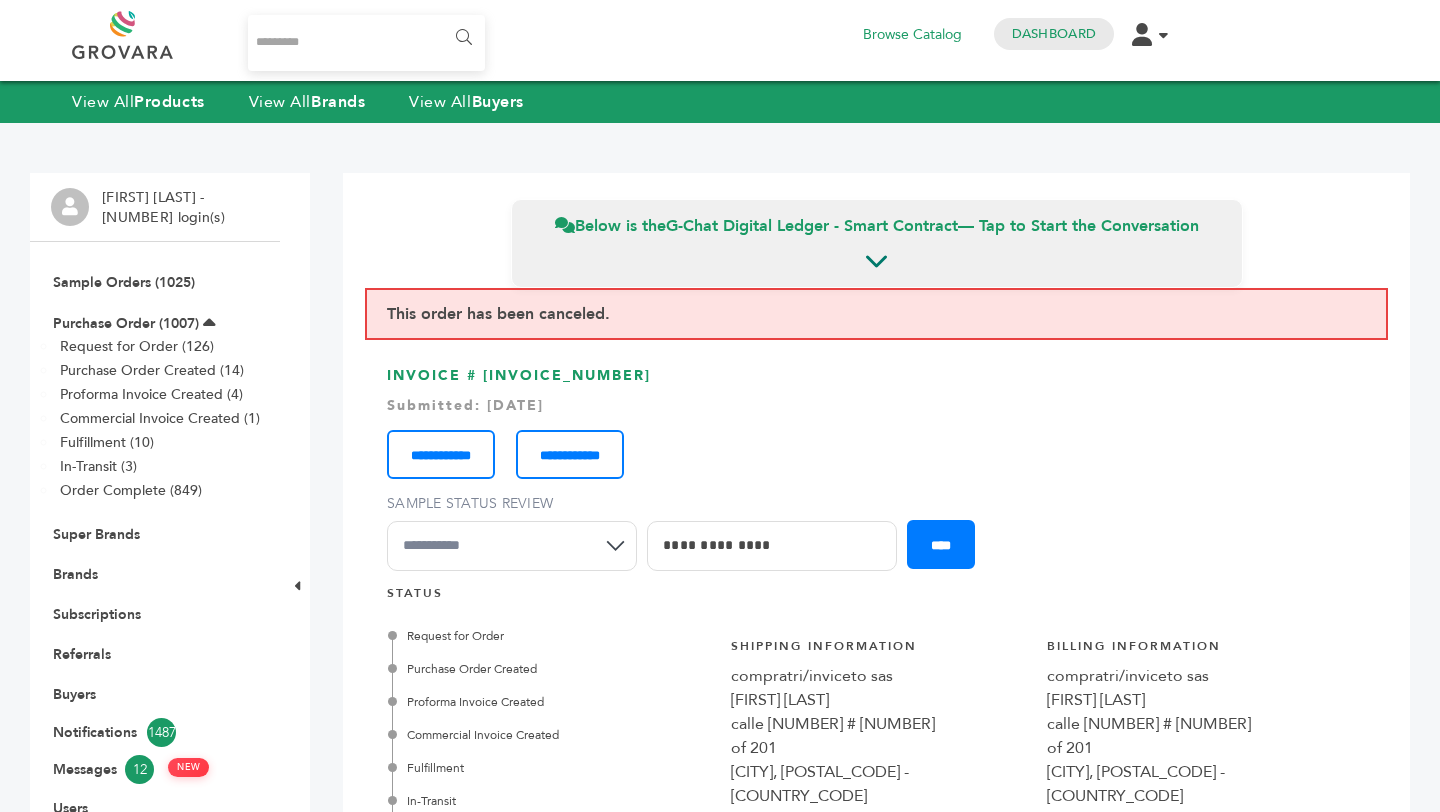 scroll, scrollTop: 0, scrollLeft: 0, axis: both 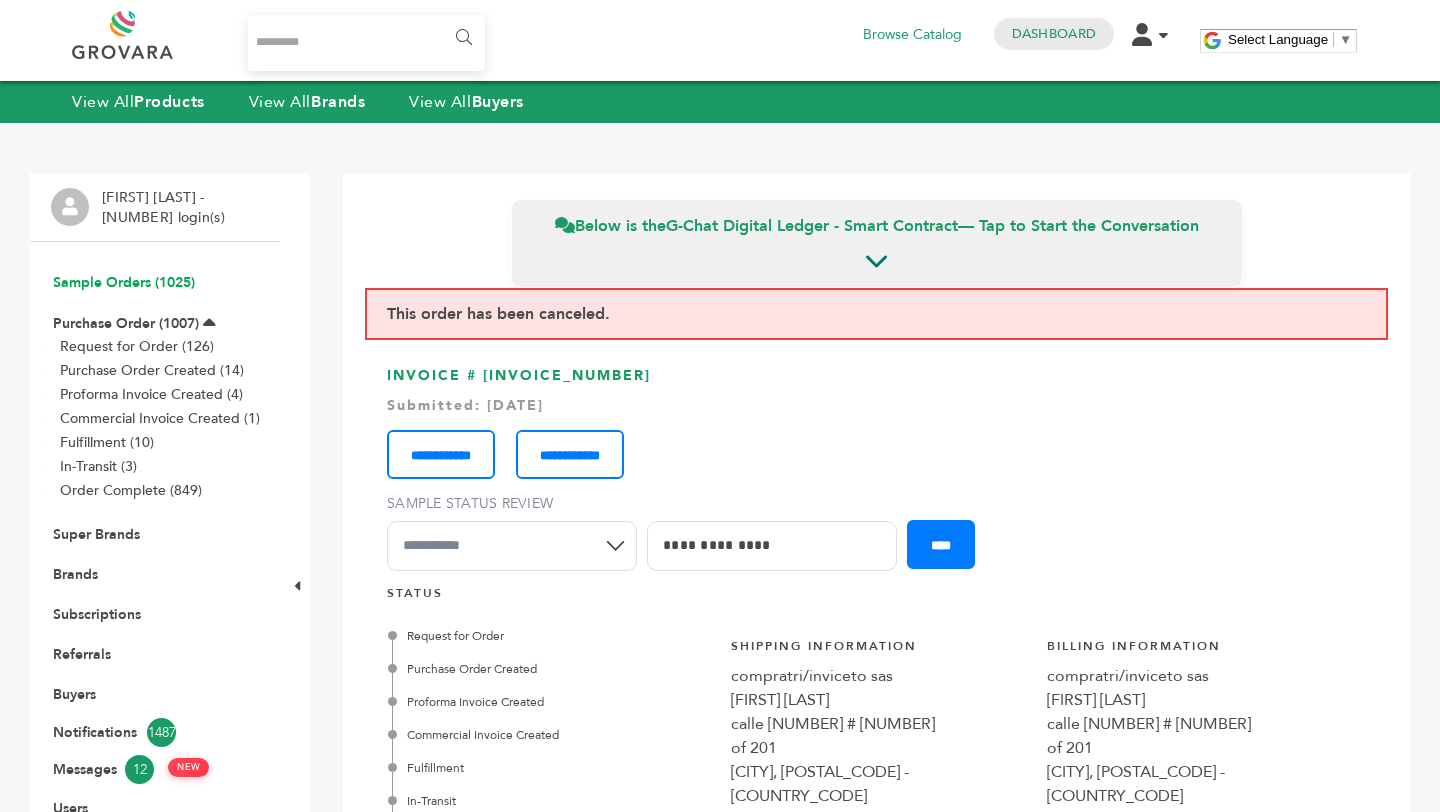 click on "Sample Orders (1025)" at bounding box center (124, 282) 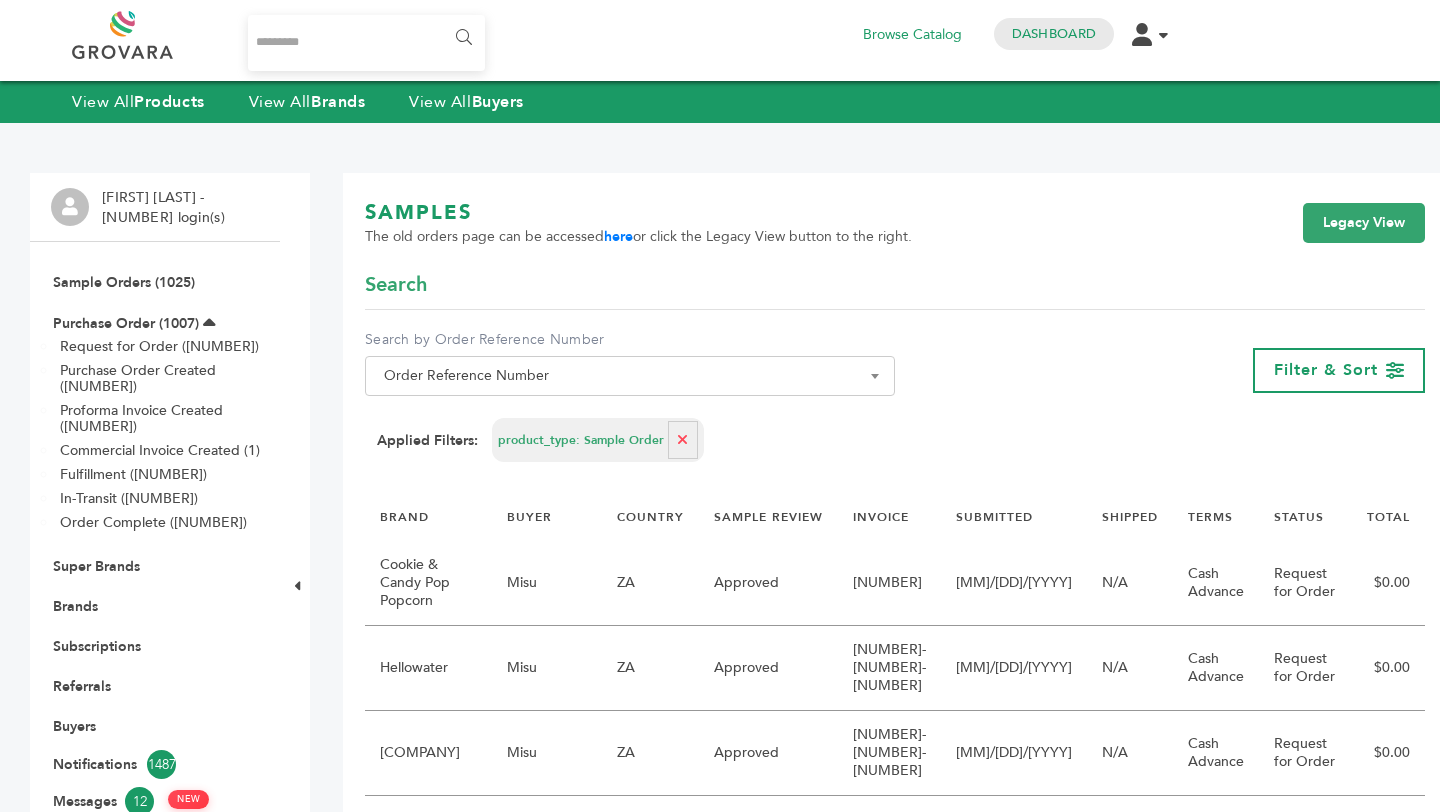 scroll, scrollTop: 0, scrollLeft: 0, axis: both 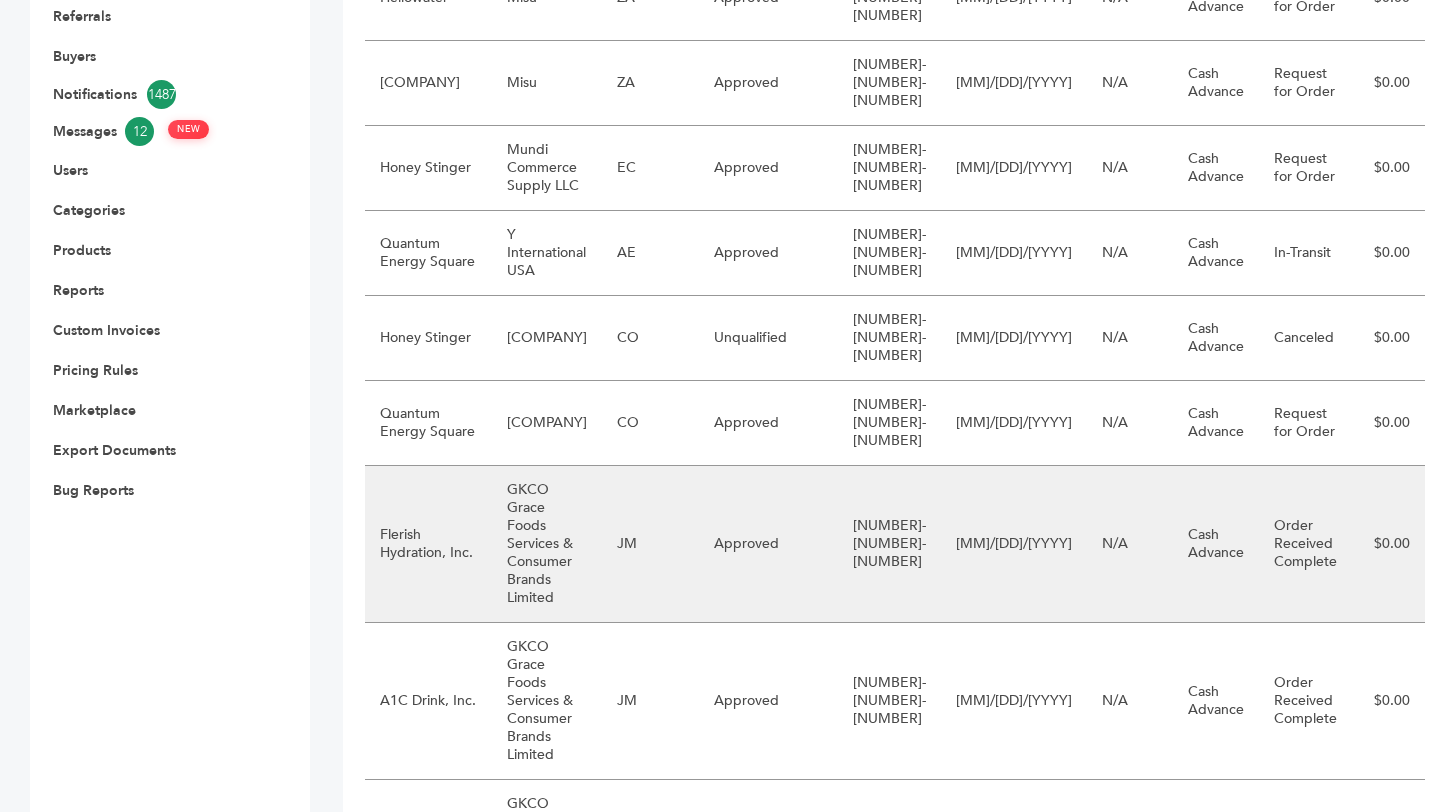 click on "Flerish Hydration, Inc." at bounding box center (428, 544) 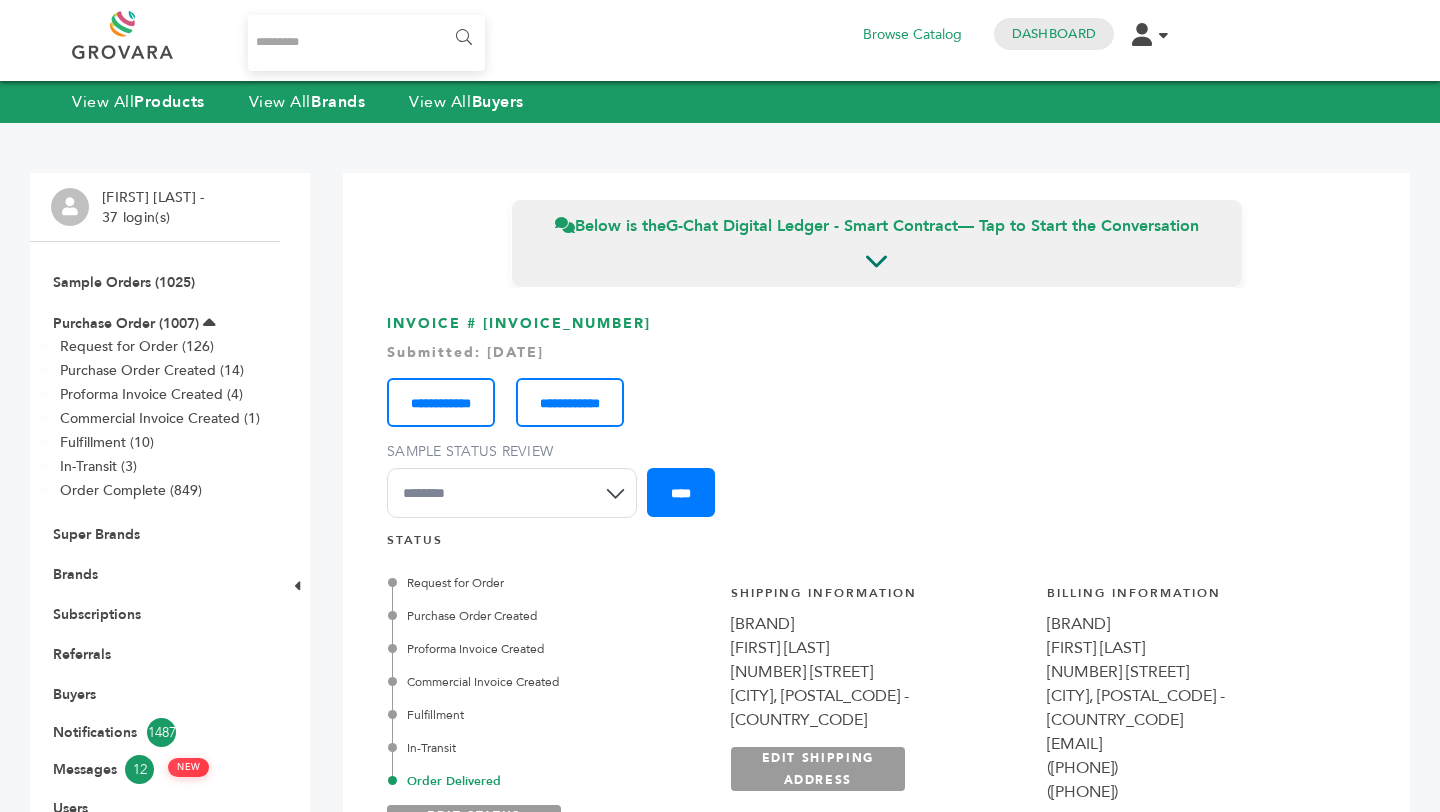 scroll, scrollTop: 1644, scrollLeft: 0, axis: vertical 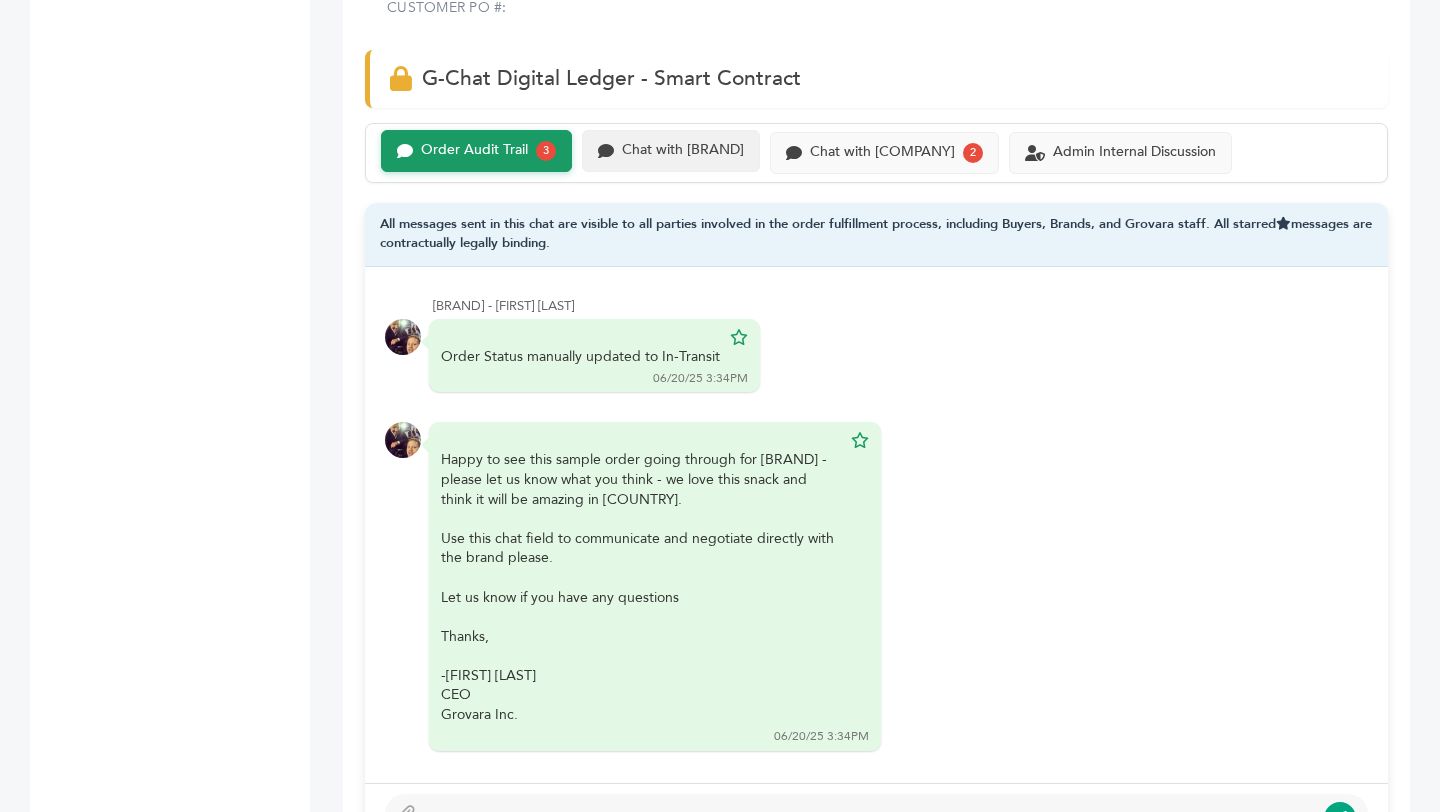 click on "Chat with GKCO Grace Foods Services & Consumer Brands Limited" at bounding box center [474, 150] 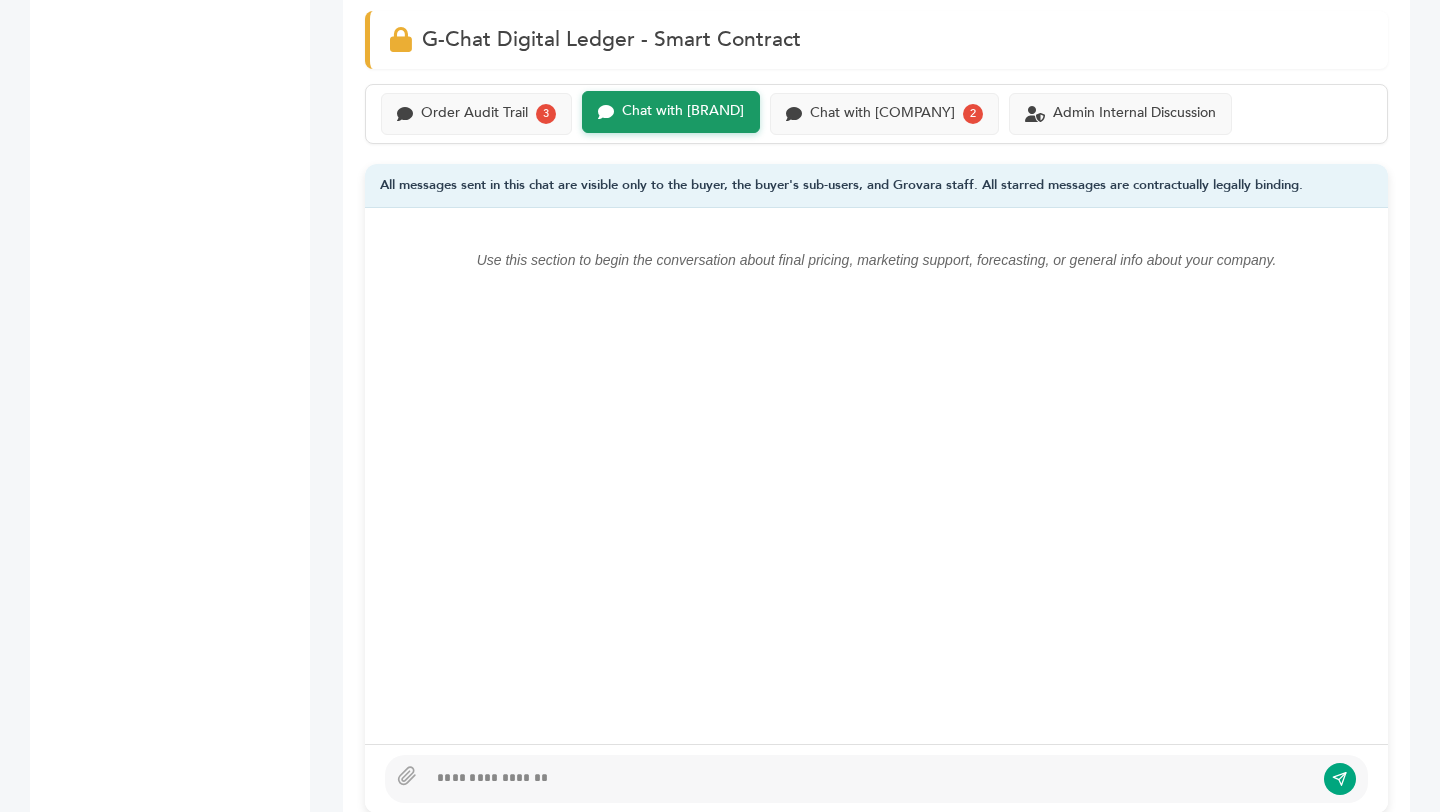 scroll, scrollTop: 1350, scrollLeft: 0, axis: vertical 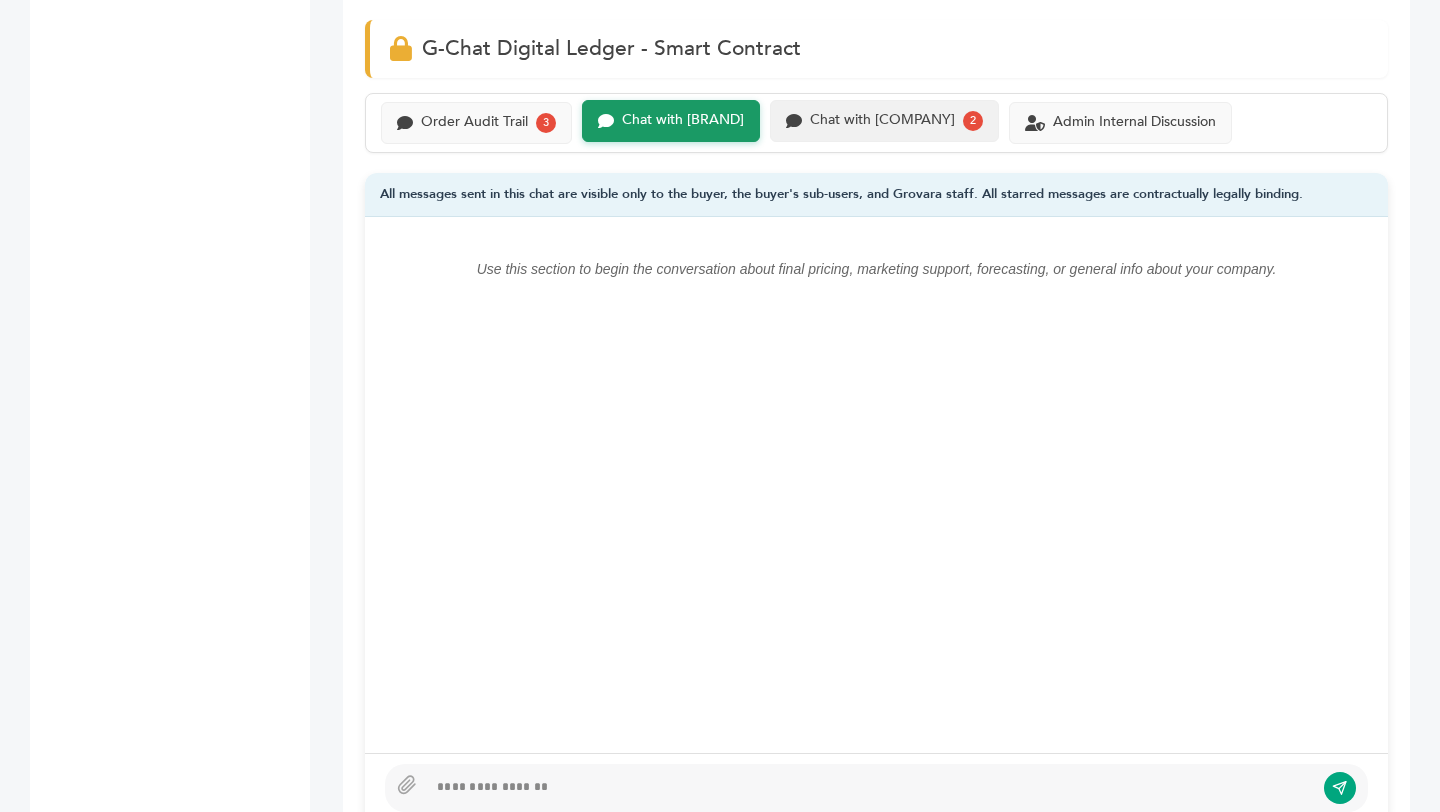 click on "Chat with Flerish Hydration, Inc." at bounding box center (474, 122) 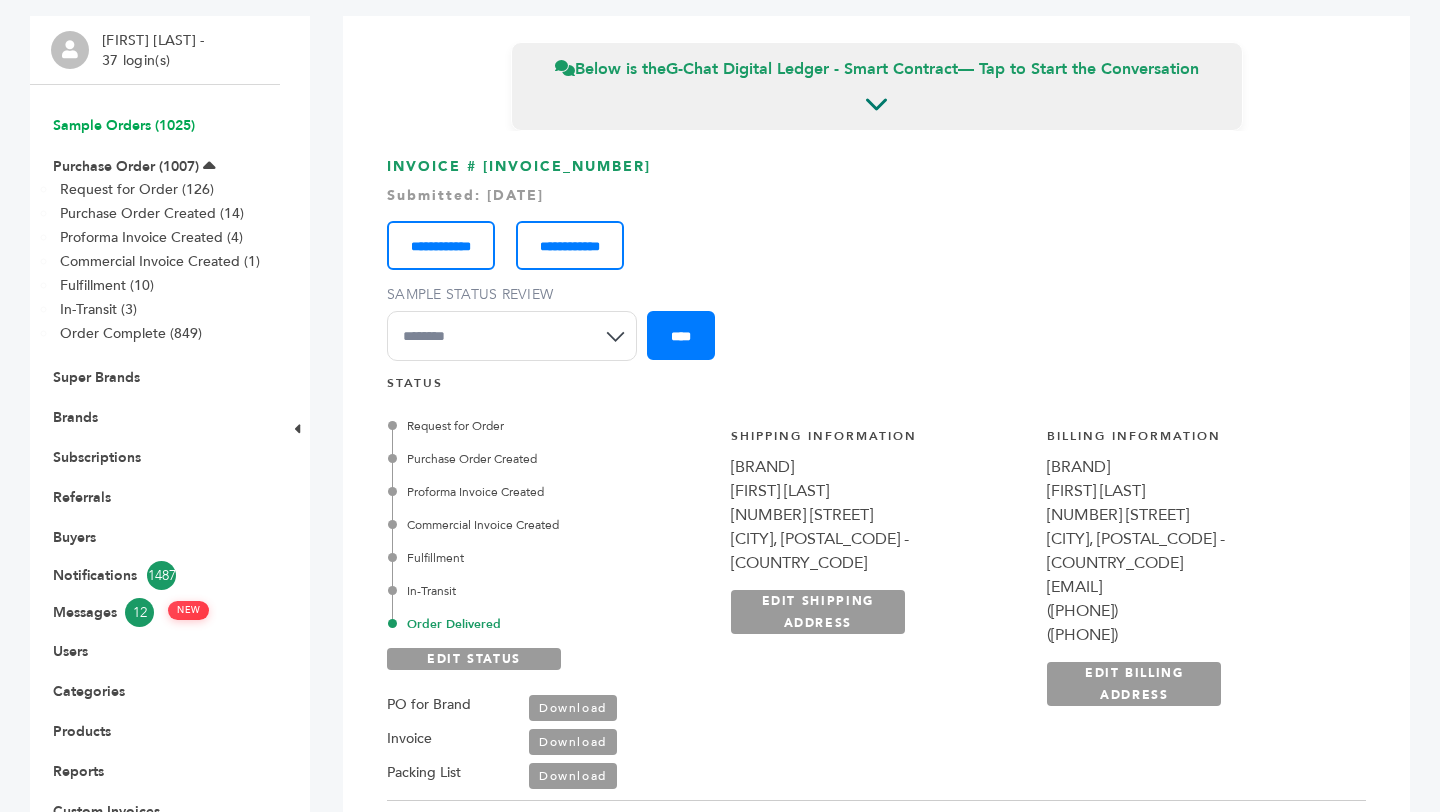 scroll, scrollTop: 117, scrollLeft: 0, axis: vertical 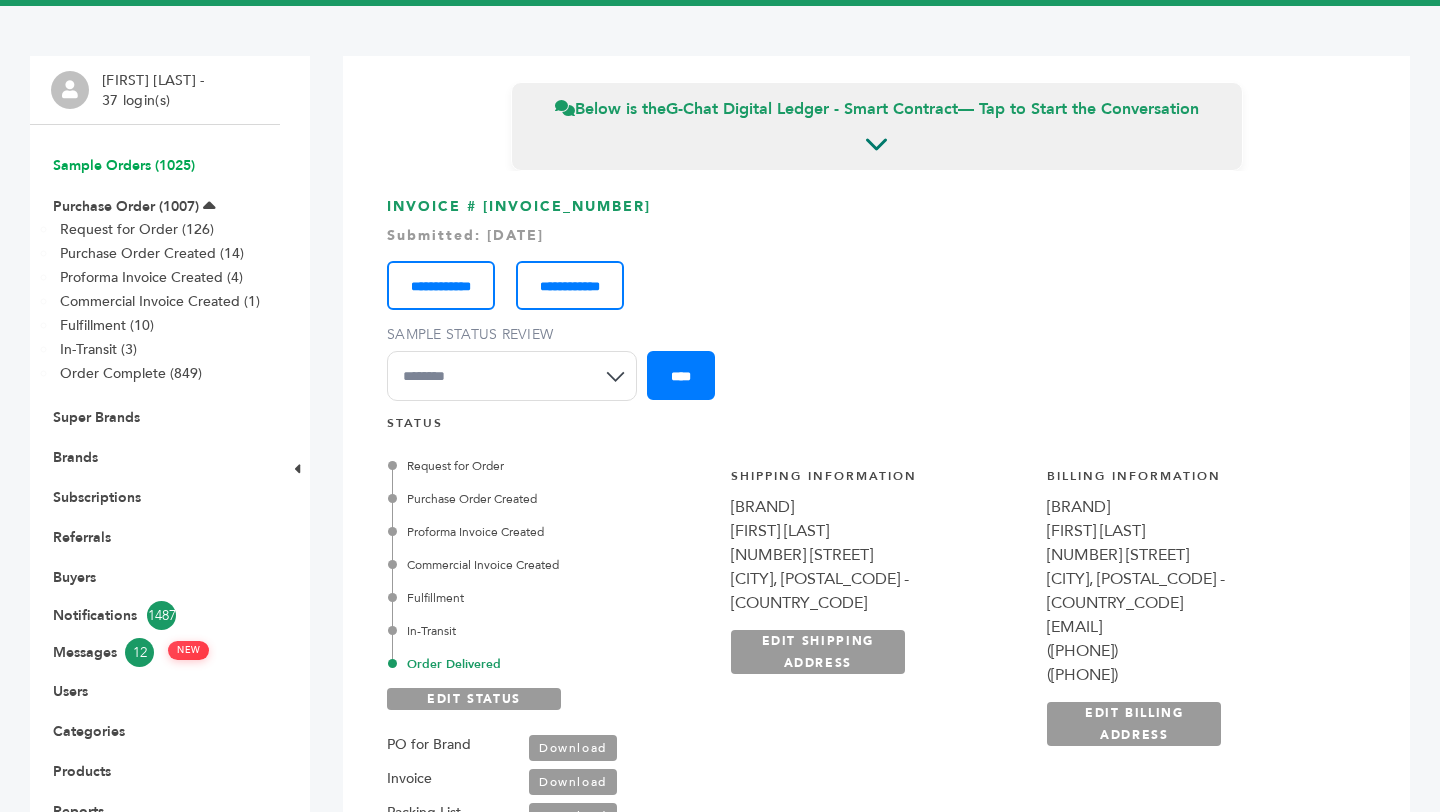 click on "Sample Orders (1025)" at bounding box center (124, 165) 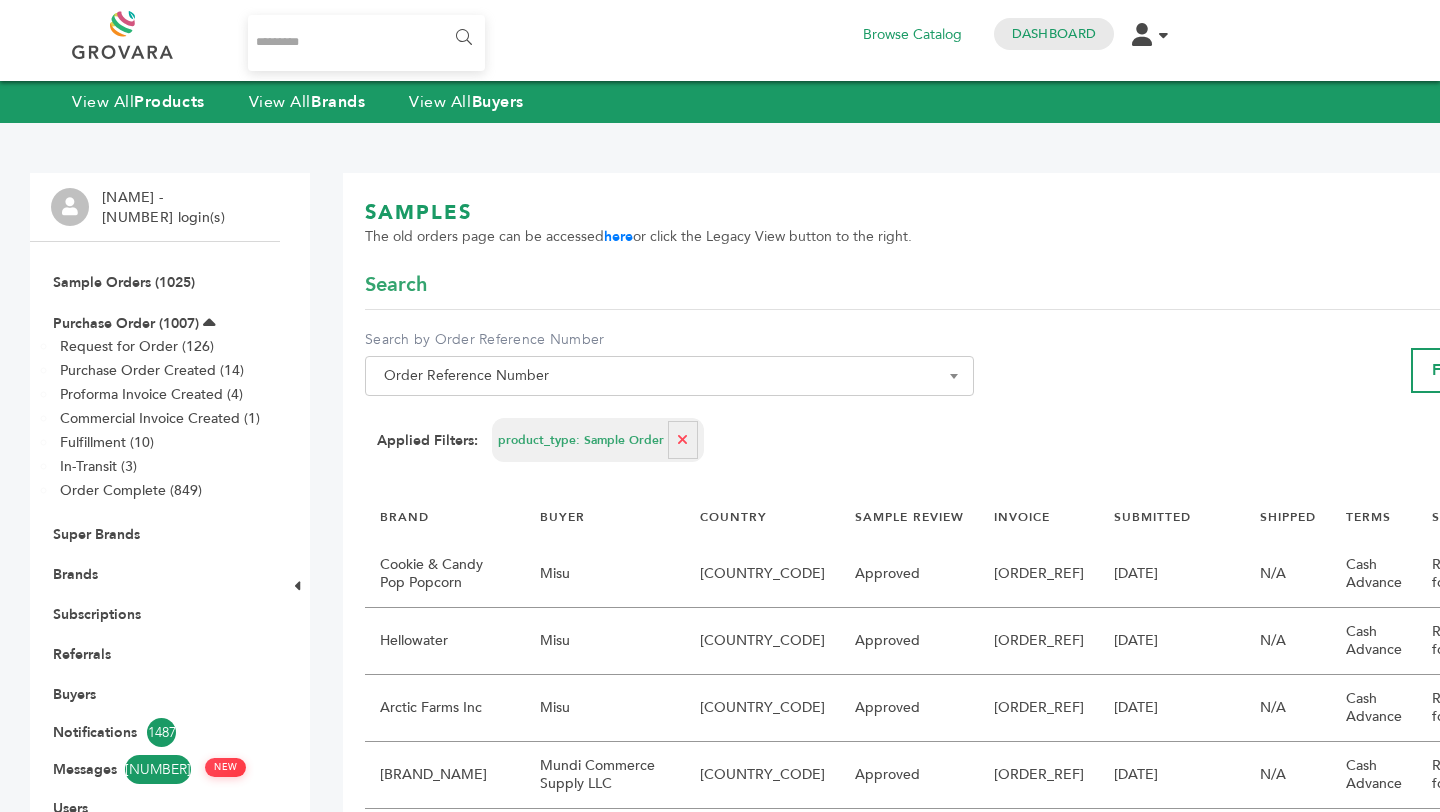 scroll, scrollTop: 0, scrollLeft: 0, axis: both 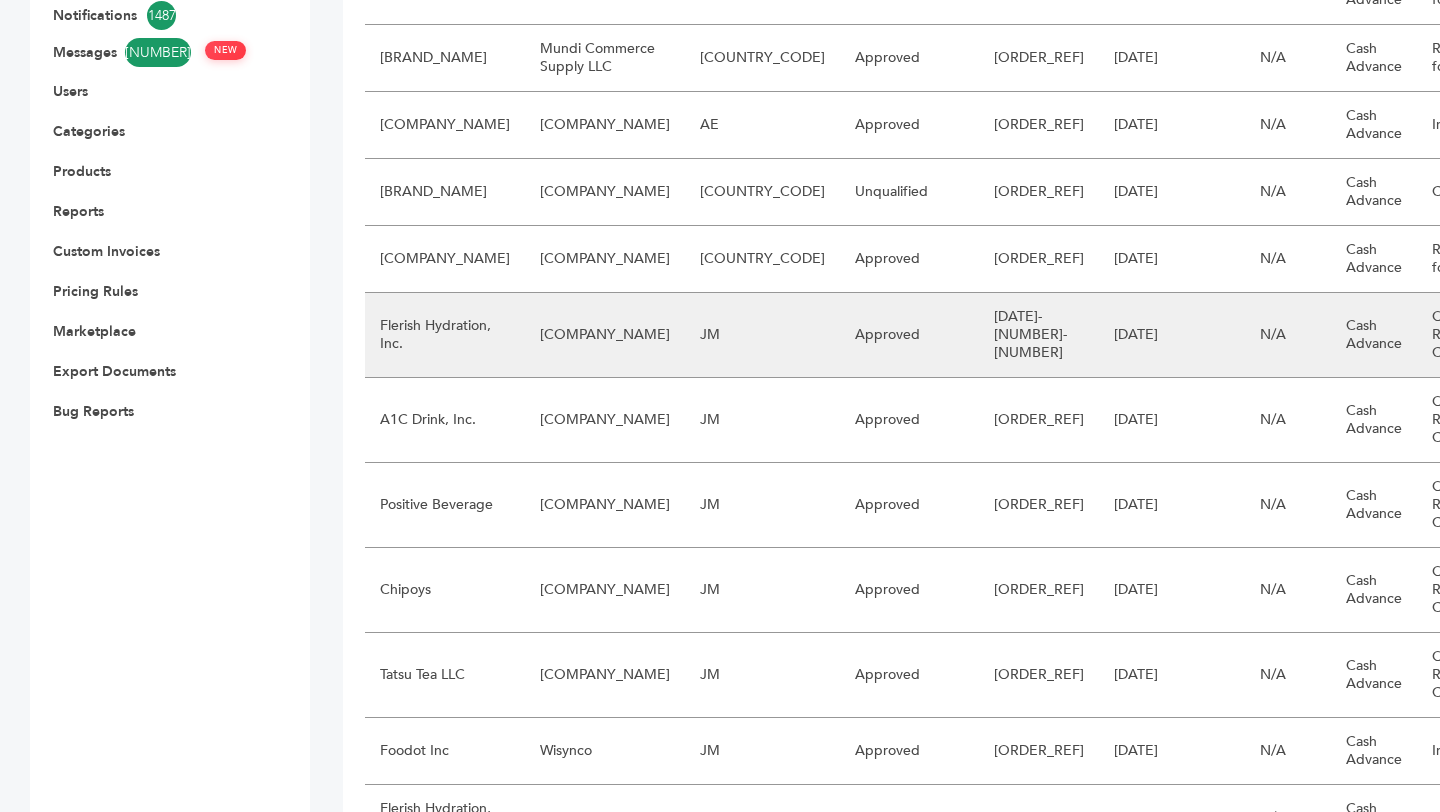 click on "Flerish Hydration, Inc." at bounding box center [445, 335] 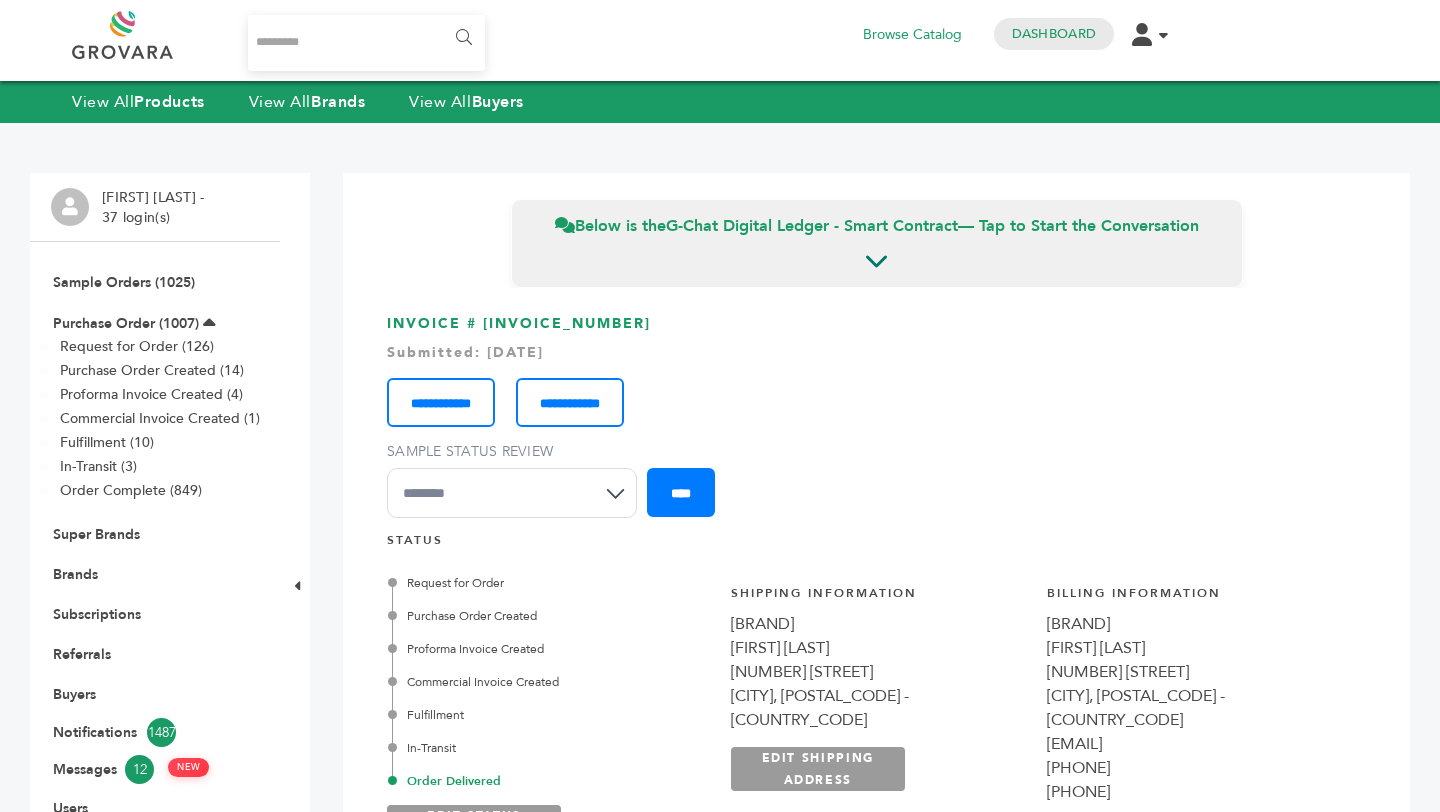 scroll, scrollTop: 0, scrollLeft: 0, axis: both 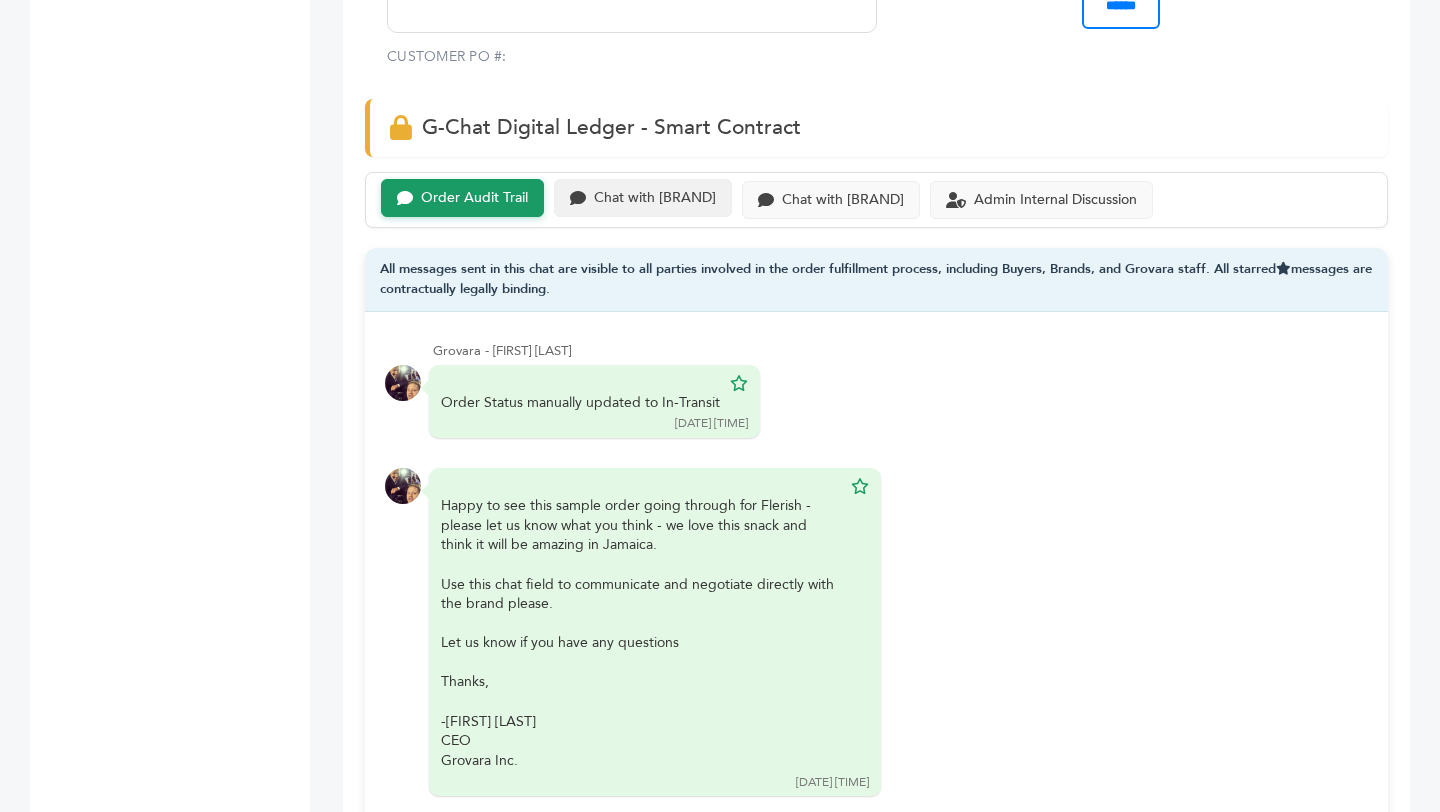 click on "Chat with GKCO Grace Foods Services & Consumer Brands Limited" at bounding box center [474, 198] 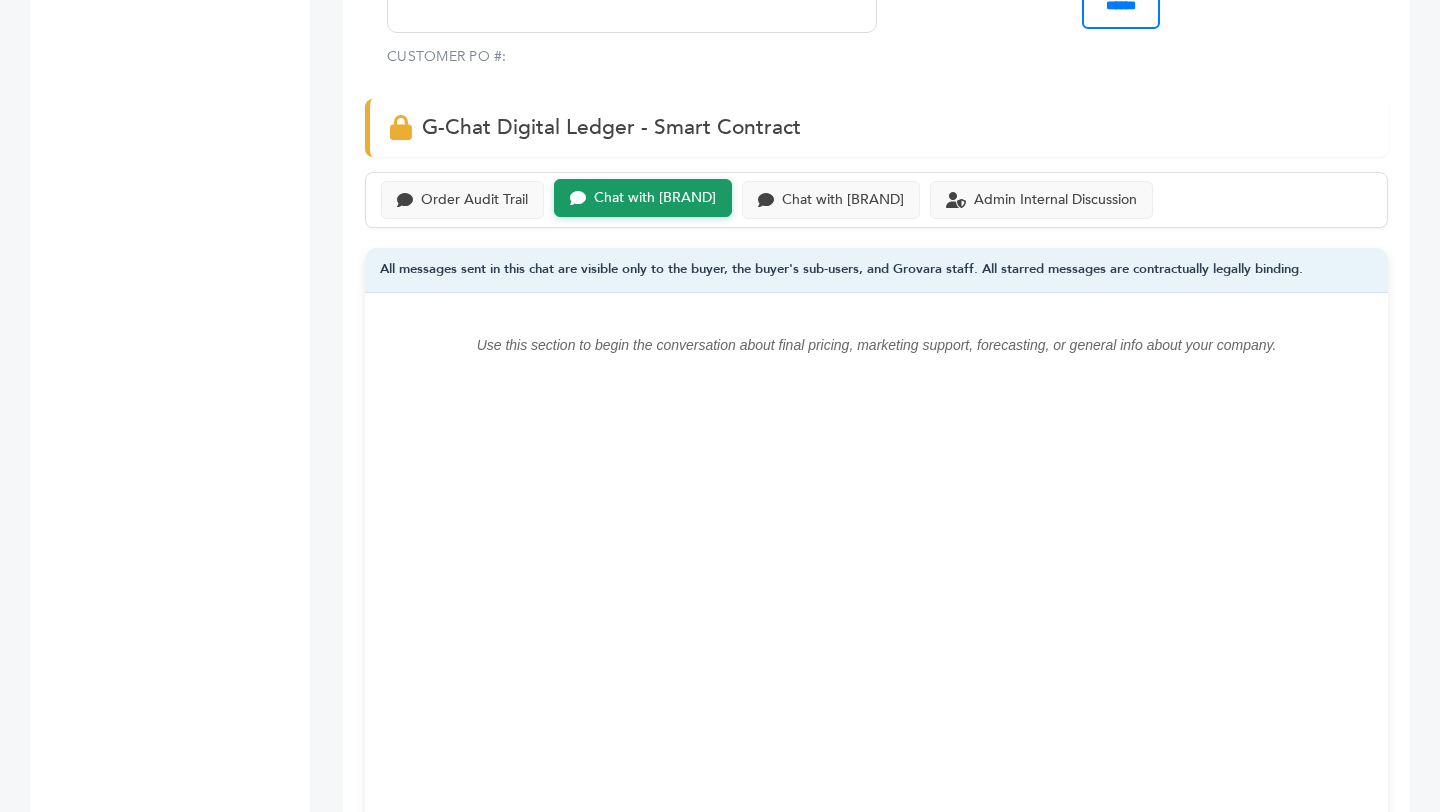 scroll, scrollTop: 1271, scrollLeft: 0, axis: vertical 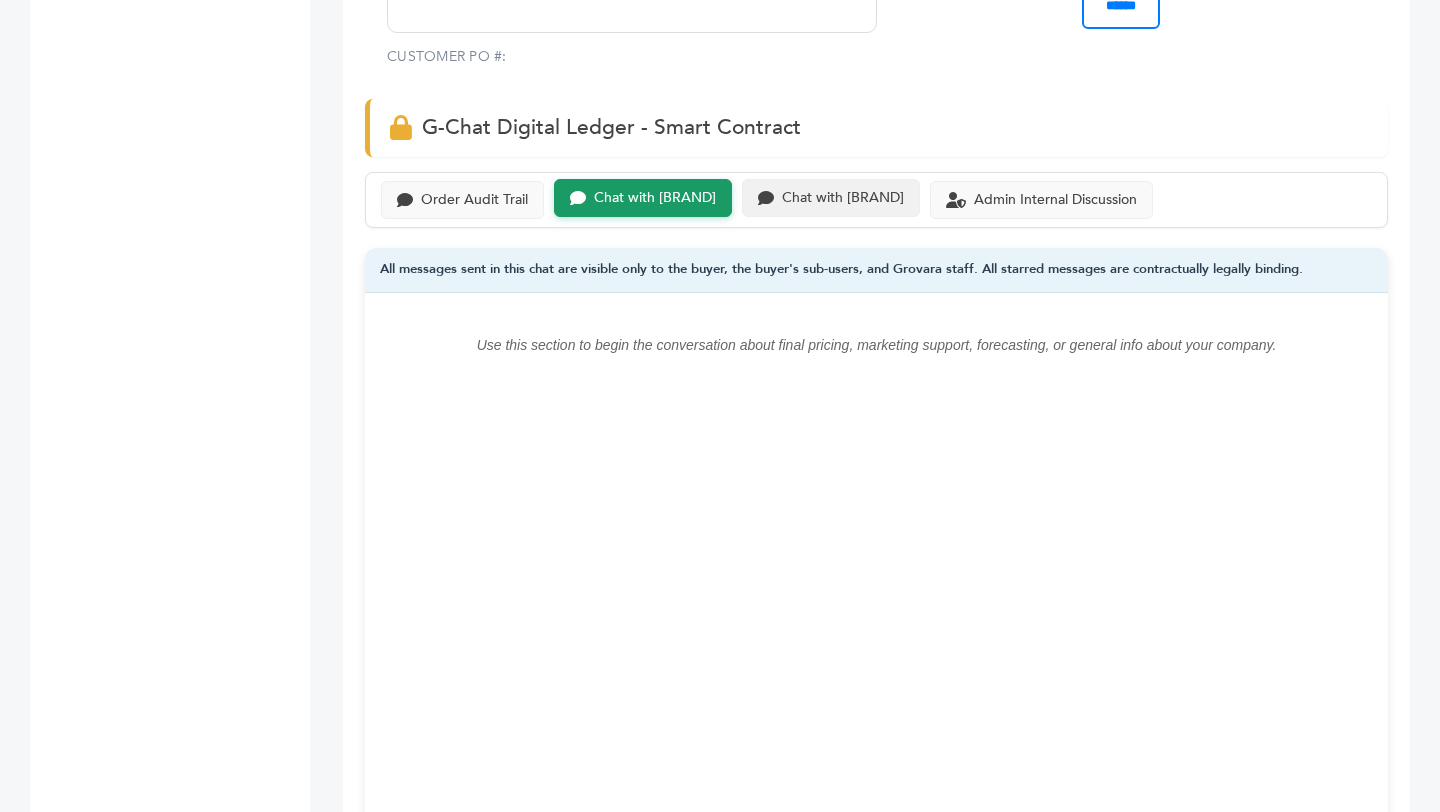 click on "Chat with Flerish Hydration, Inc." at bounding box center [474, 200] 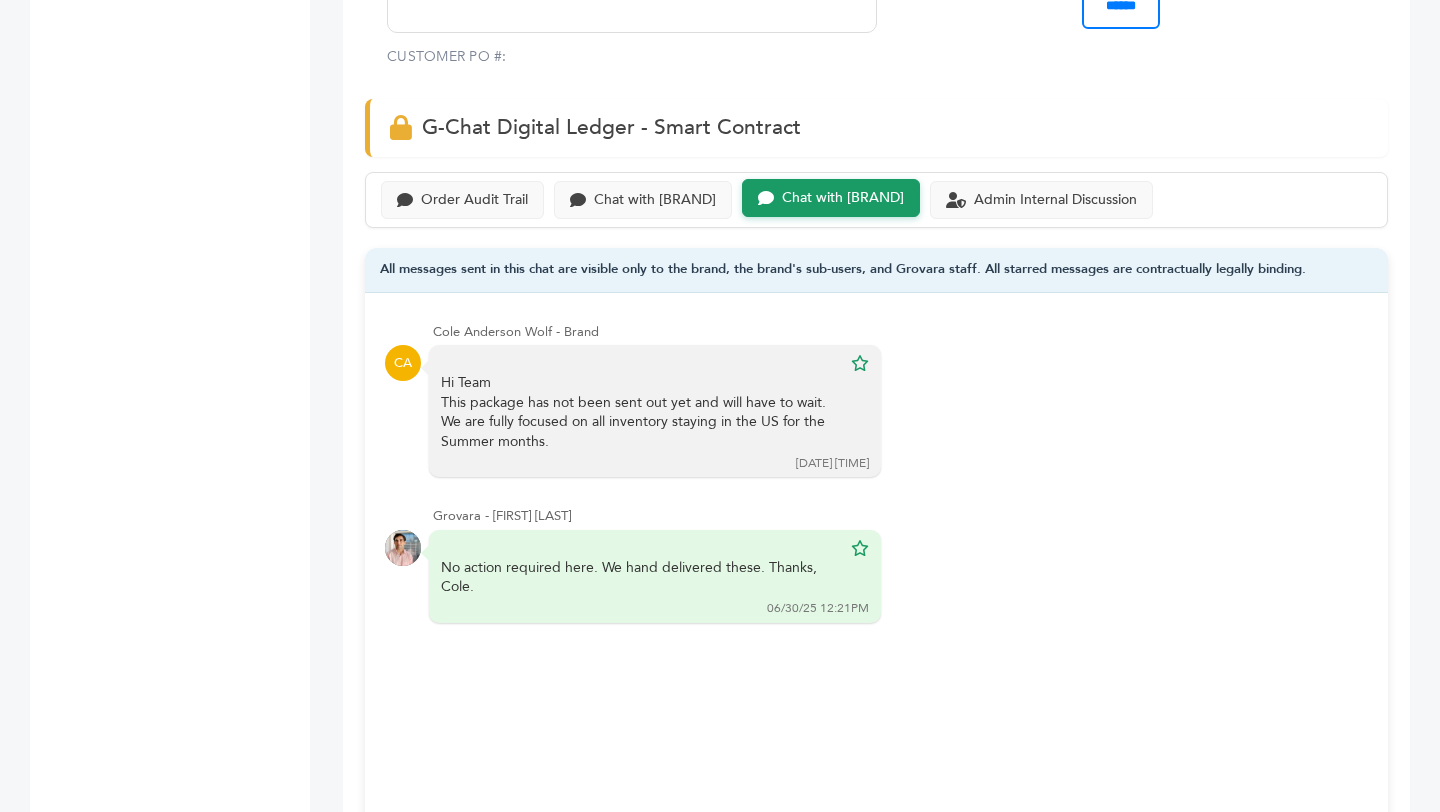 scroll, scrollTop: 1271, scrollLeft: 0, axis: vertical 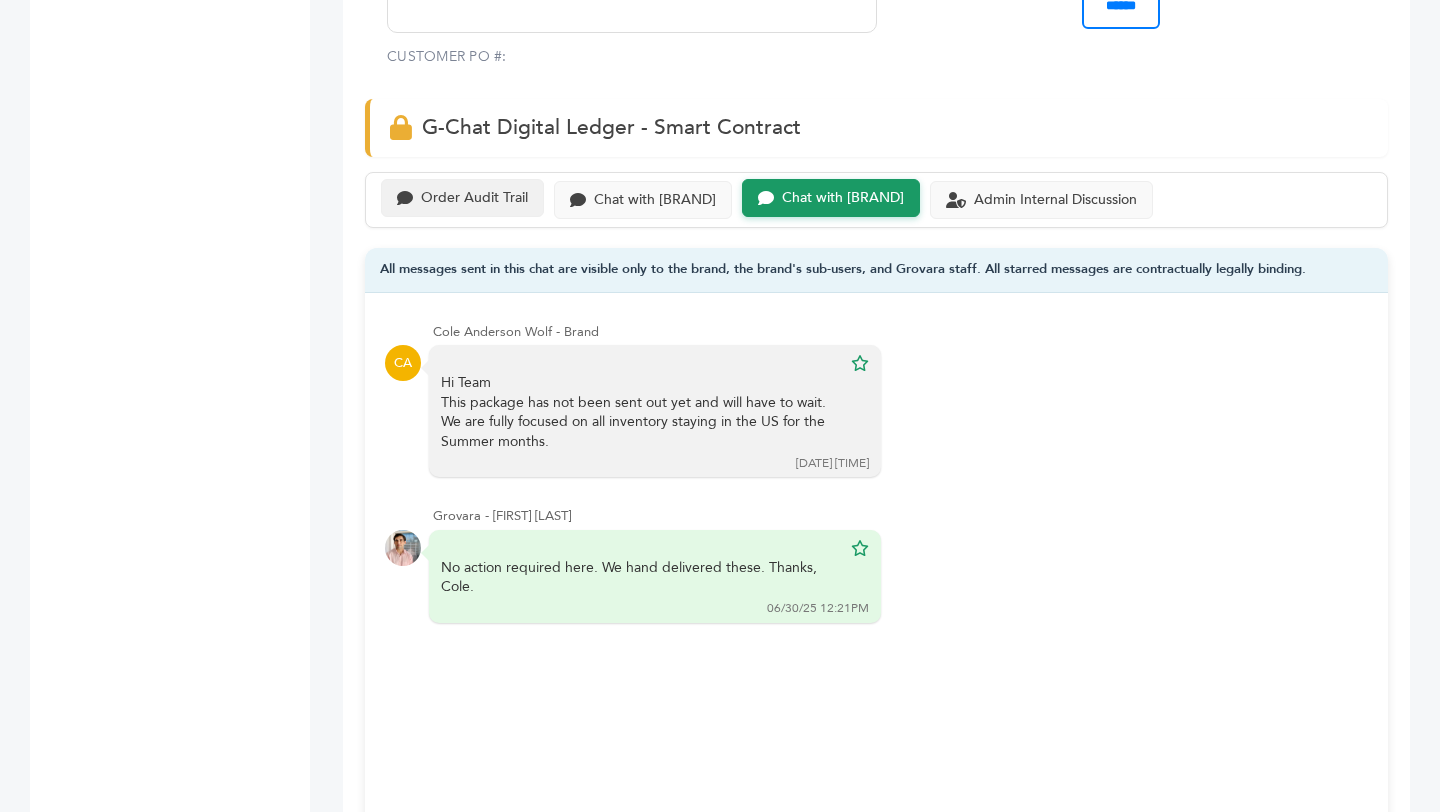 click on "Order Audit Trail" at bounding box center [474, 198] 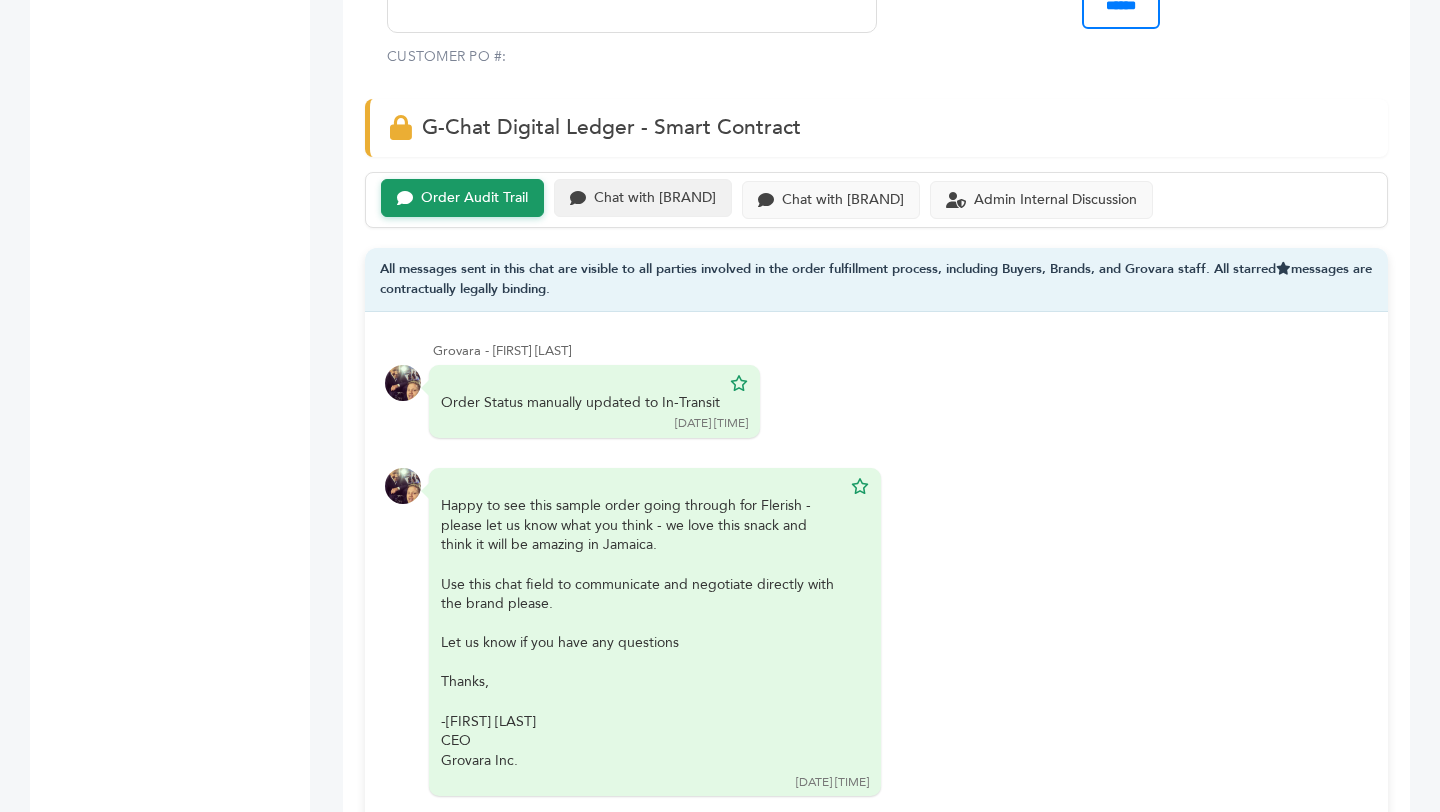 click on "Chat with GKCO Grace Foods Services & Consumer Brands Limited" at bounding box center (474, 198) 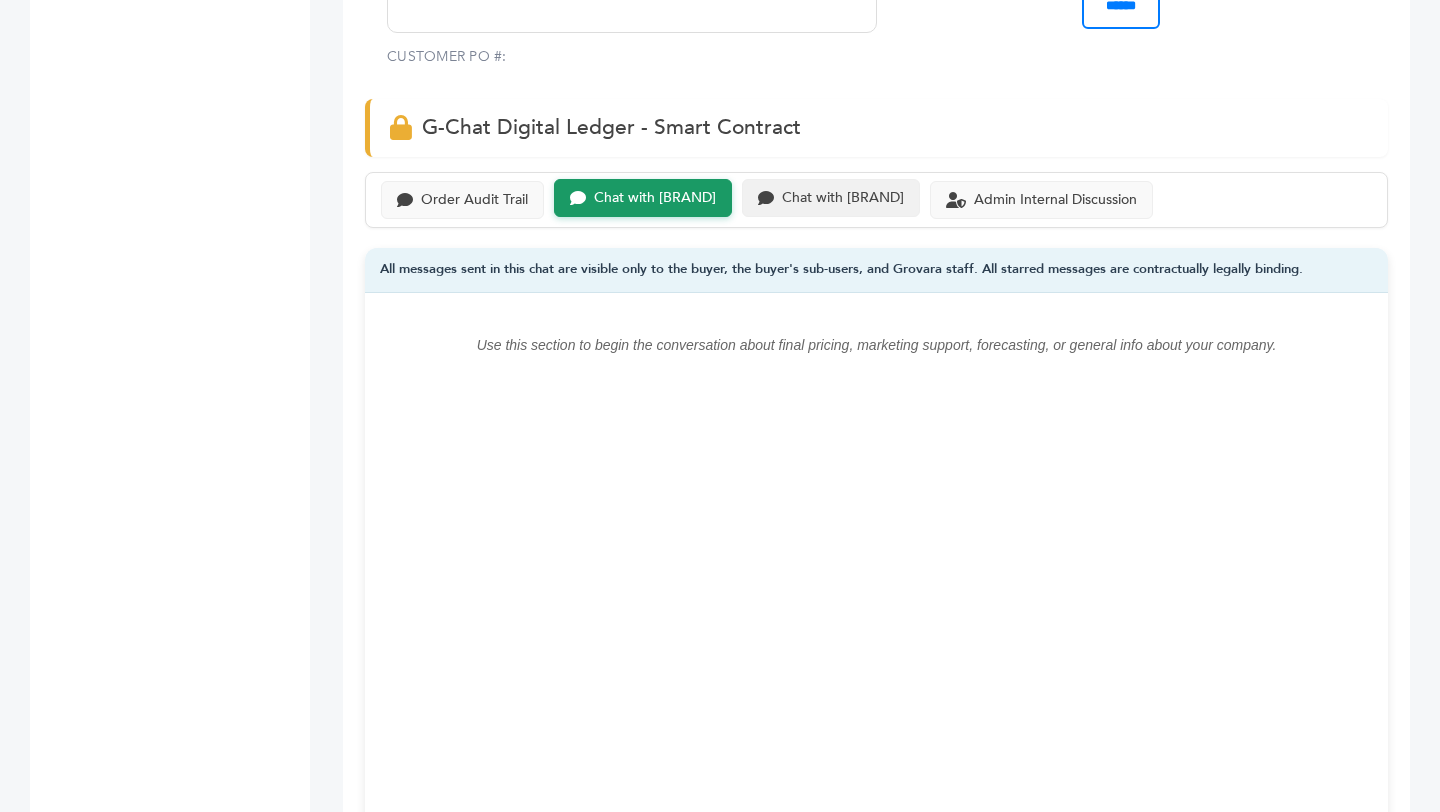 click on "Chat with Flerish Hydration, Inc." at bounding box center [474, 200] 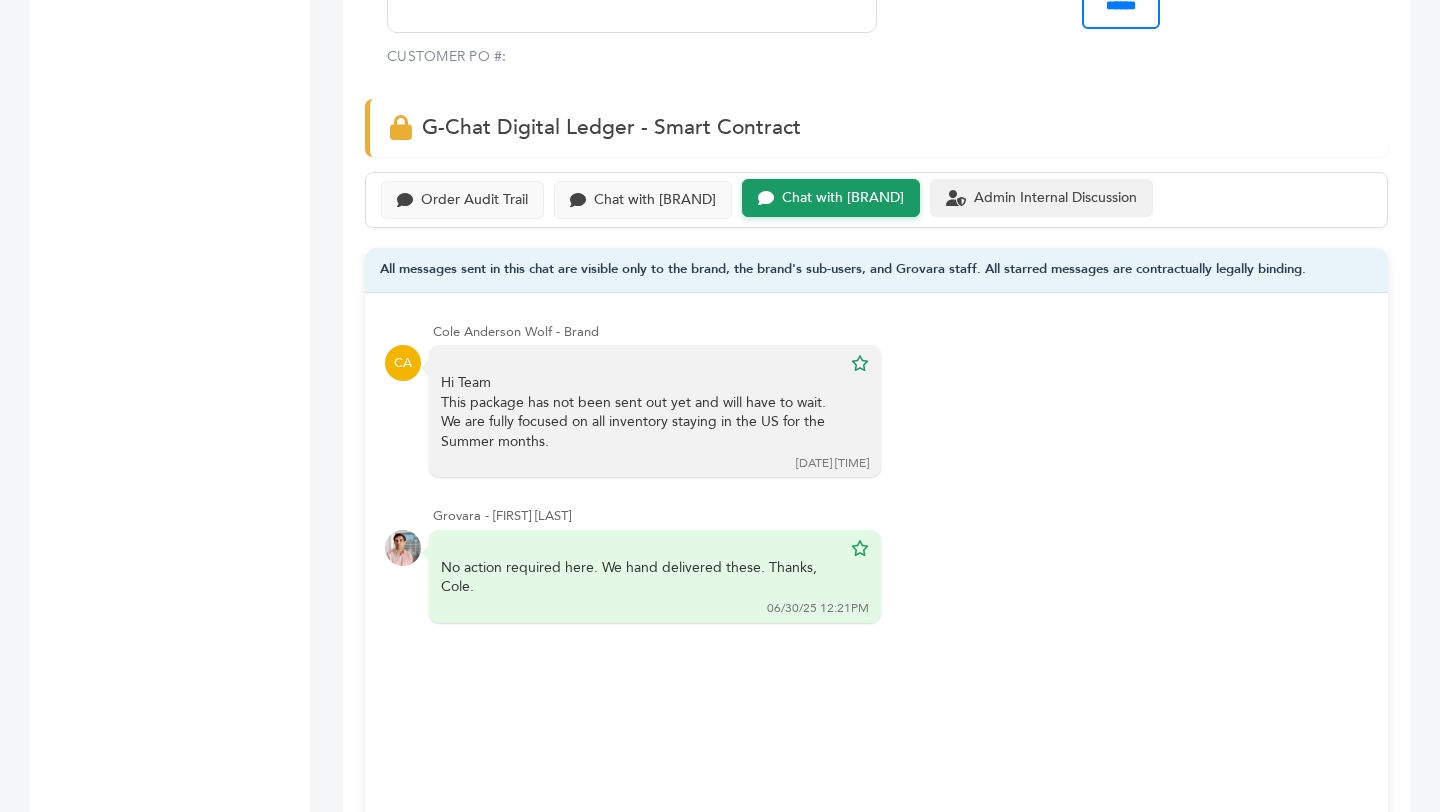 click on "Admin Internal Discussion" at bounding box center (474, 200) 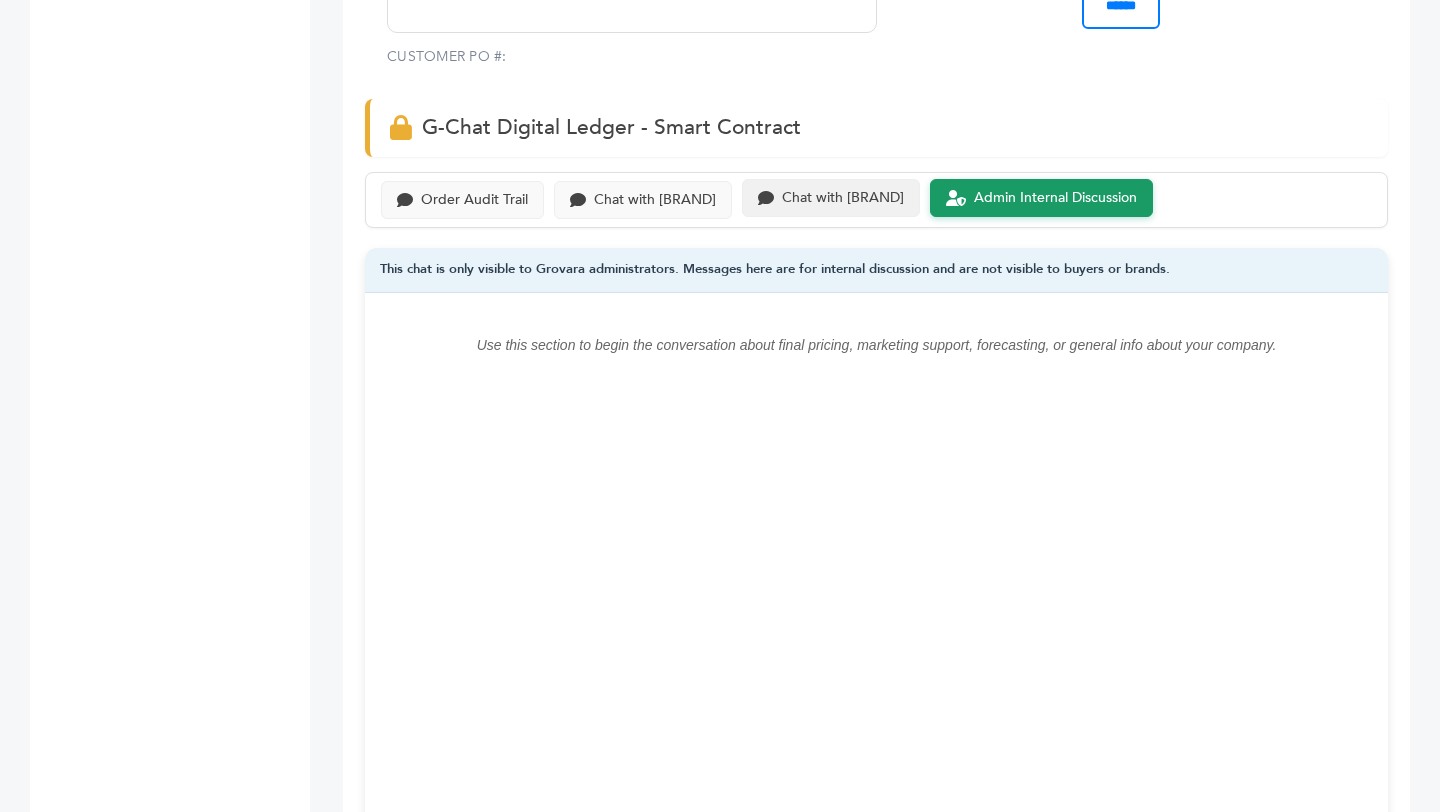 click on "Chat with Flerish Hydration, Inc." at bounding box center [474, 200] 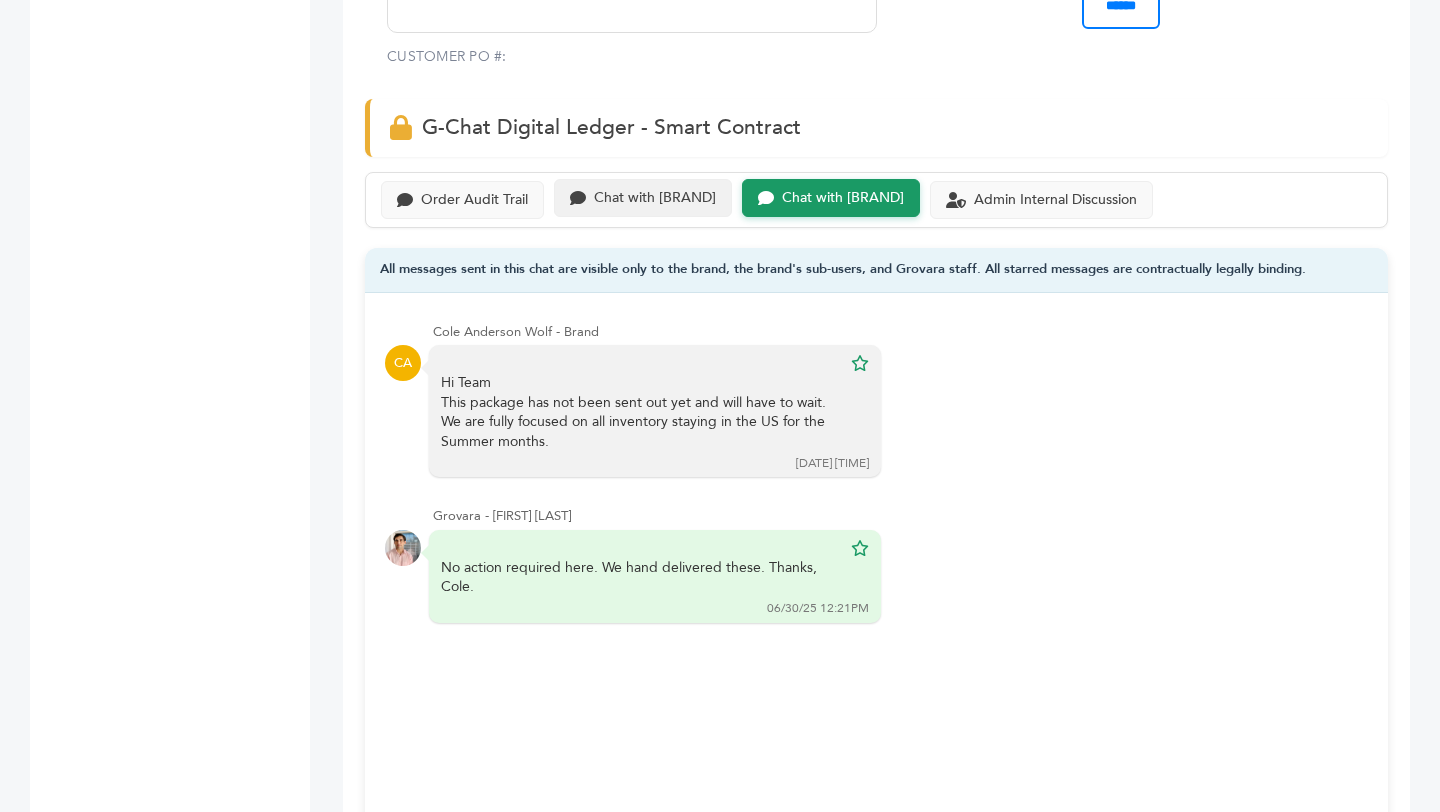 click on "Chat with GKCO Grace Foods Services & Consumer Brands Limited" at bounding box center [474, 200] 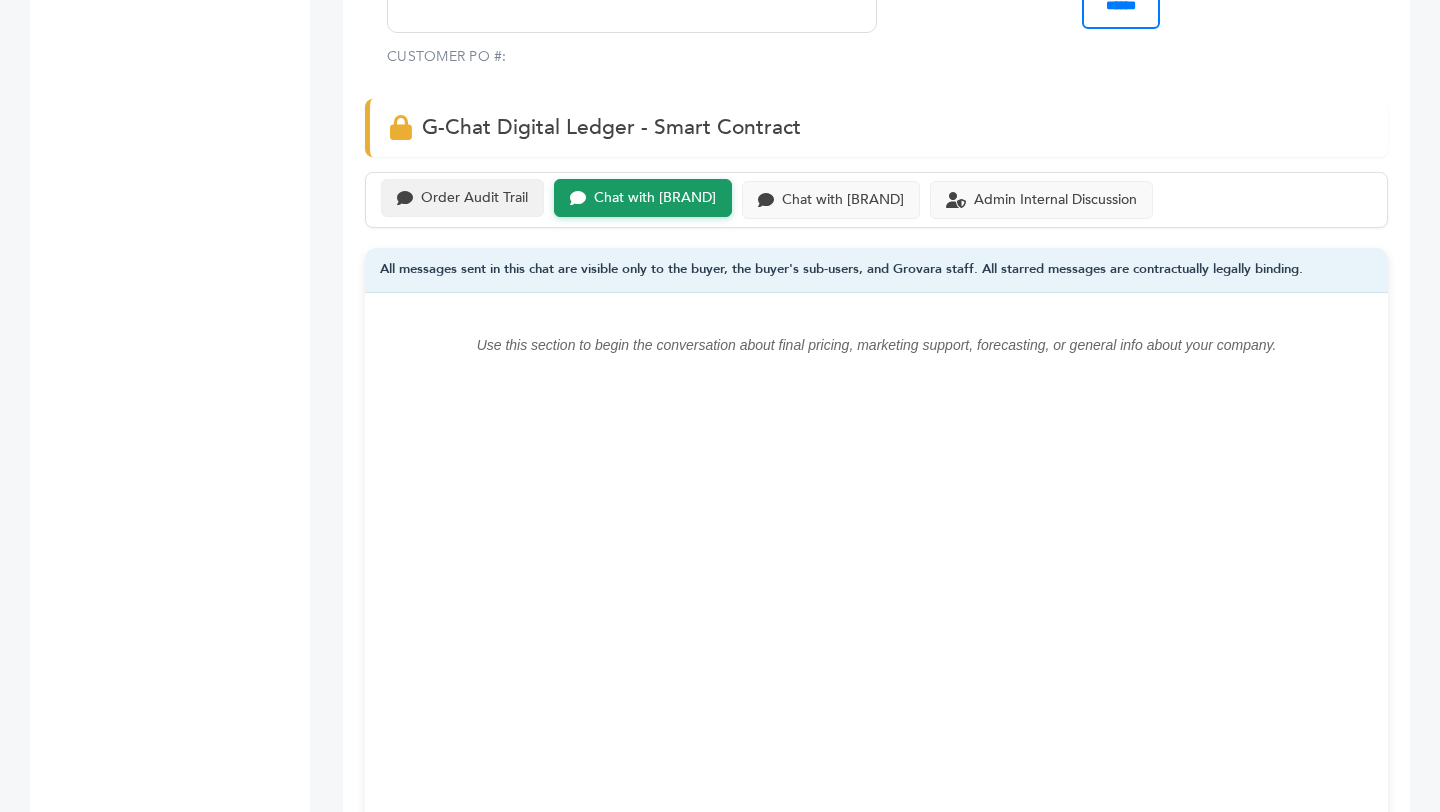click on "Order Audit Trail" at bounding box center (474, 198) 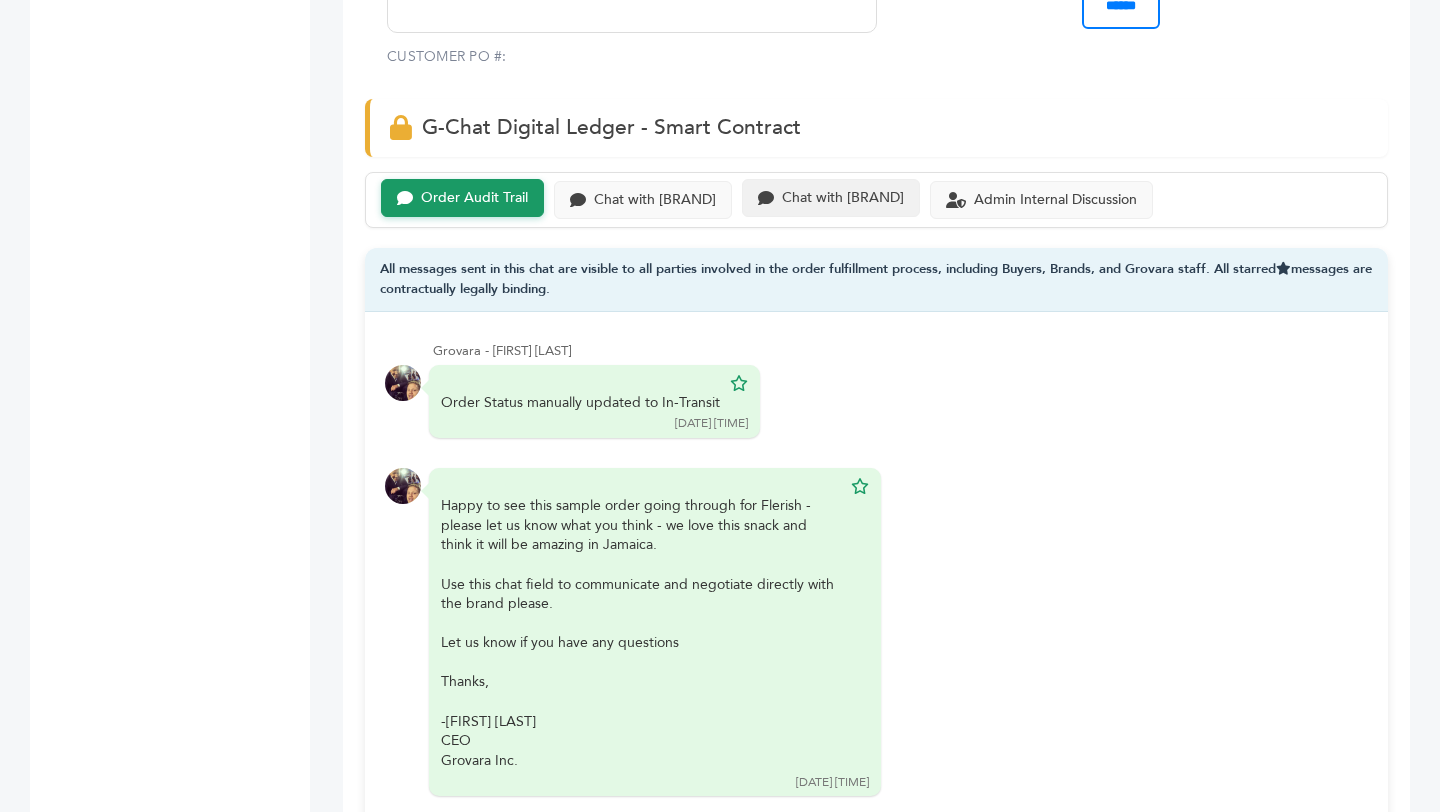 click on "Chat with Flerish Hydration, Inc." at bounding box center (474, 198) 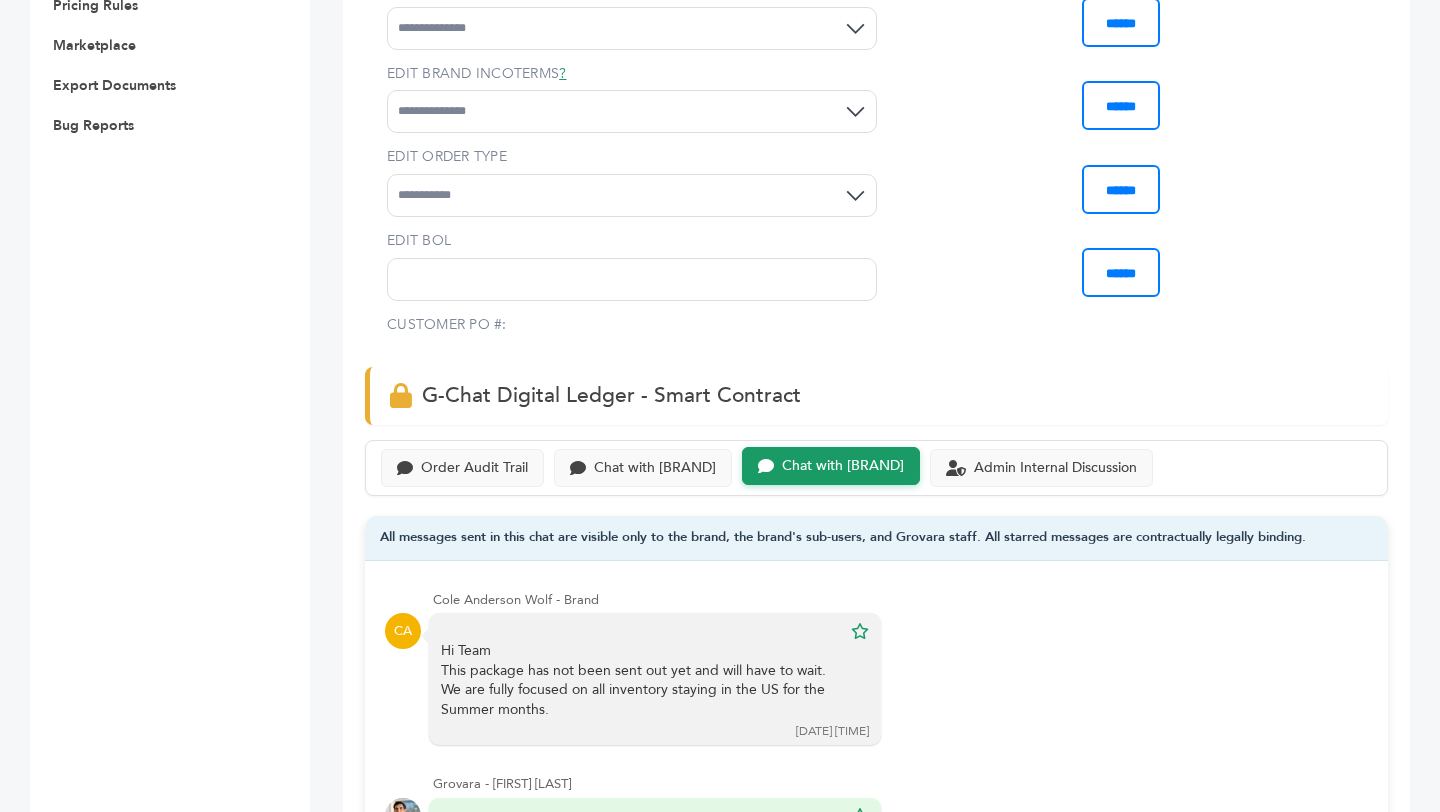 scroll, scrollTop: 1030, scrollLeft: 0, axis: vertical 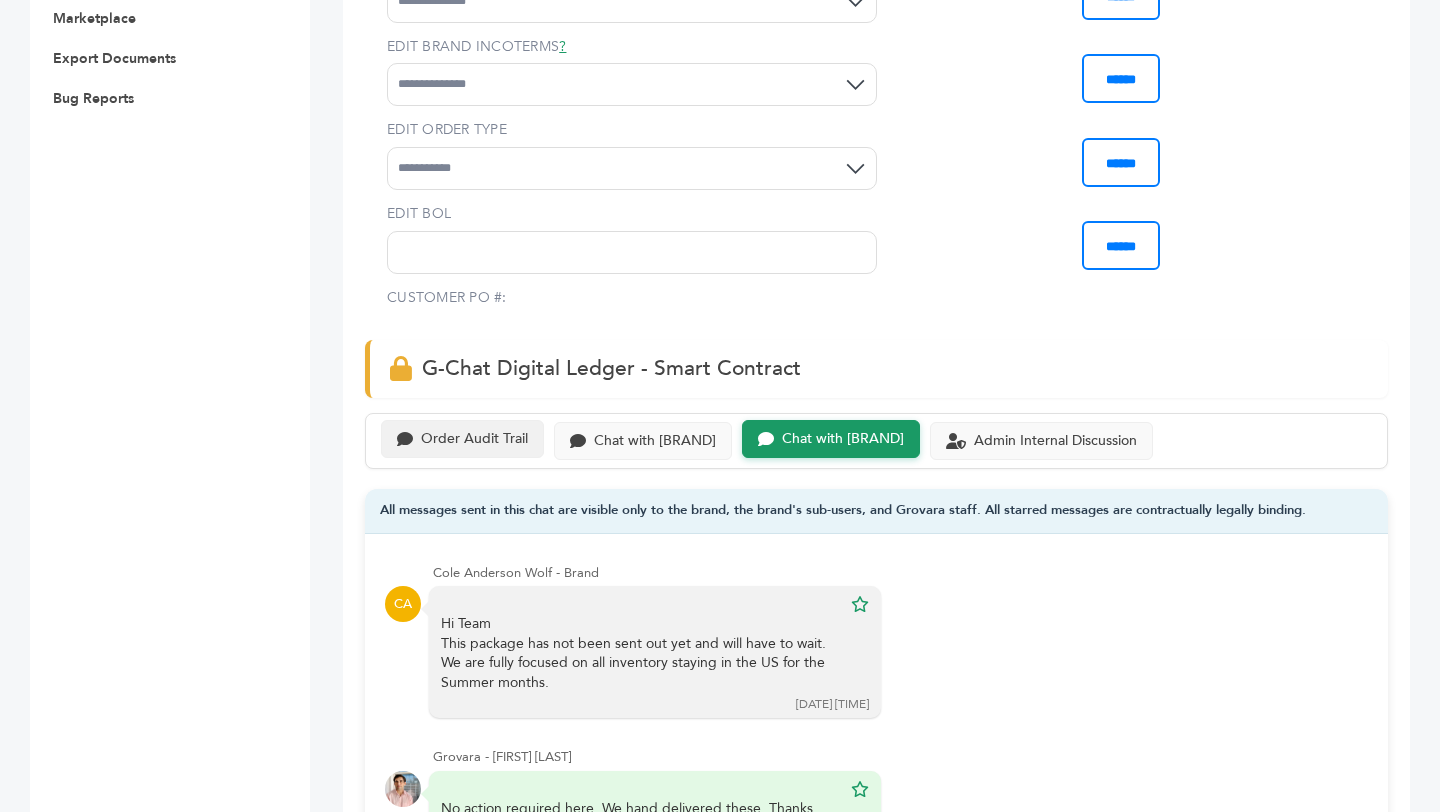 click on "Order Audit Trail" at bounding box center [474, 439] 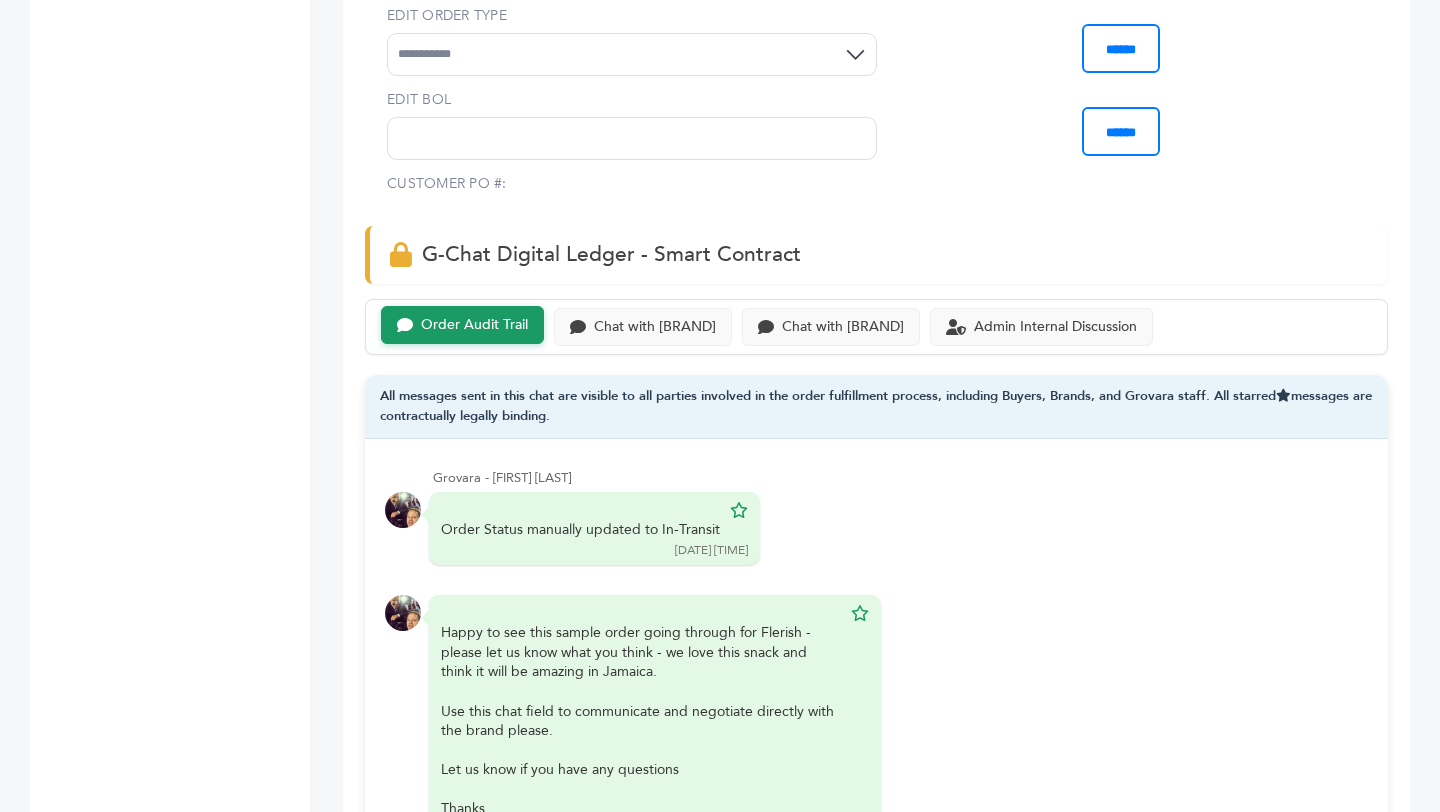 scroll, scrollTop: 1161, scrollLeft: 0, axis: vertical 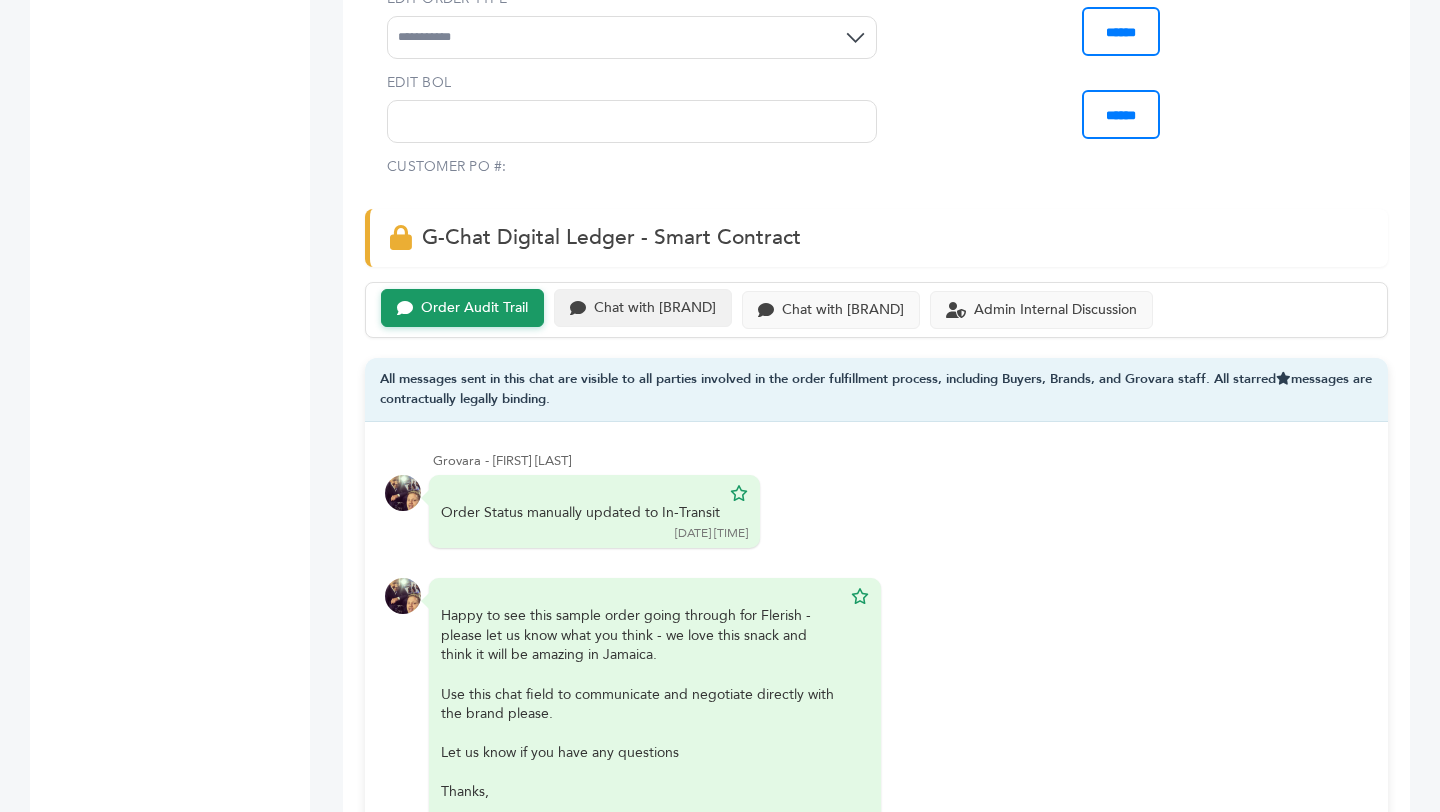 click on "Chat with GKCO Grace Foods Services & Consumer Brands Limited" at bounding box center [474, 308] 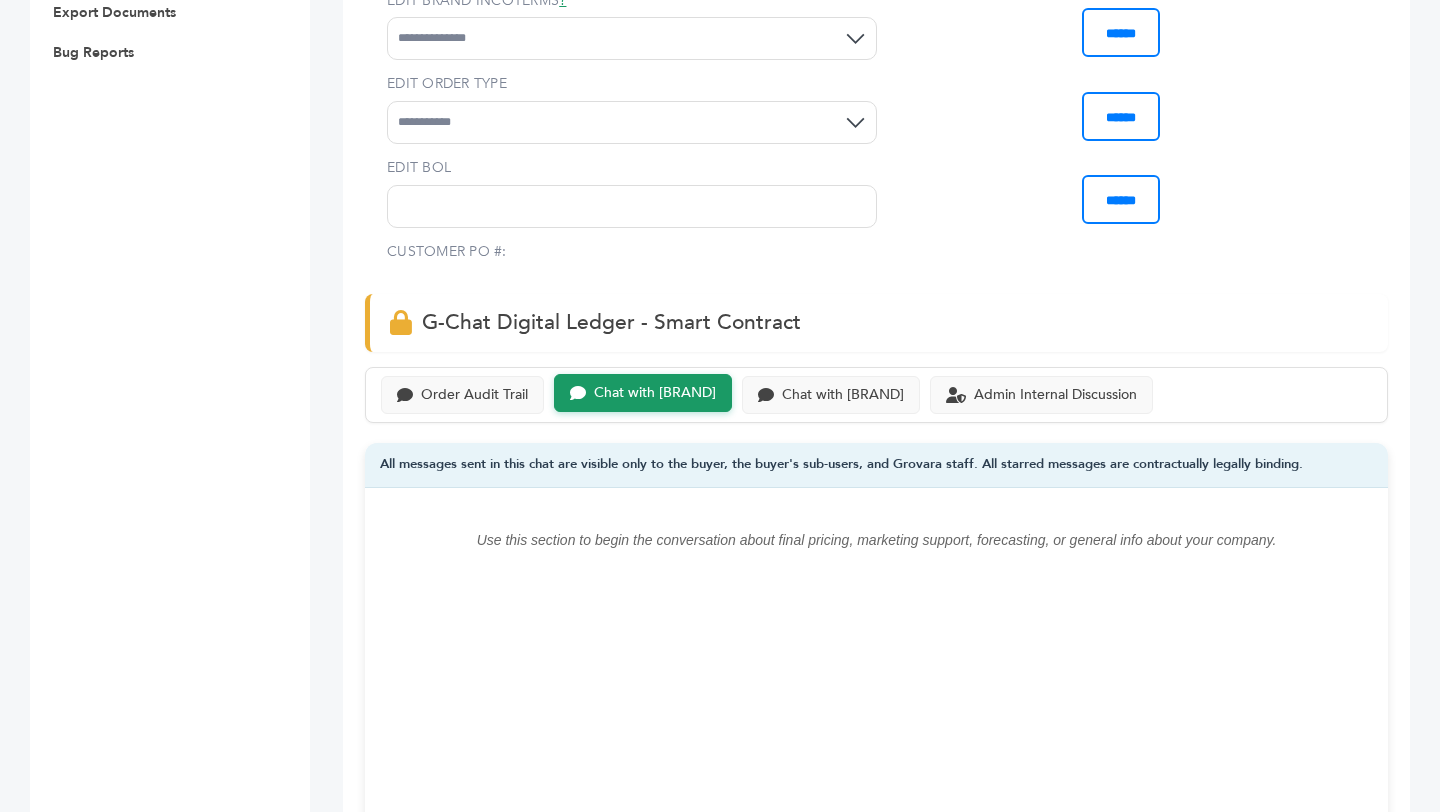 scroll, scrollTop: 1024, scrollLeft: 0, axis: vertical 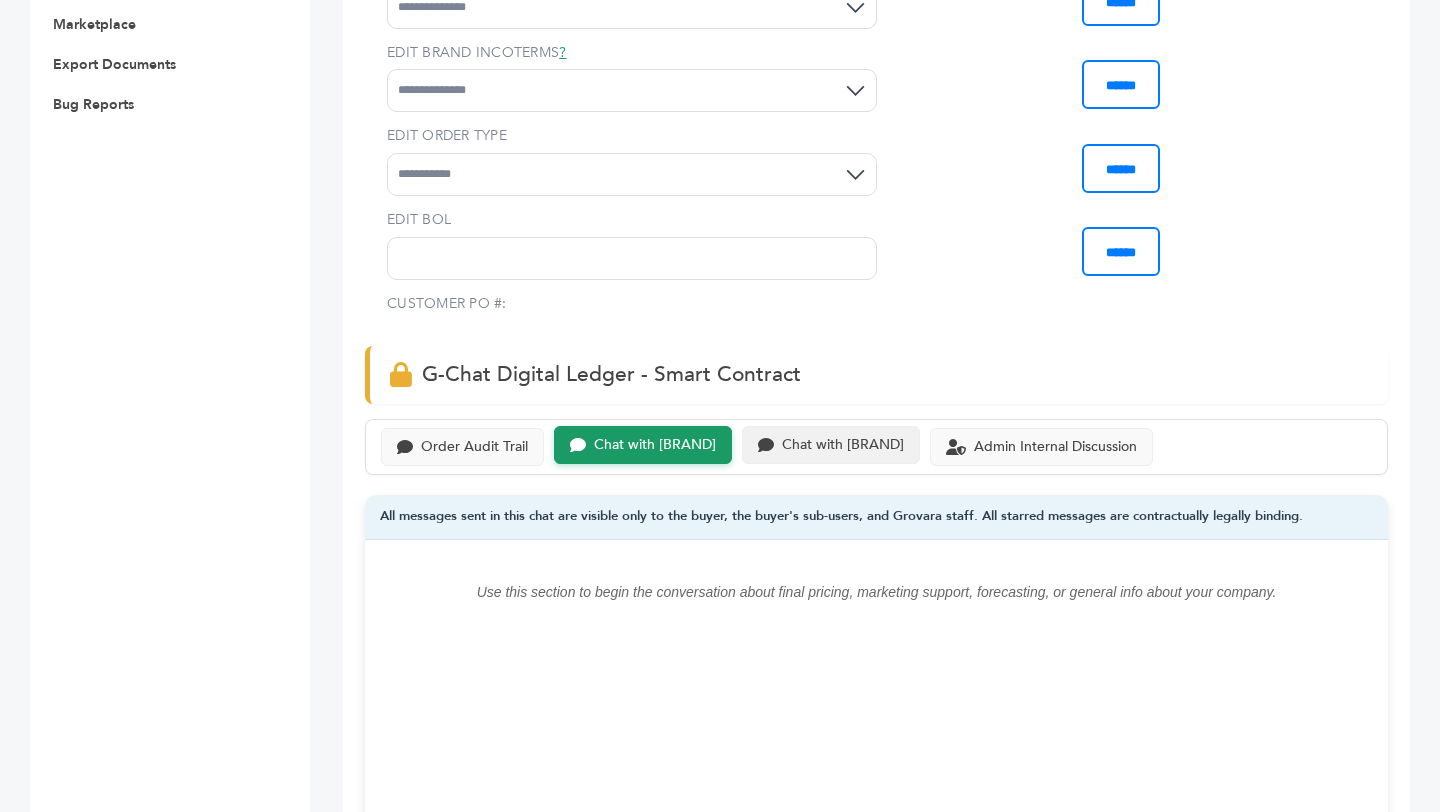 click on "Chat with Flerish Hydration, Inc." at bounding box center [474, 447] 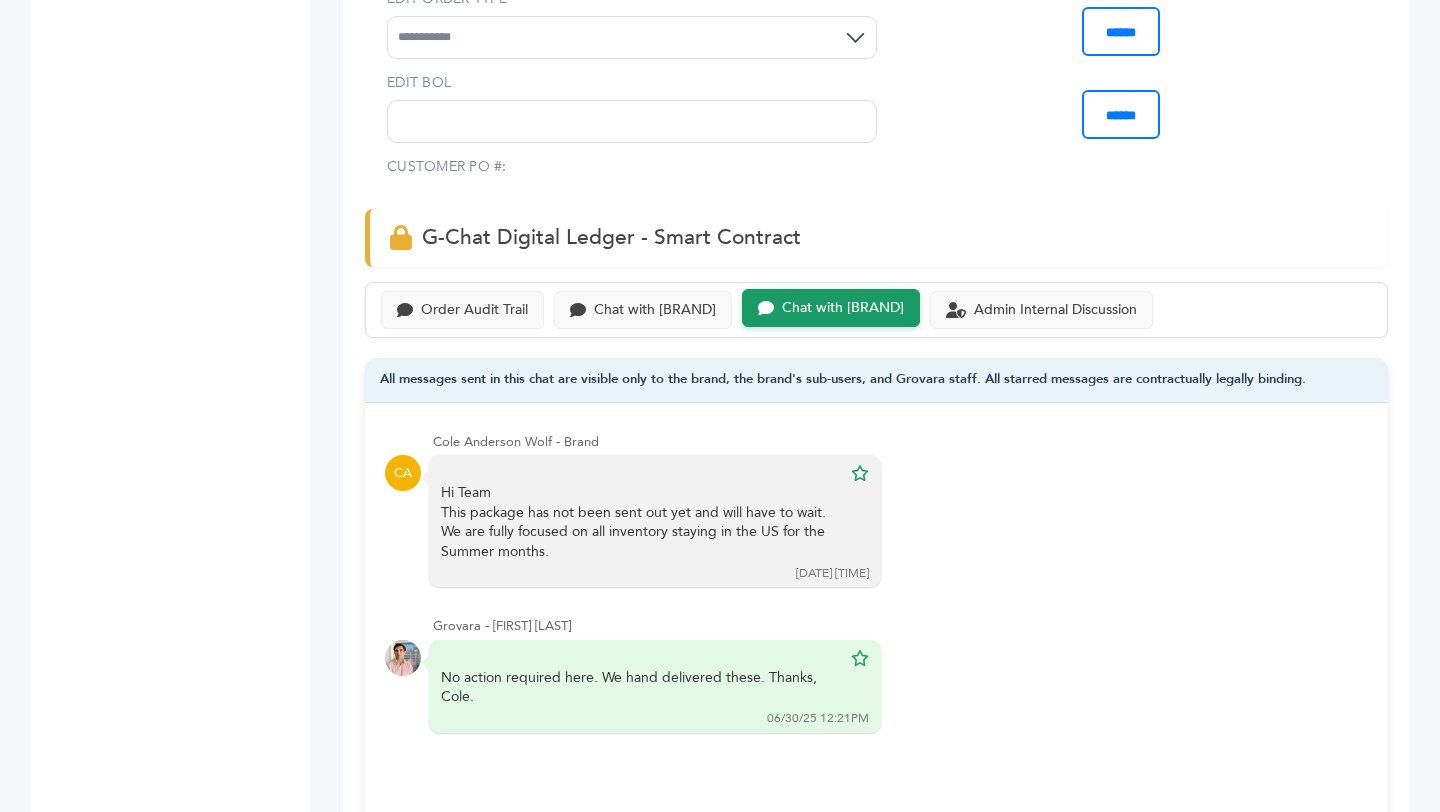 scroll, scrollTop: 1158, scrollLeft: 0, axis: vertical 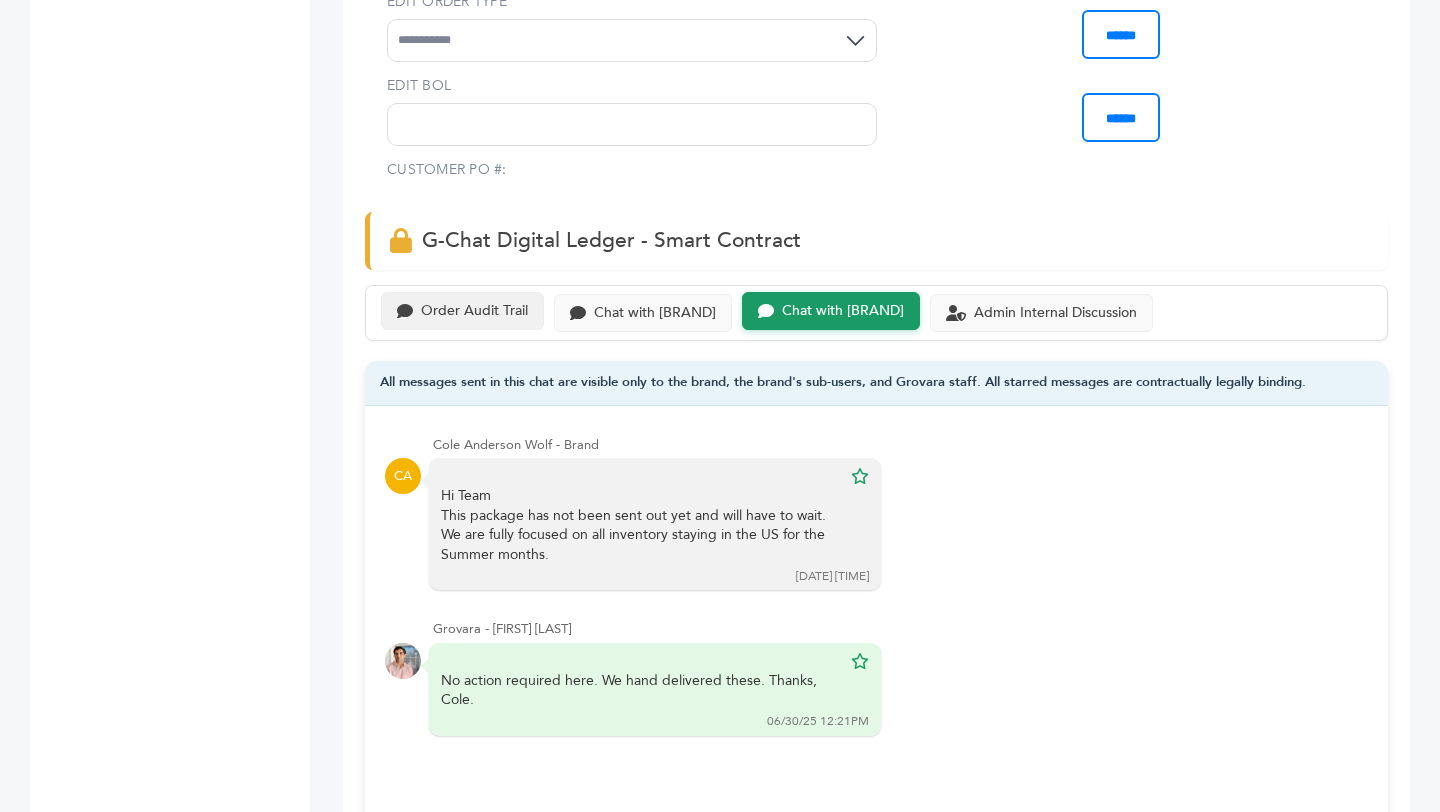 click on "Order Audit Trail" at bounding box center (474, 311) 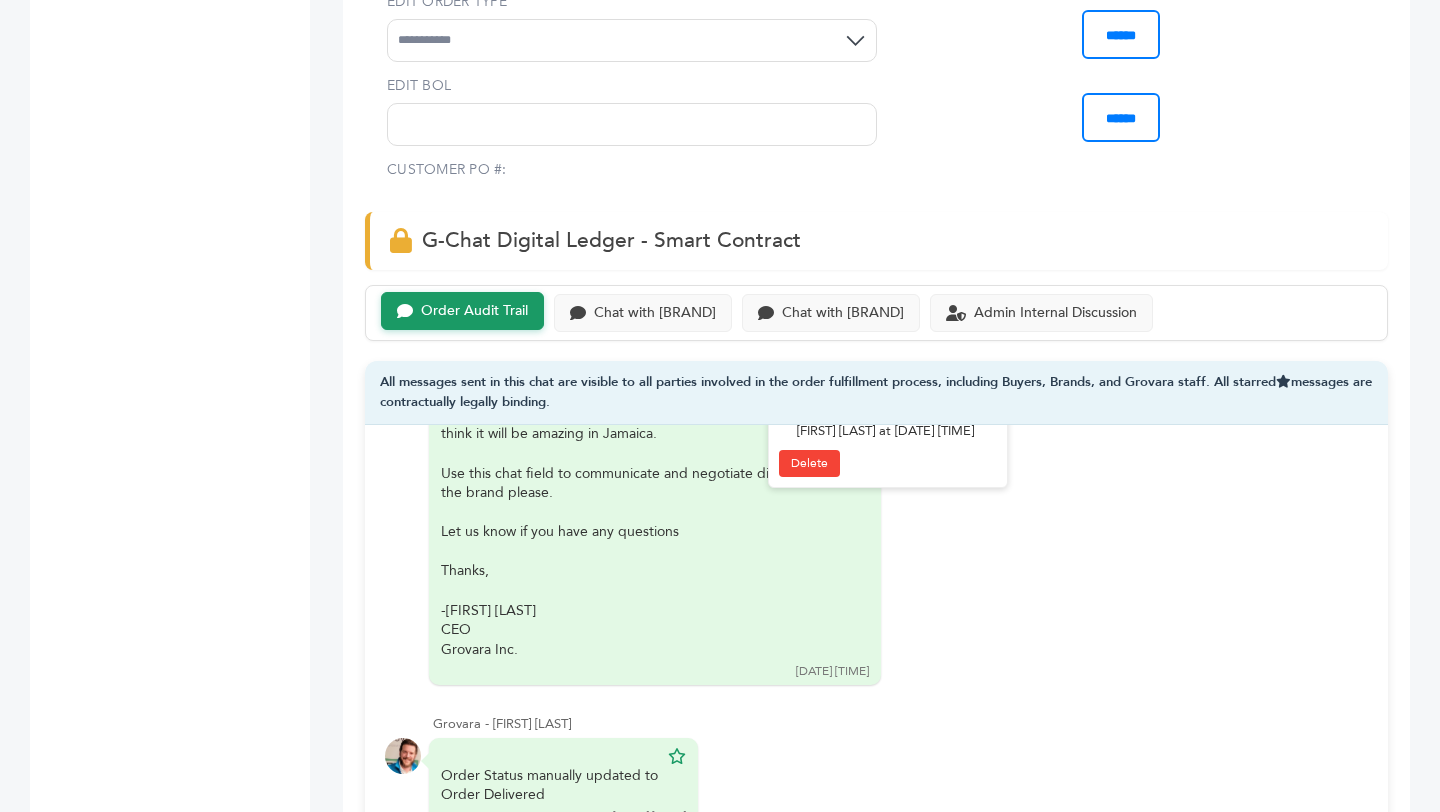 scroll, scrollTop: 319, scrollLeft: 0, axis: vertical 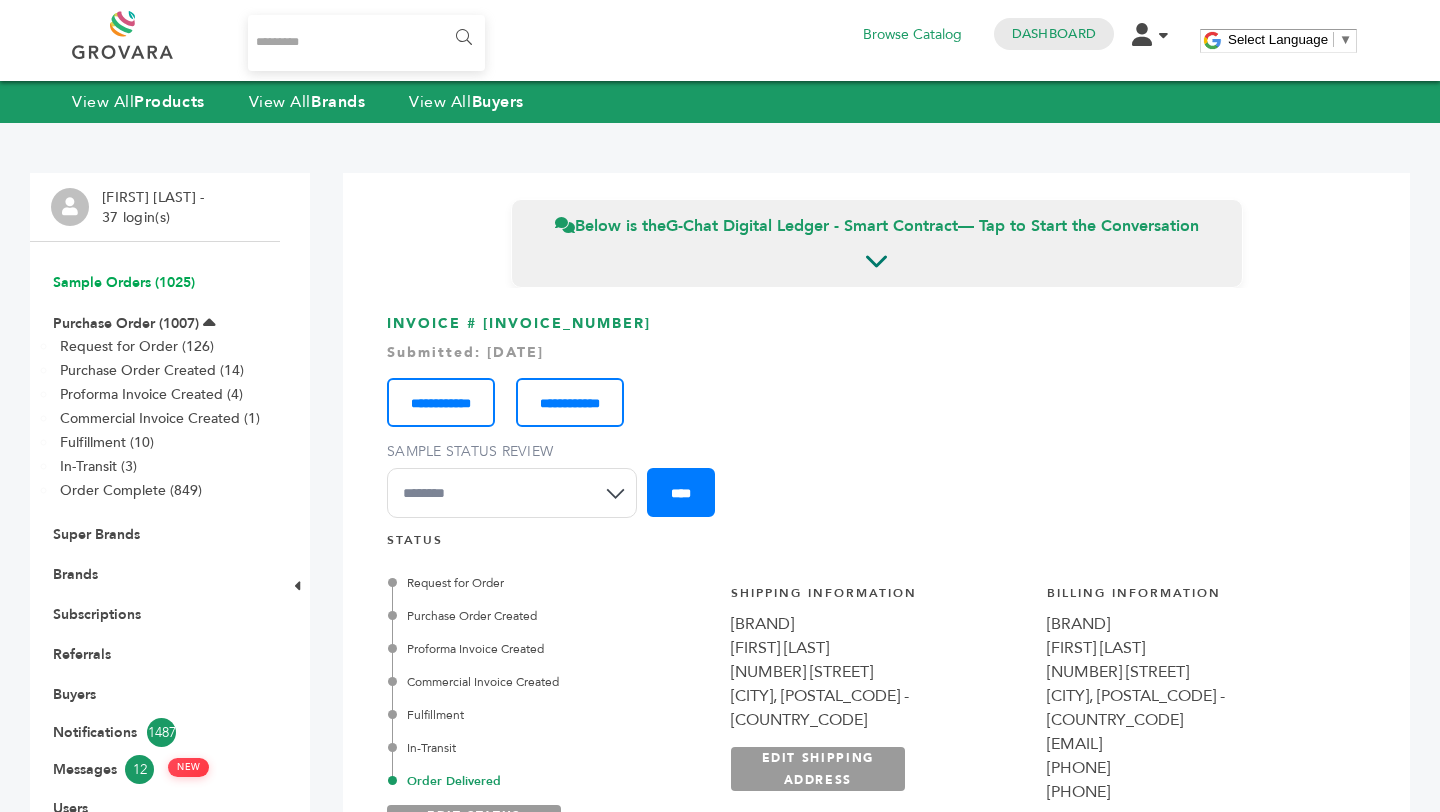 click on "[LANGUAGE] ([NUMBER])" at bounding box center [124, 282] 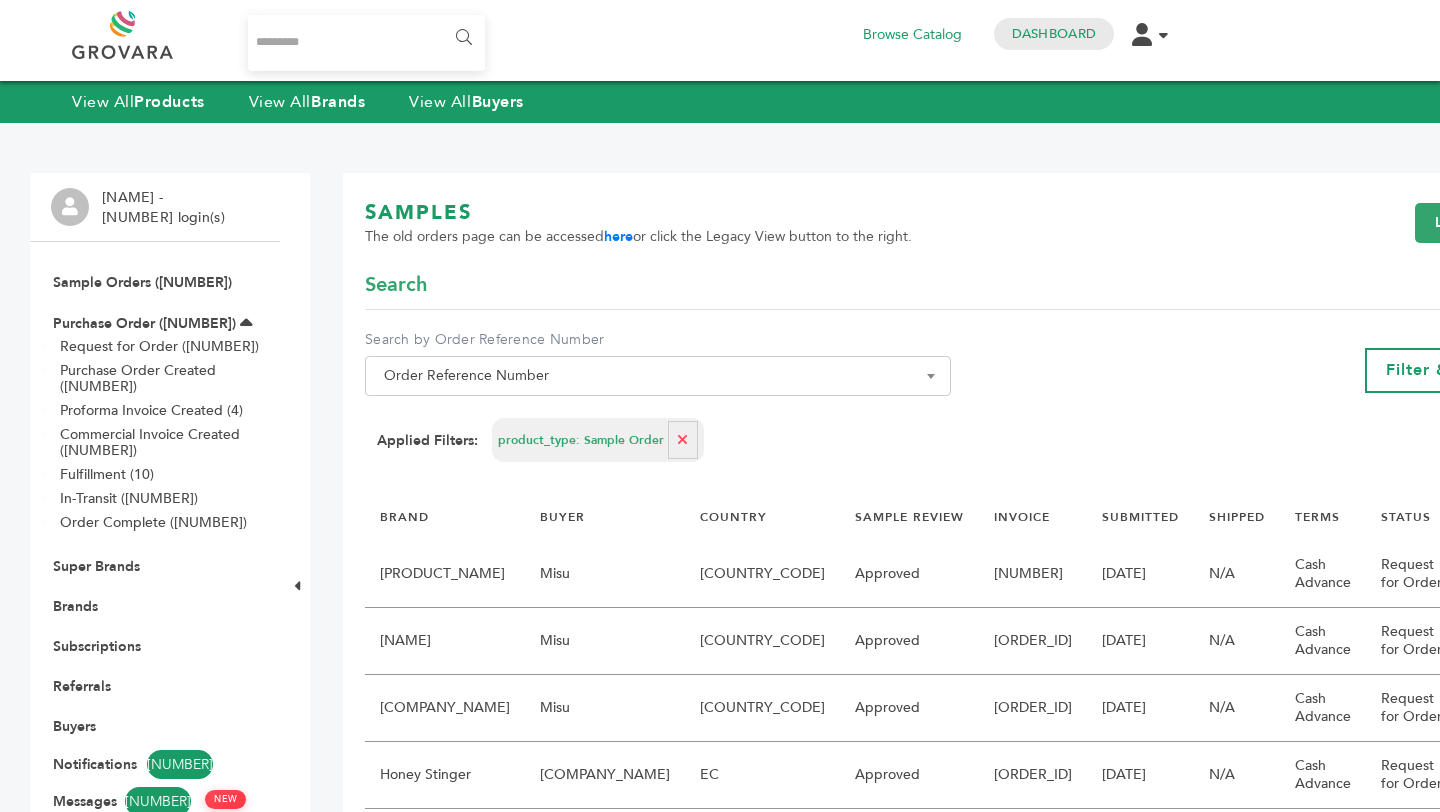 scroll, scrollTop: 0, scrollLeft: 0, axis: both 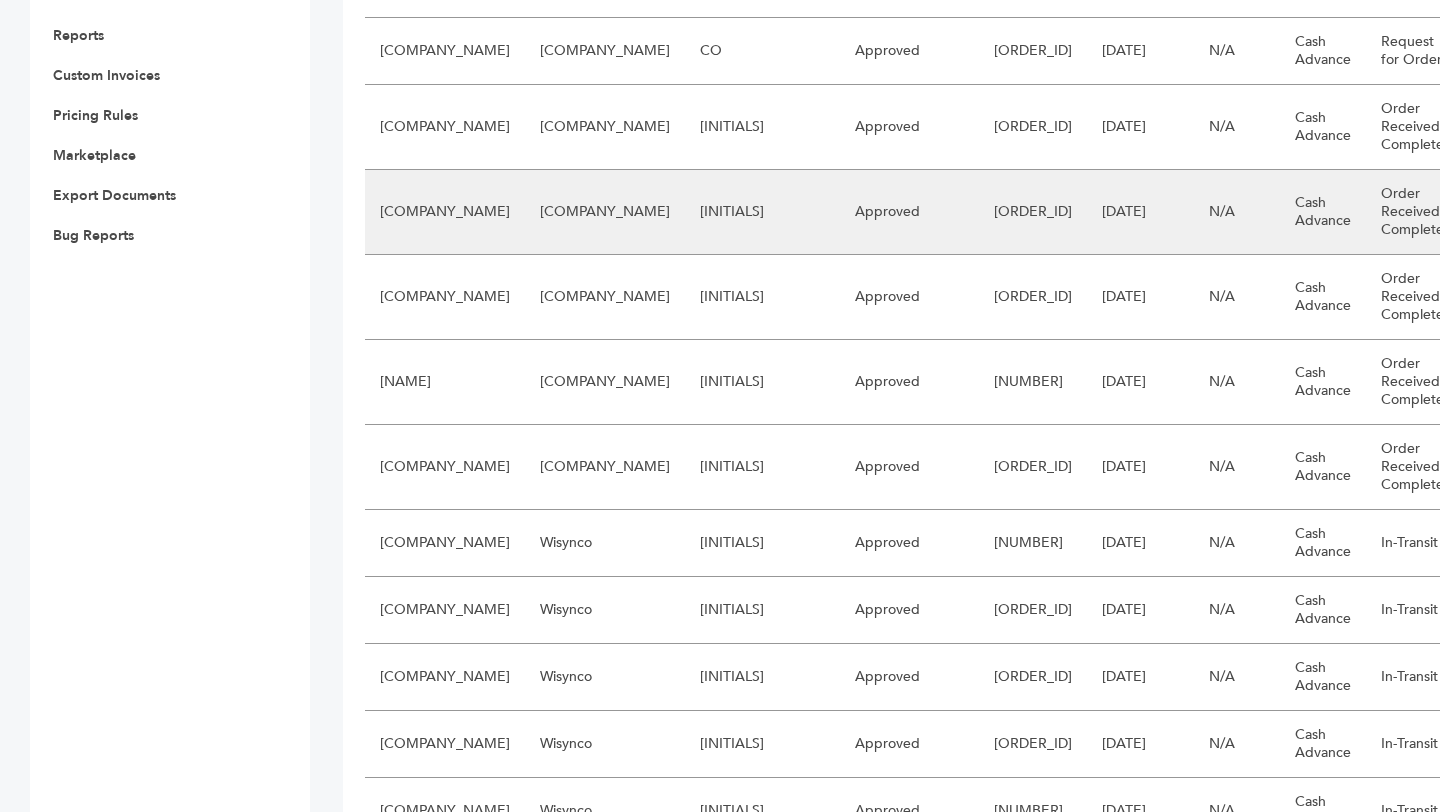 click on "A1C Drink, Inc." at bounding box center (445, 212) 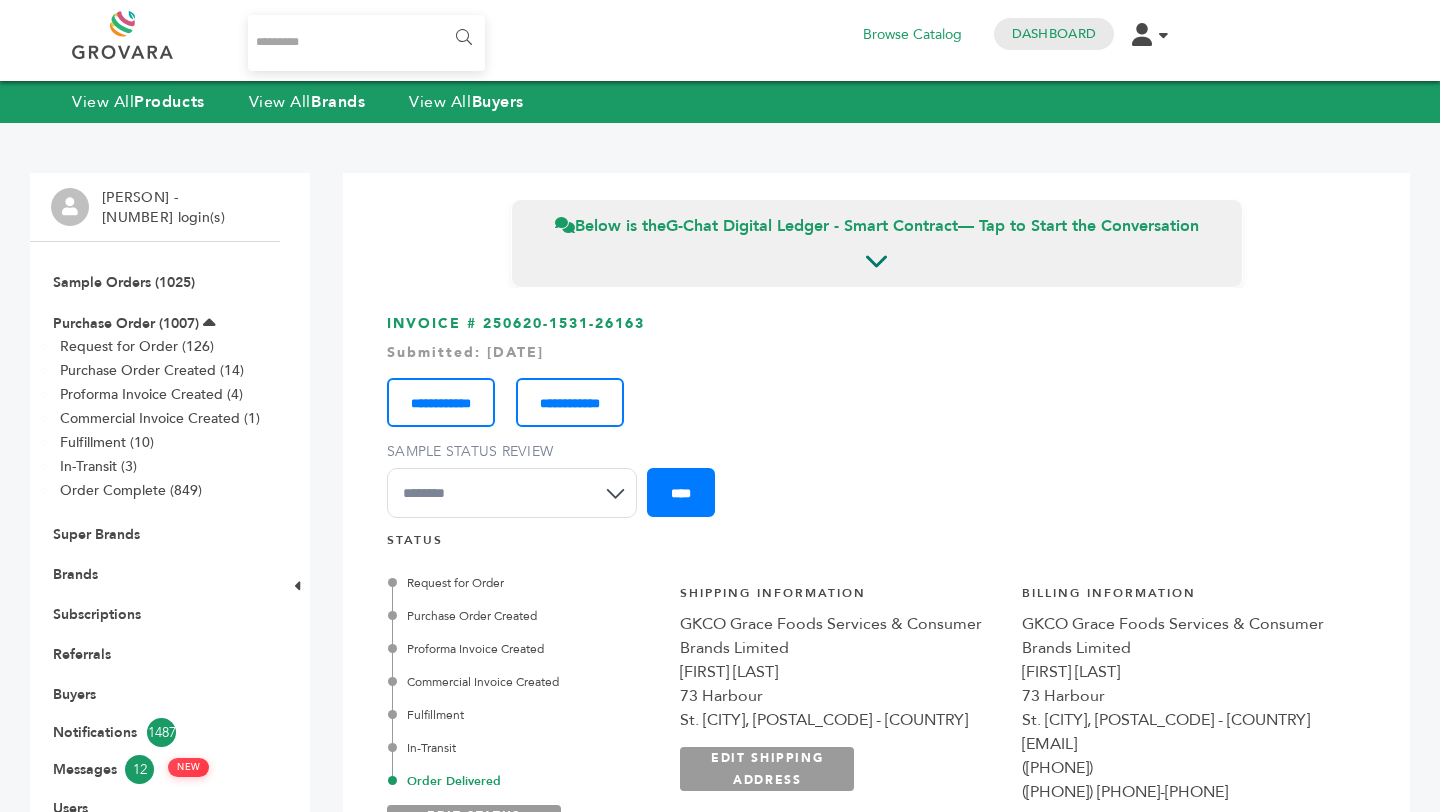 scroll, scrollTop: 0, scrollLeft: 0, axis: both 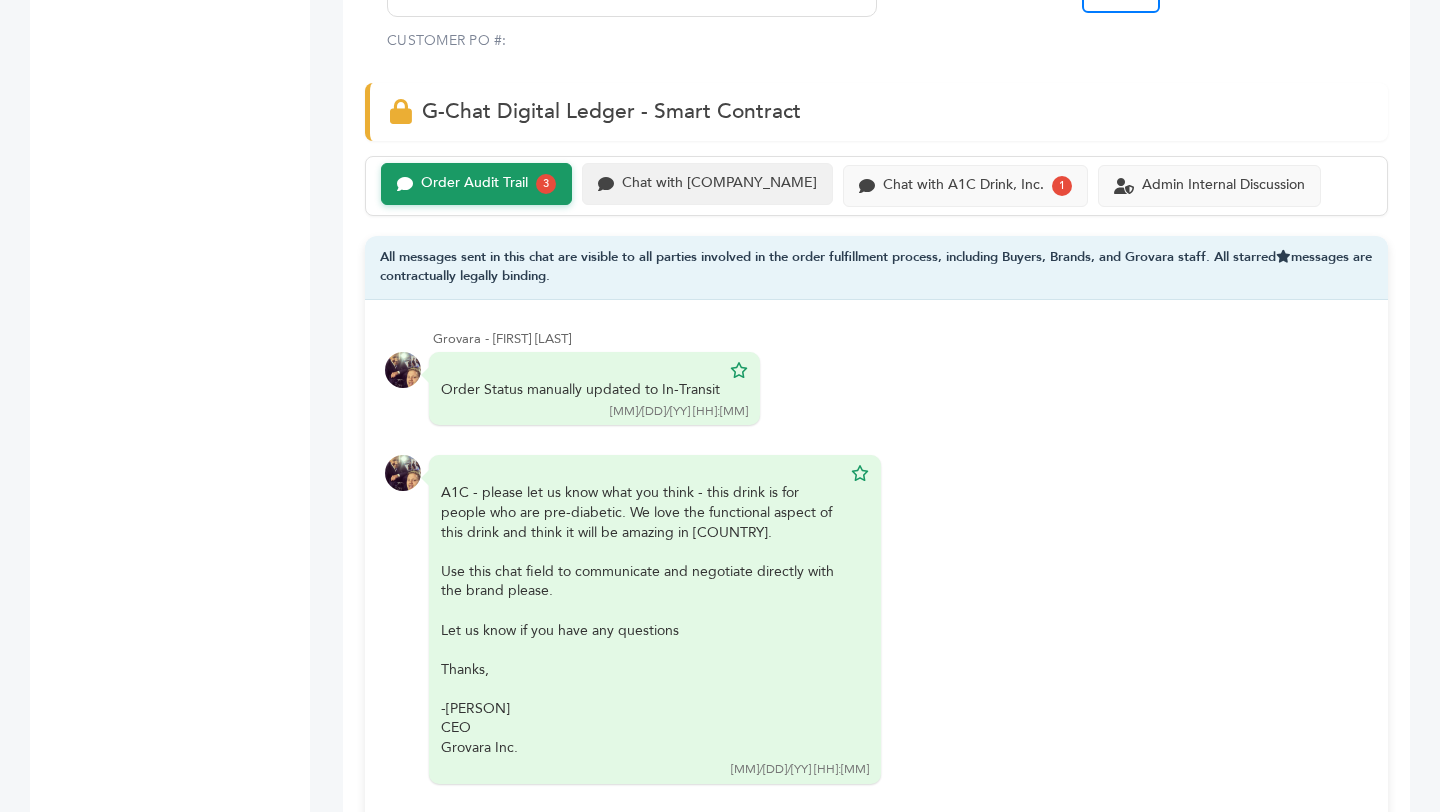click on "Chat with GKCO Grace Foods Services & Consumer Brands Limited" at bounding box center (707, 184) 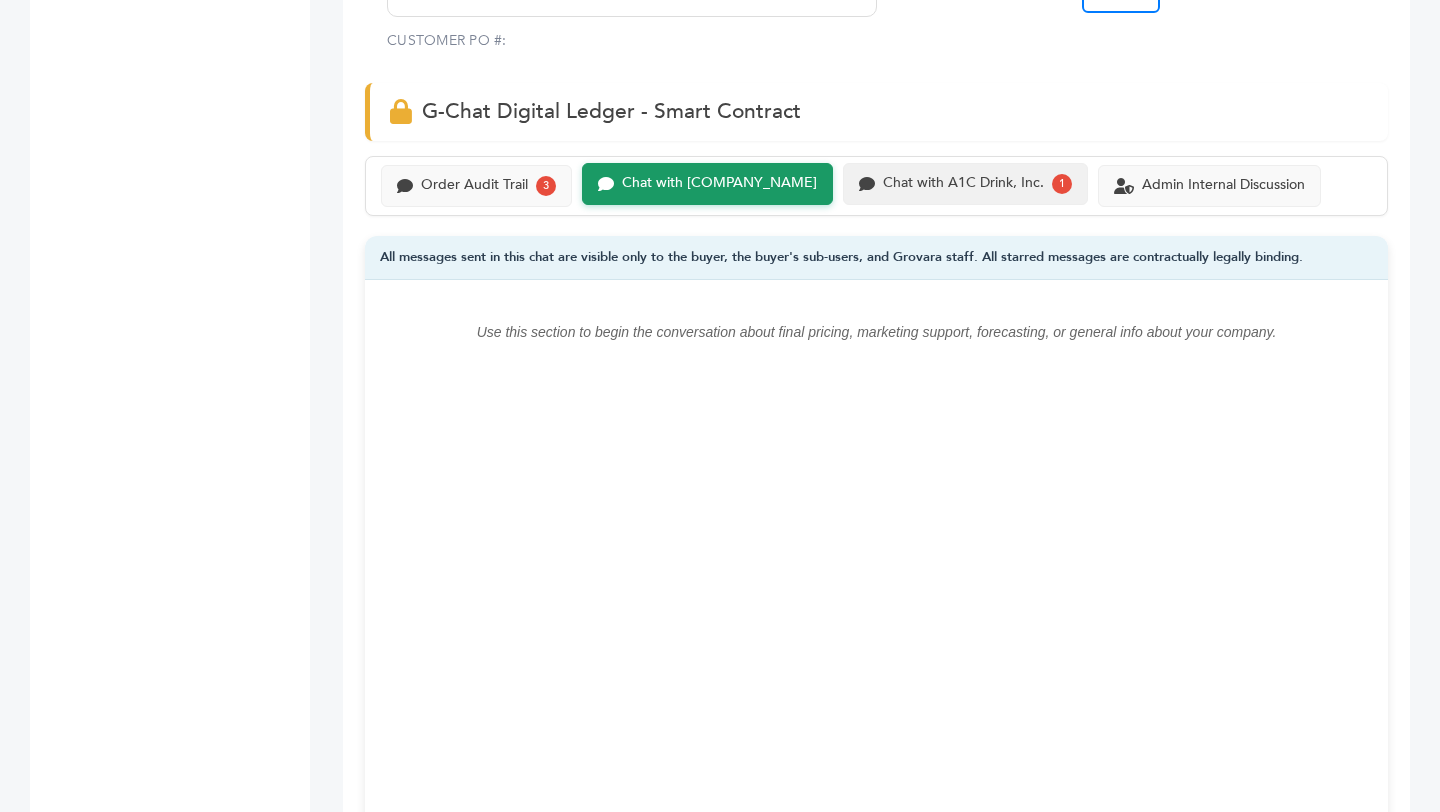 click on "Chat with A1C Drink, Inc." at bounding box center (474, 185) 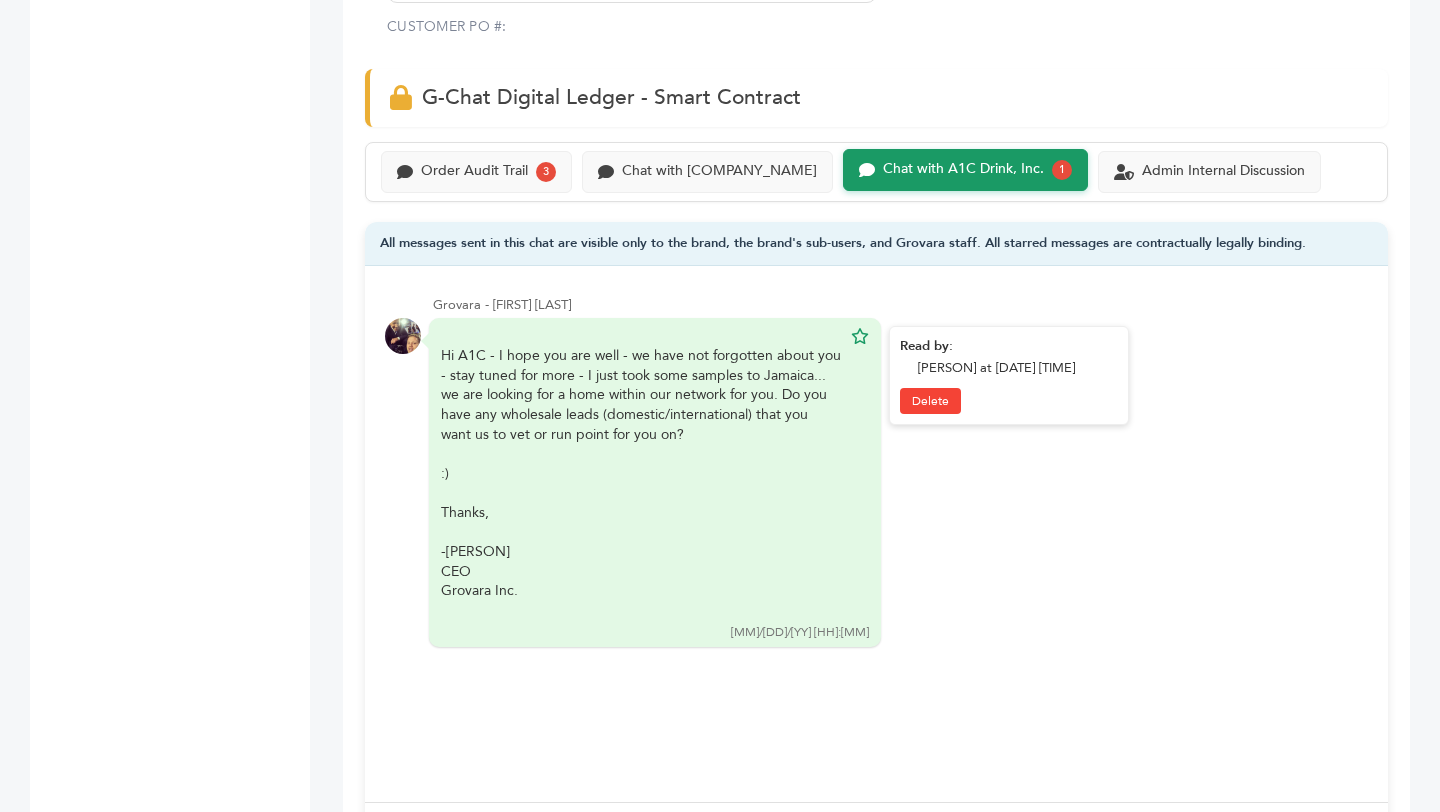 scroll, scrollTop: 1273, scrollLeft: 0, axis: vertical 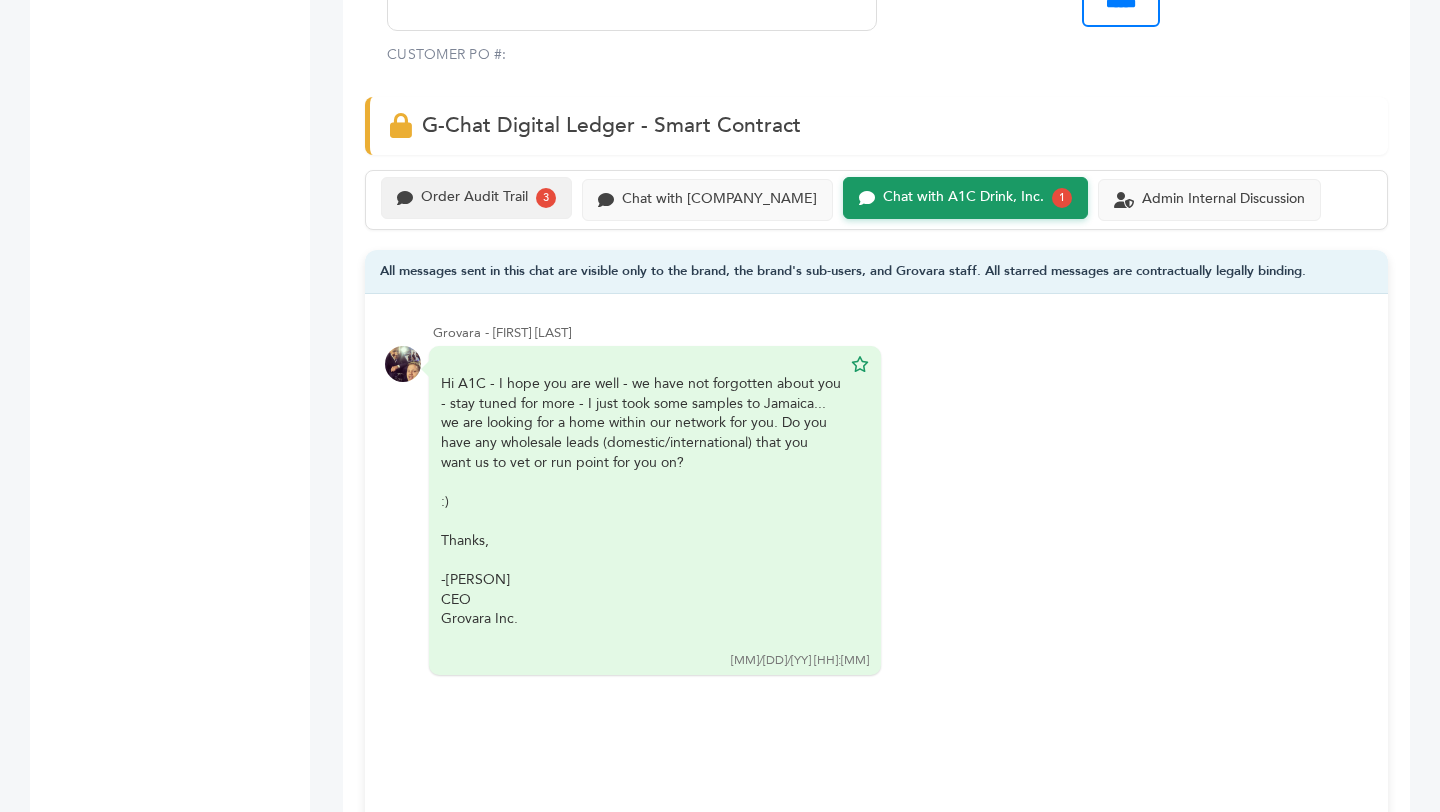 click on "Order Audit Trail" at bounding box center (474, 197) 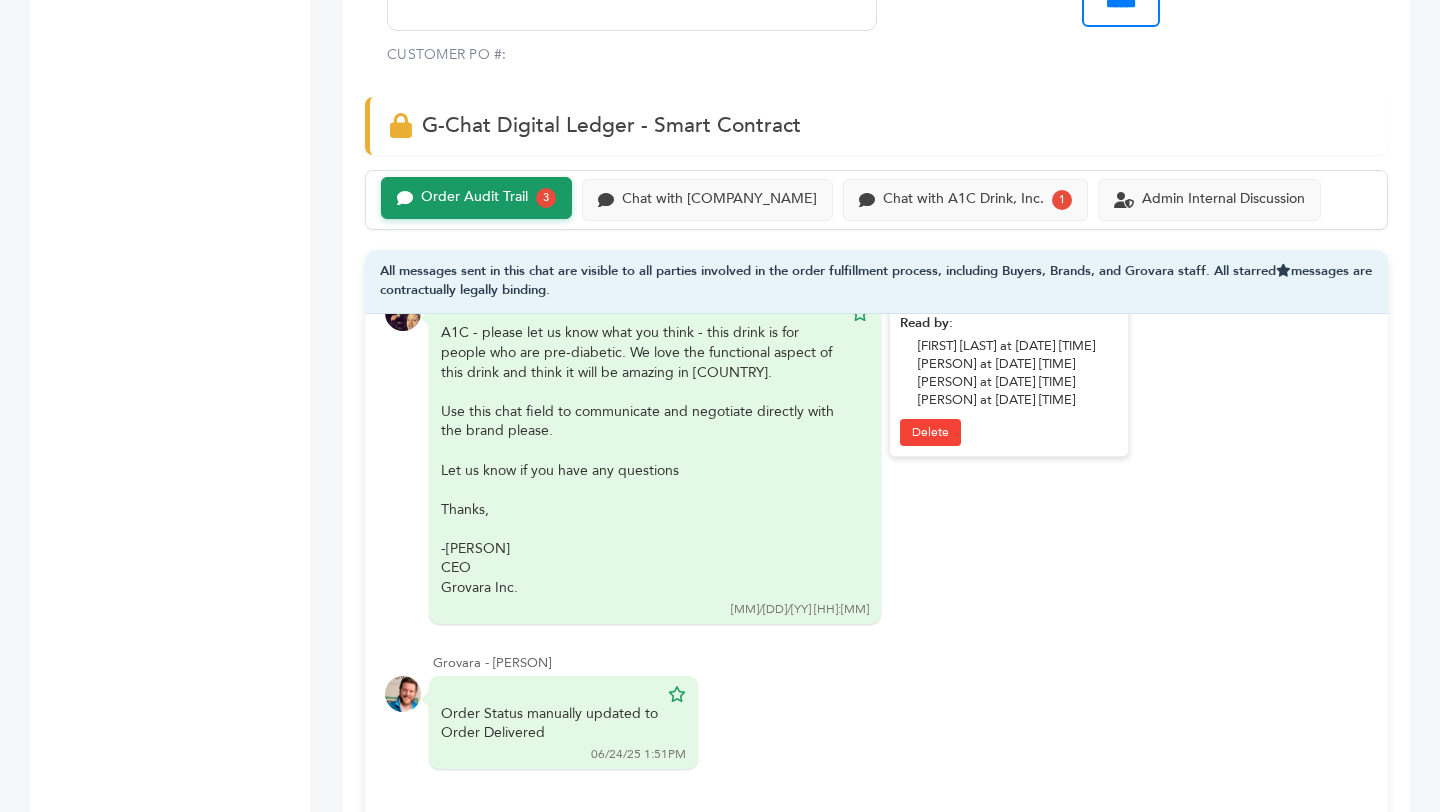 scroll, scrollTop: 248, scrollLeft: 0, axis: vertical 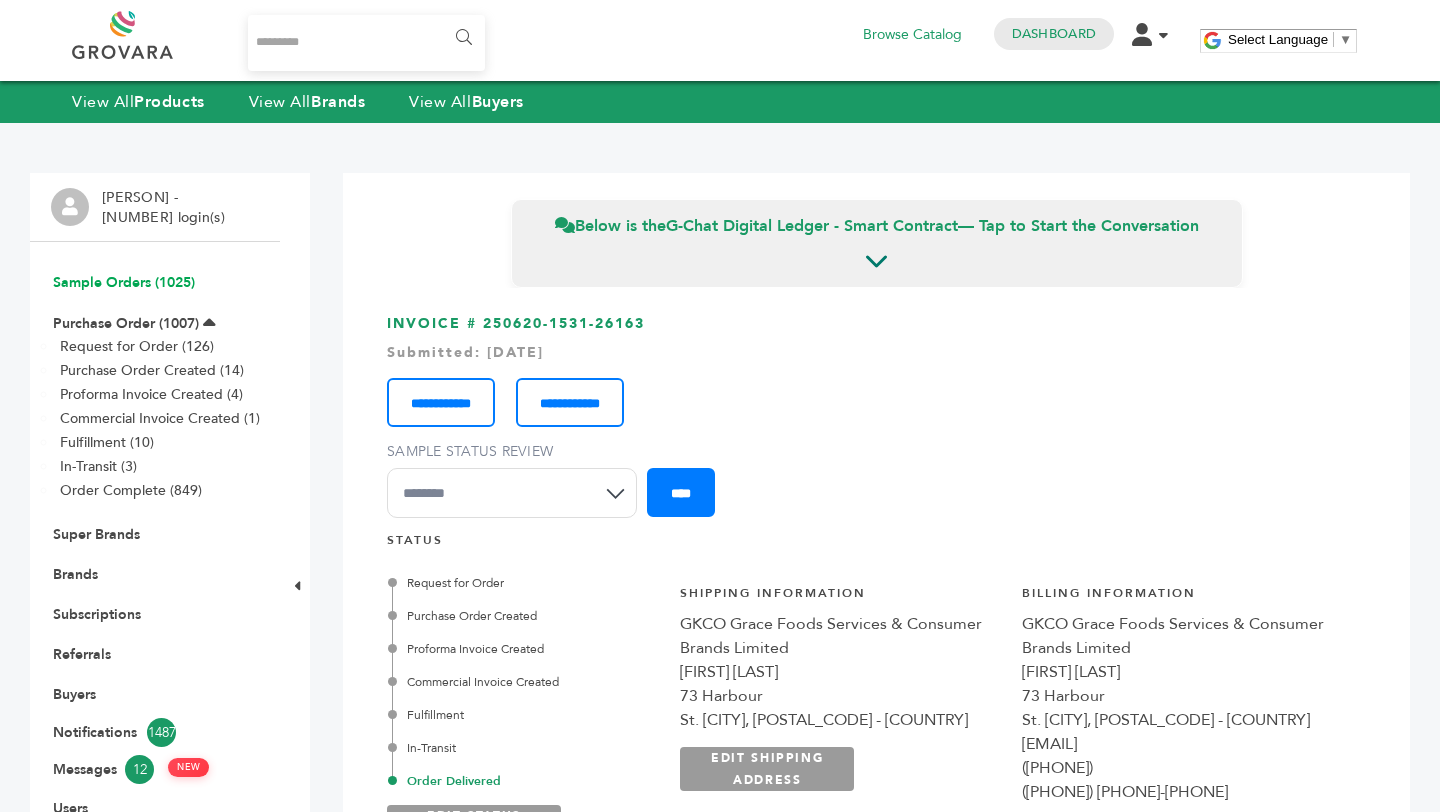 click on "[LANGUAGE] ([NUMBER])" at bounding box center [124, 282] 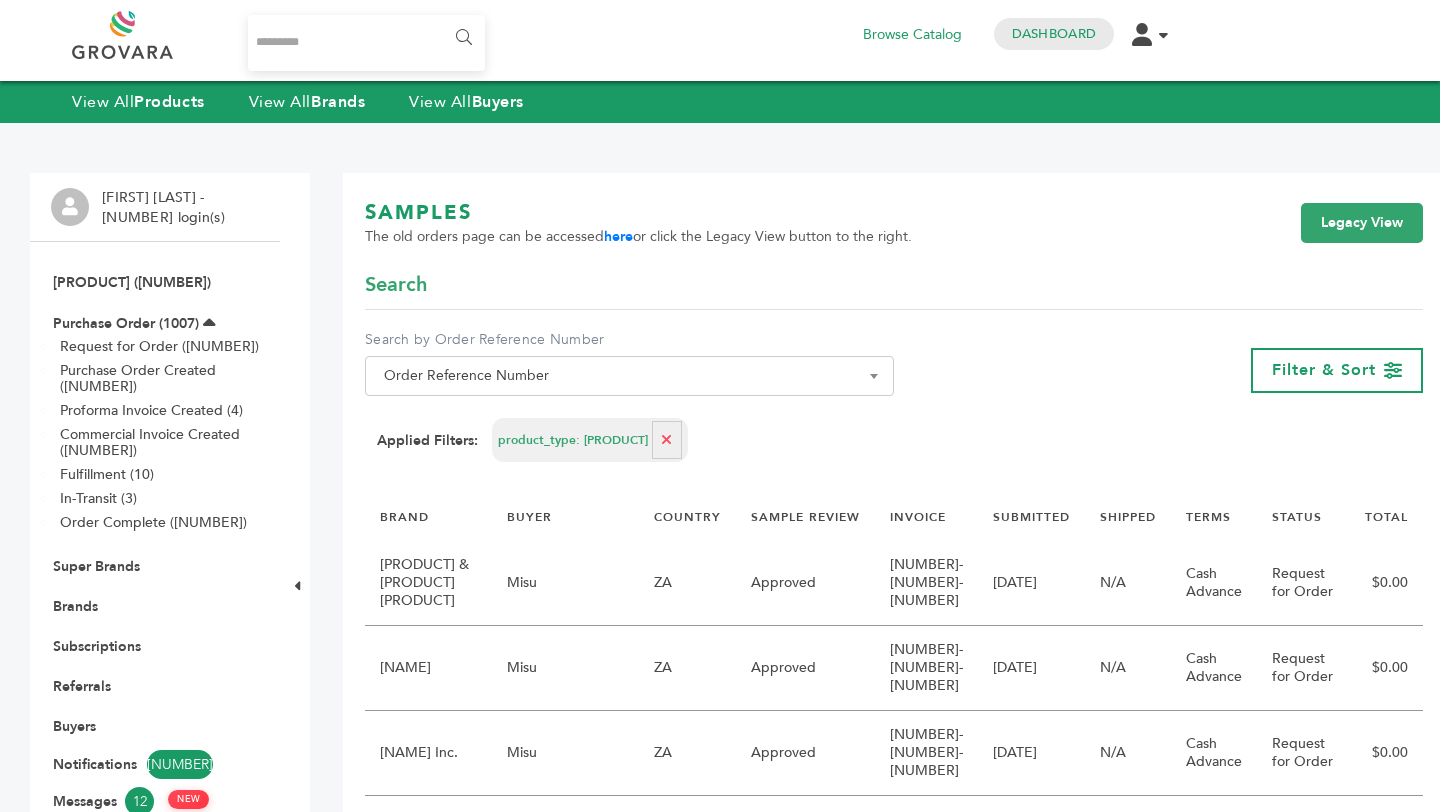 scroll, scrollTop: 0, scrollLeft: 0, axis: both 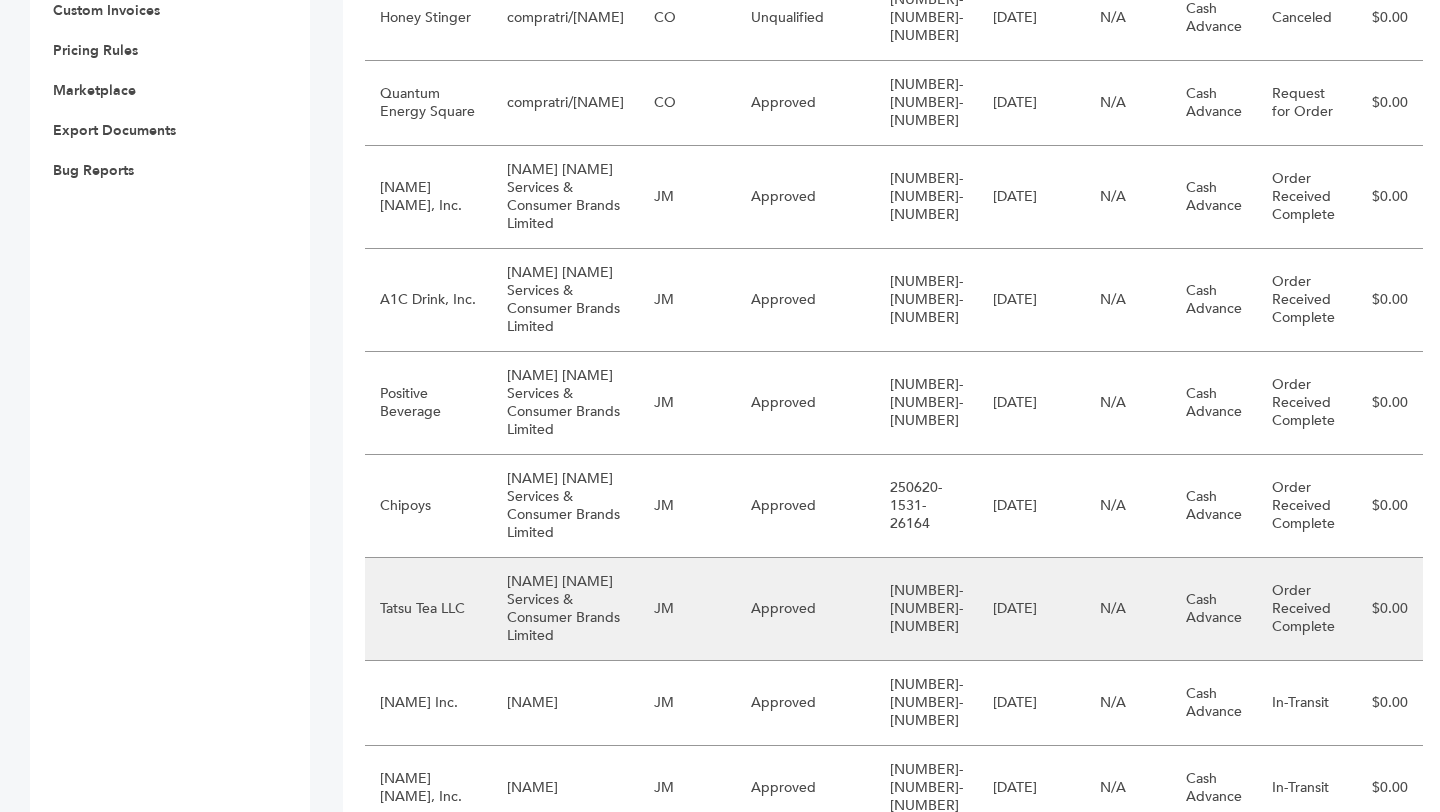 click on "Tatsu Tea LLC" at bounding box center [428, 609] 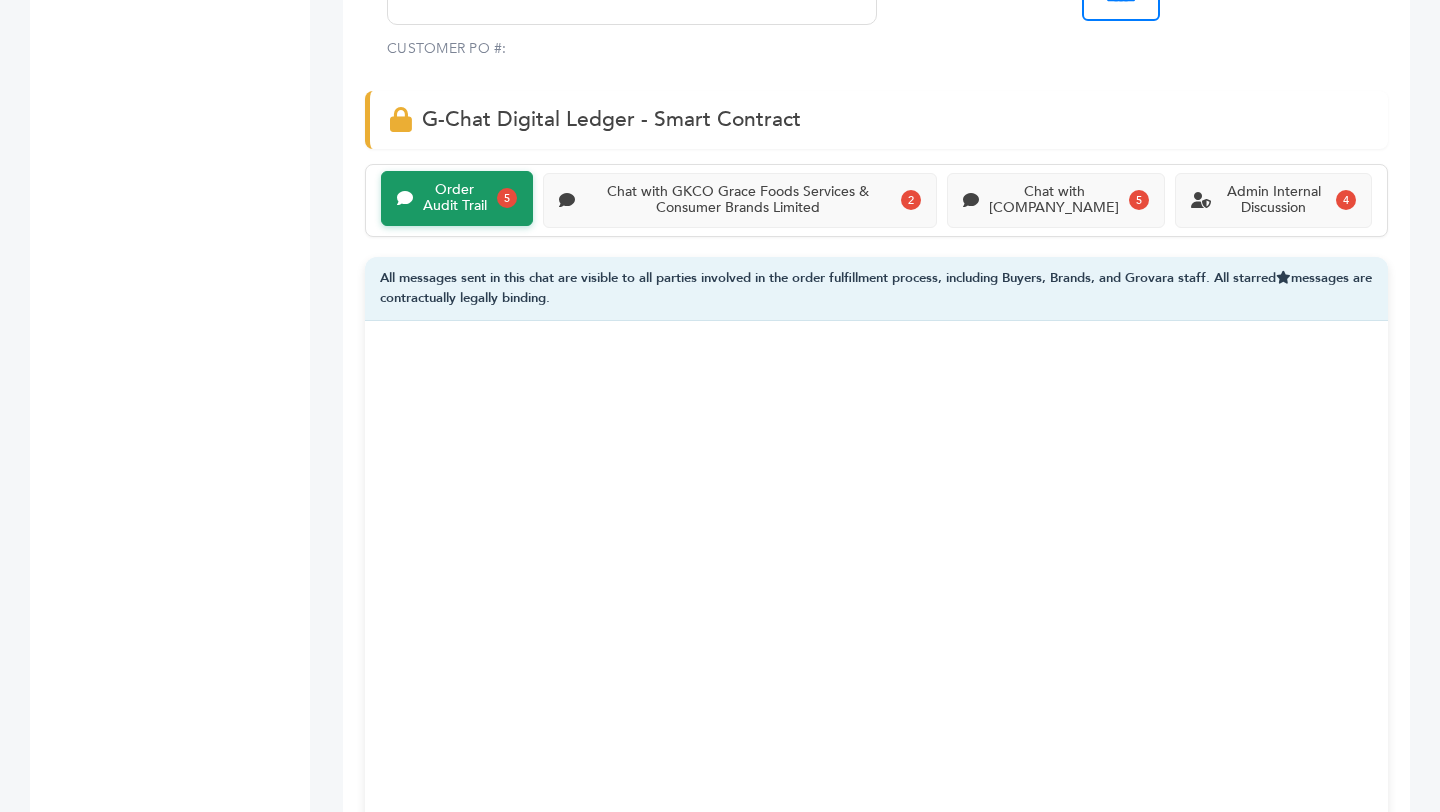 scroll, scrollTop: 1278, scrollLeft: 0, axis: vertical 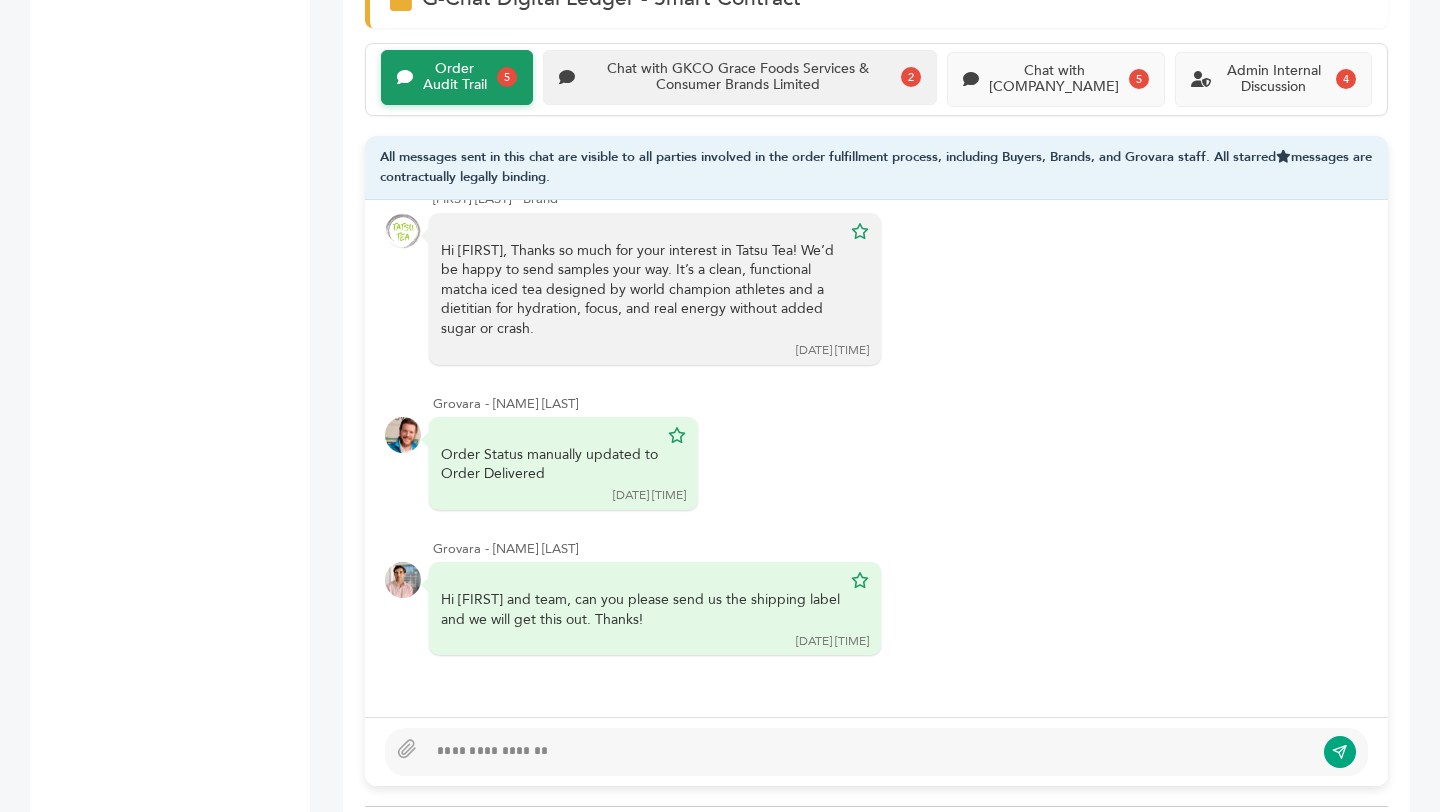 click on "Chat with GKCO Grace Foods Services & Consumer Brands Limited" at bounding box center (455, 78) 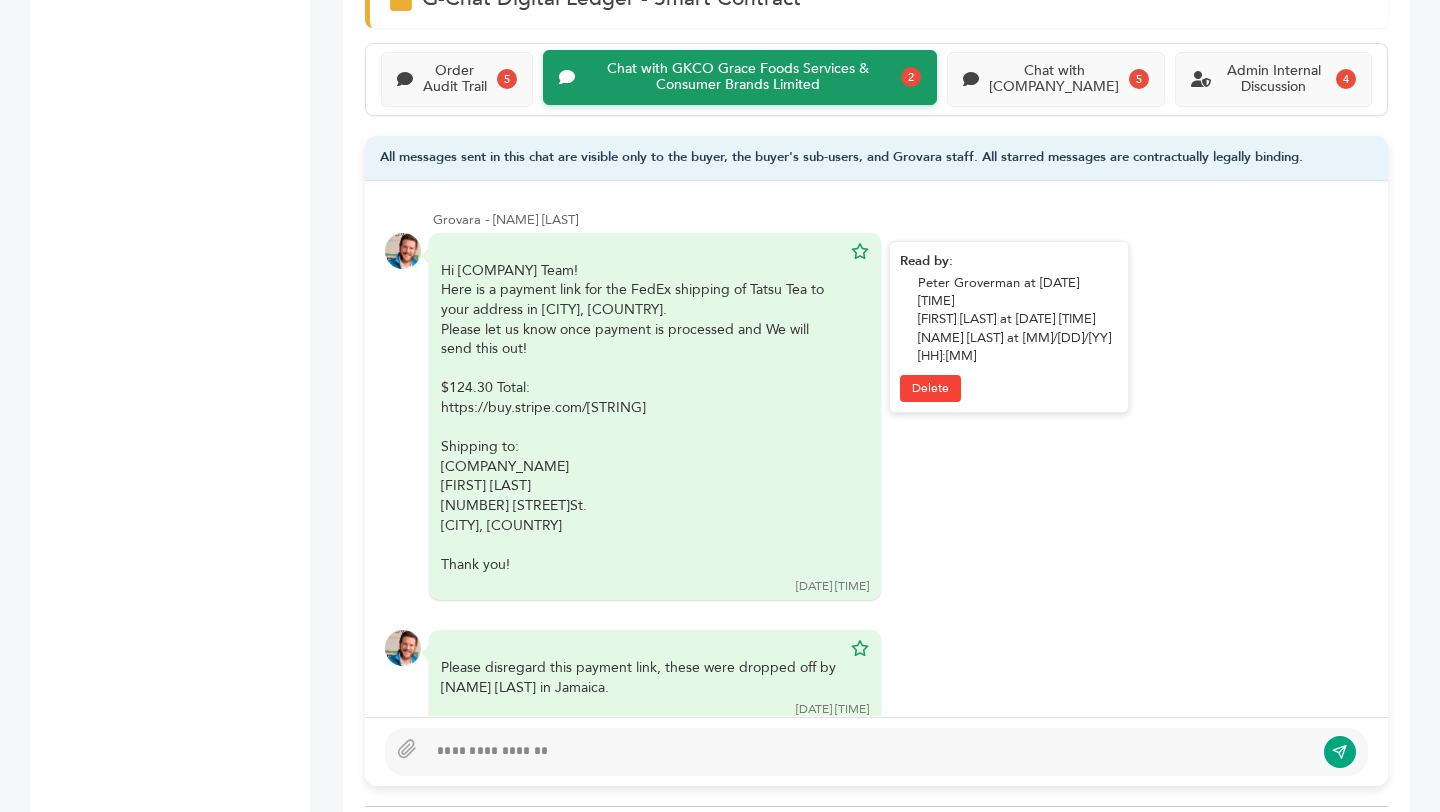 scroll, scrollTop: 86, scrollLeft: 0, axis: vertical 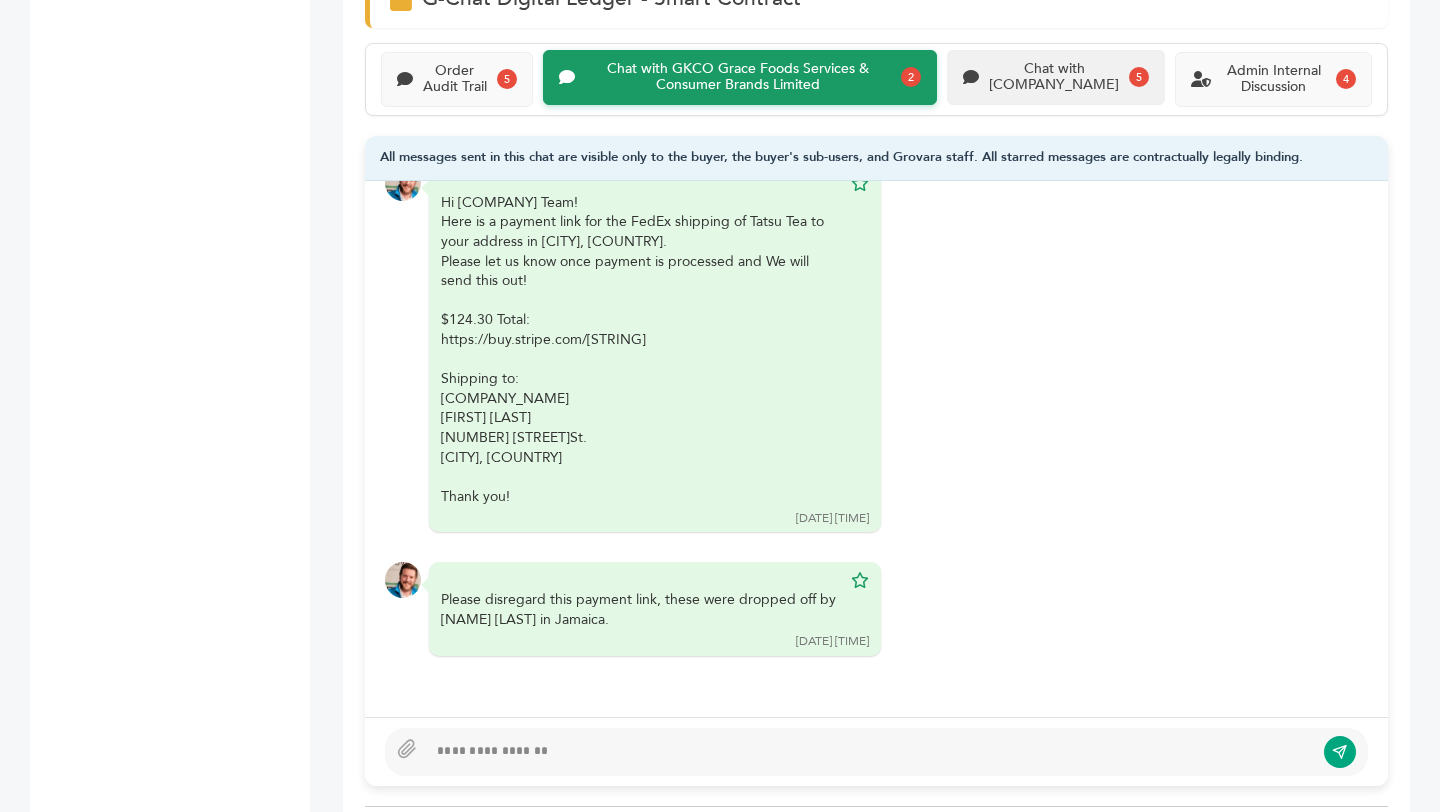 click on "Chat with Tatsu Tea LLC" at bounding box center (455, 80) 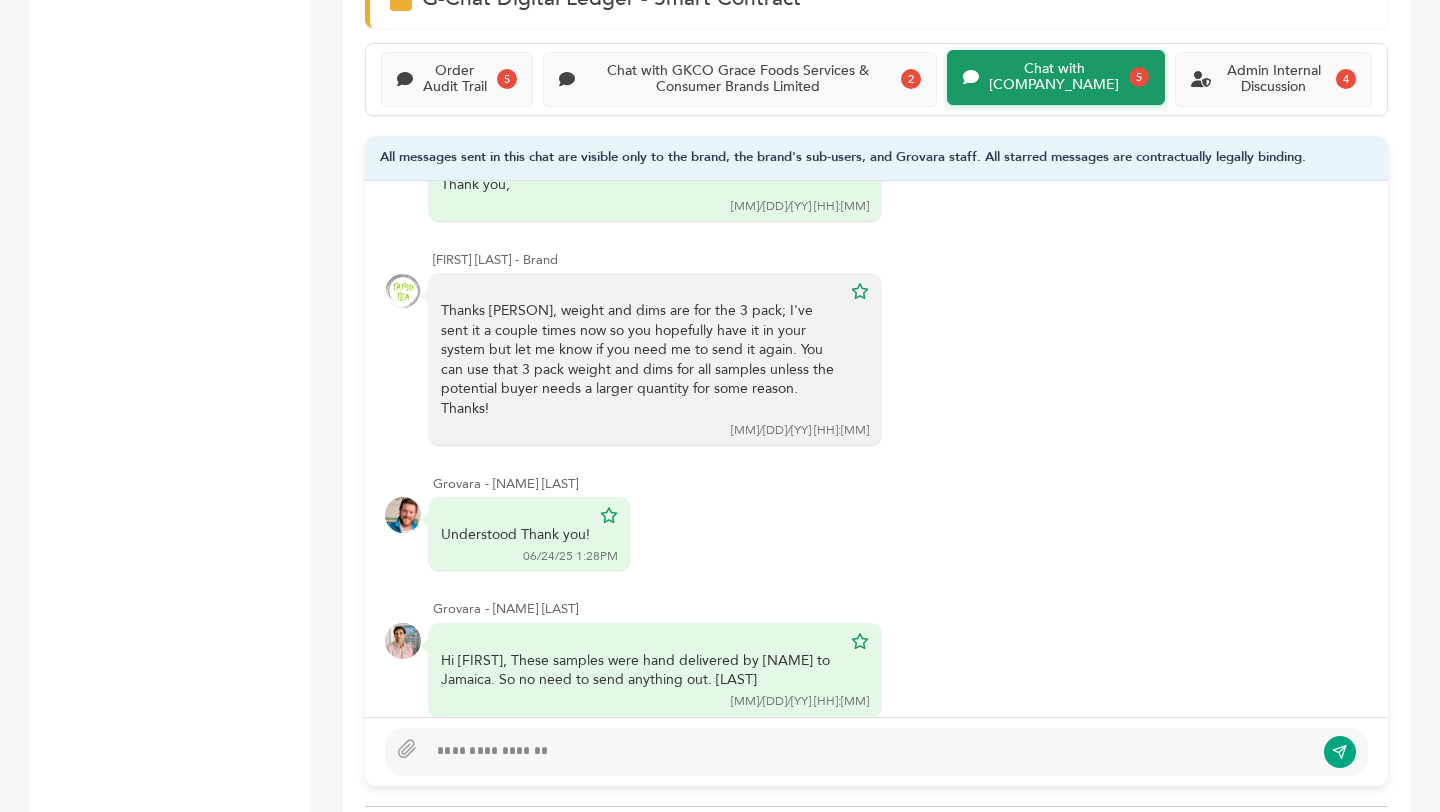 scroll, scrollTop: 333, scrollLeft: 0, axis: vertical 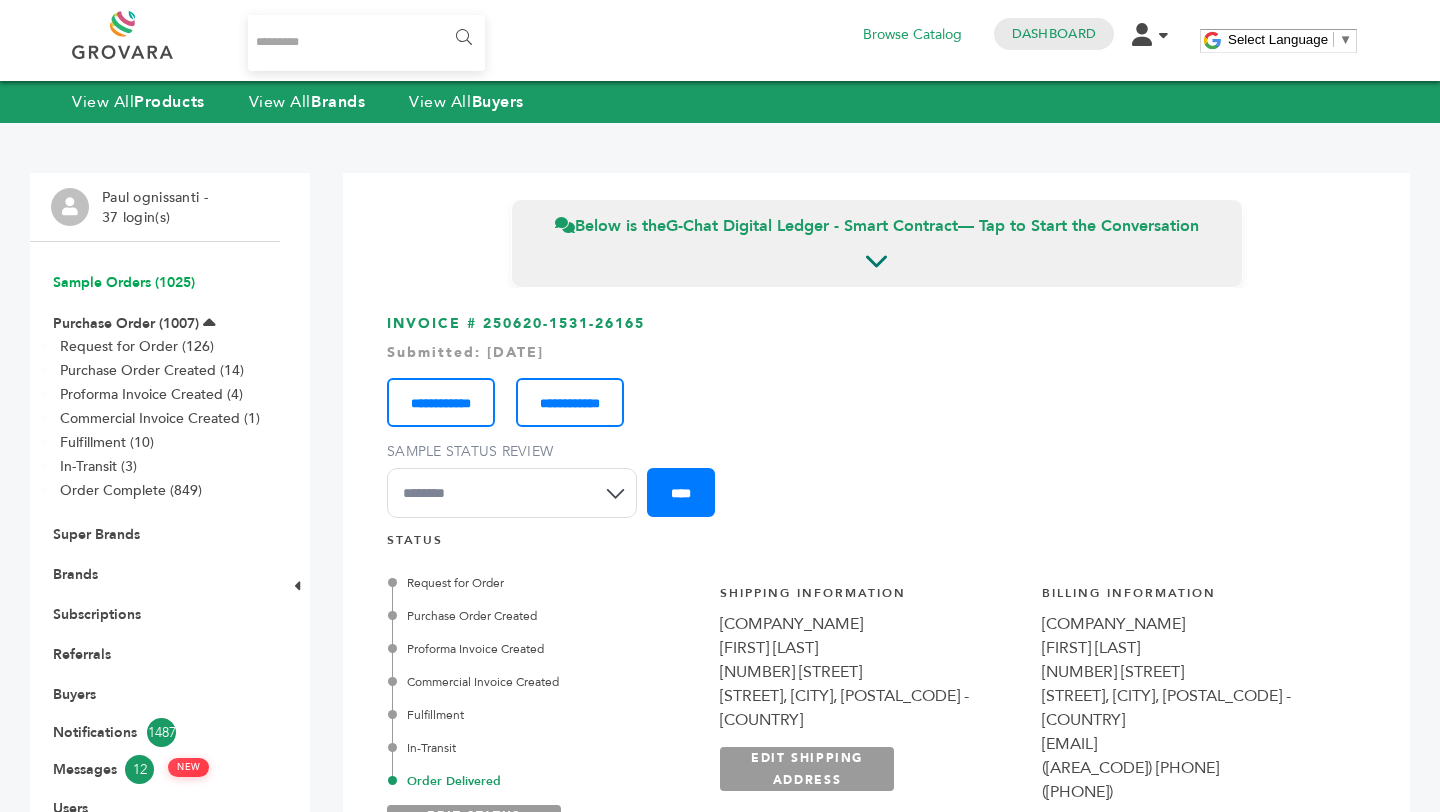 click on "[LANGUAGE] ([NUMBER])" at bounding box center [124, 282] 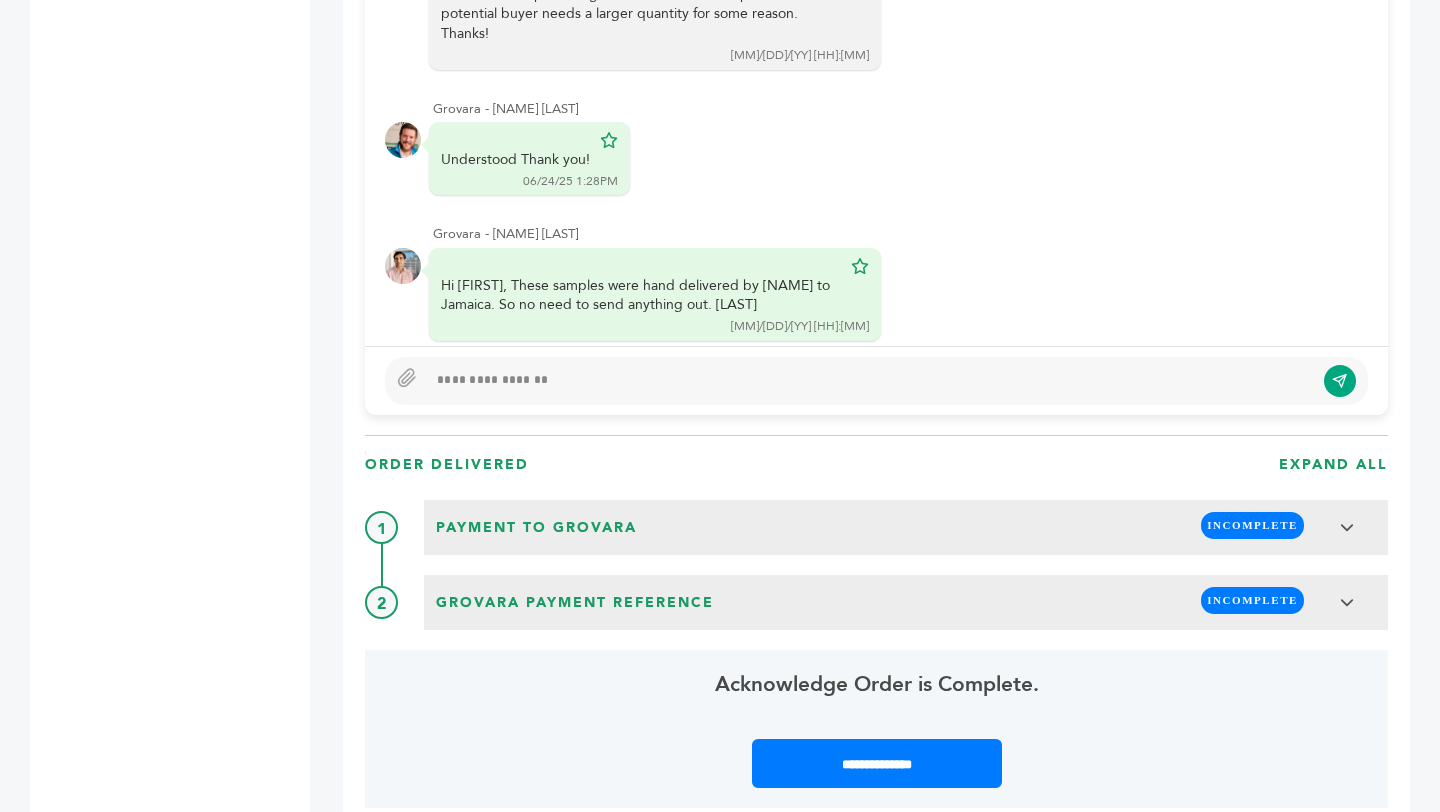 scroll, scrollTop: 1461, scrollLeft: 0, axis: vertical 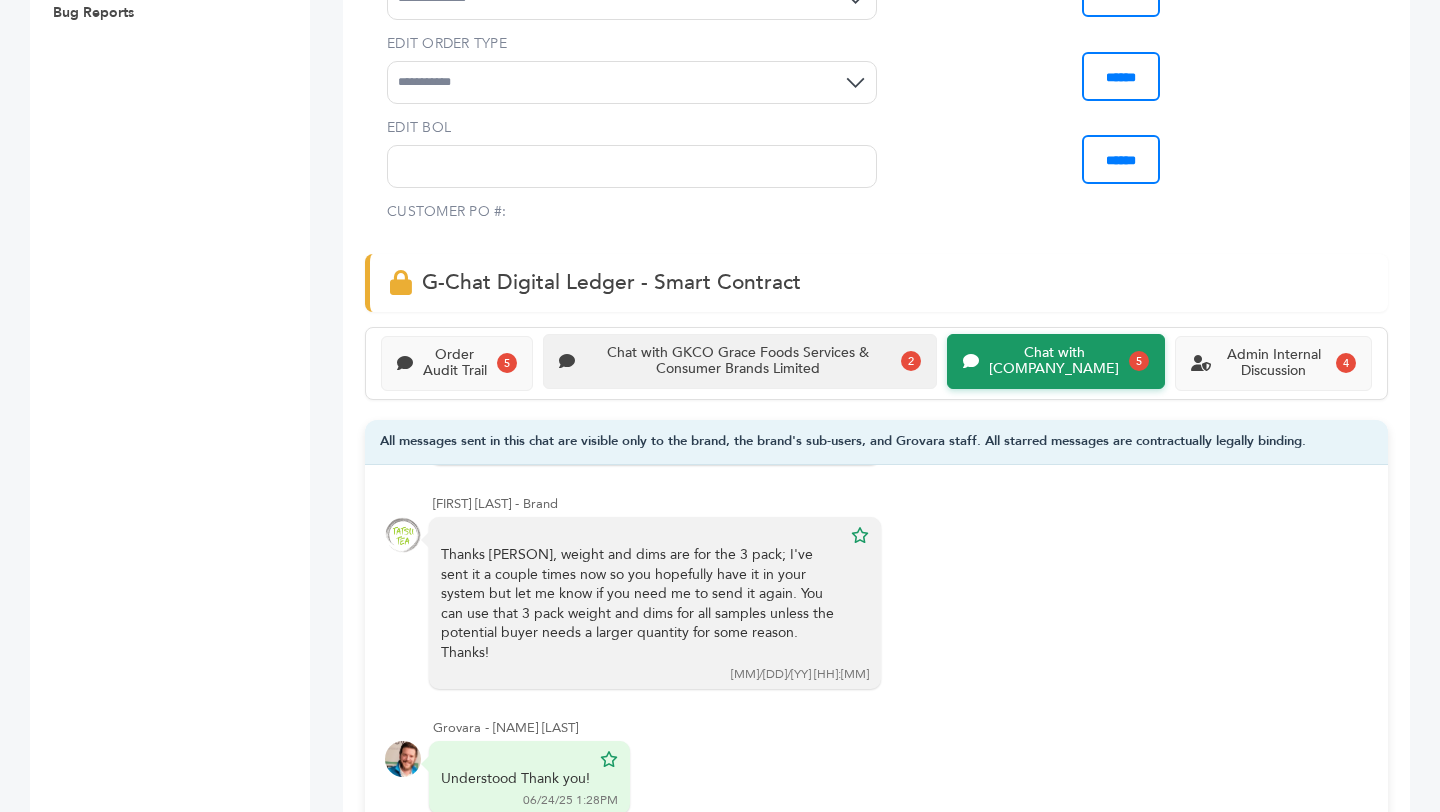 click on "Chat with GKCO Grace Foods Services & Consumer Brands Limited" at bounding box center (455, 364) 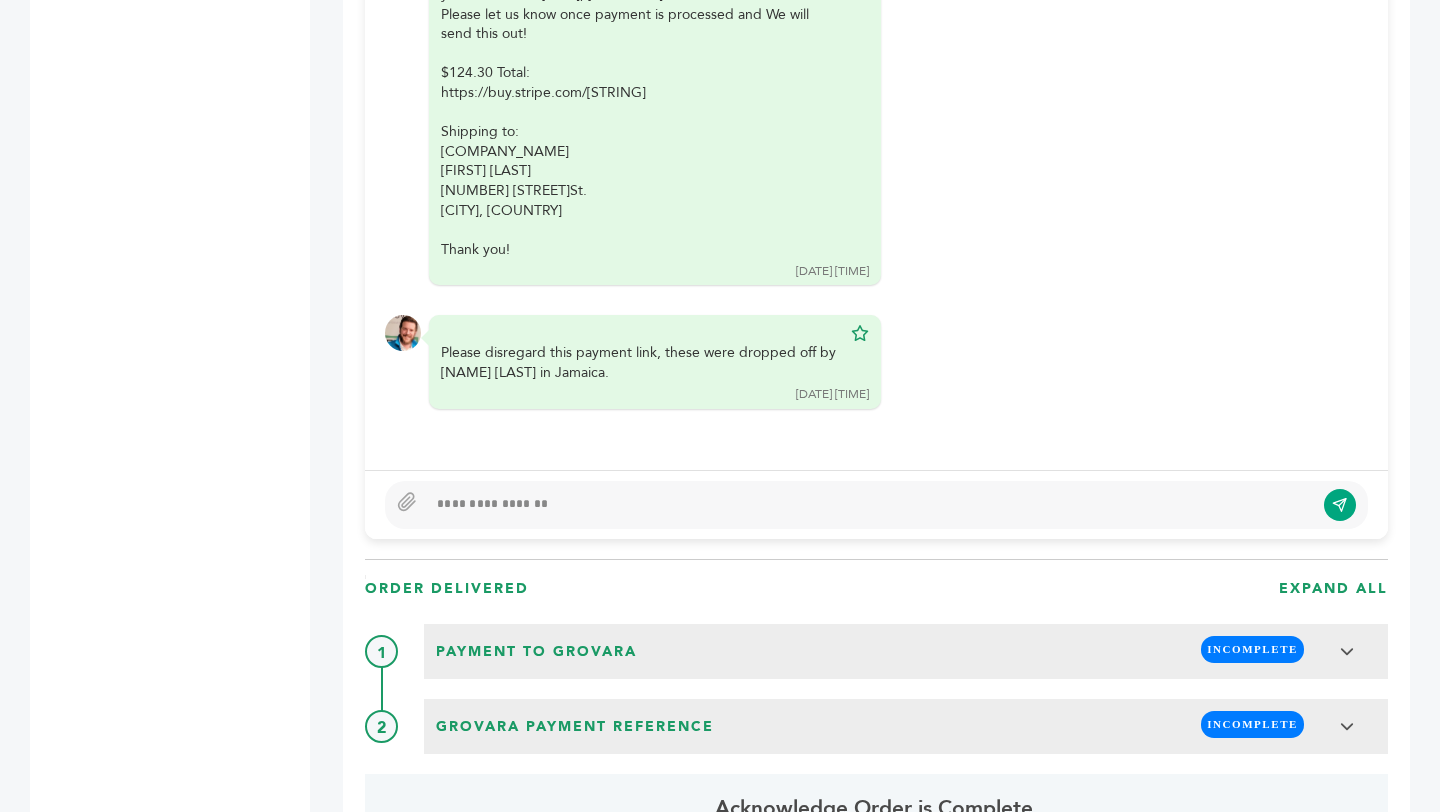 scroll, scrollTop: 1653, scrollLeft: 0, axis: vertical 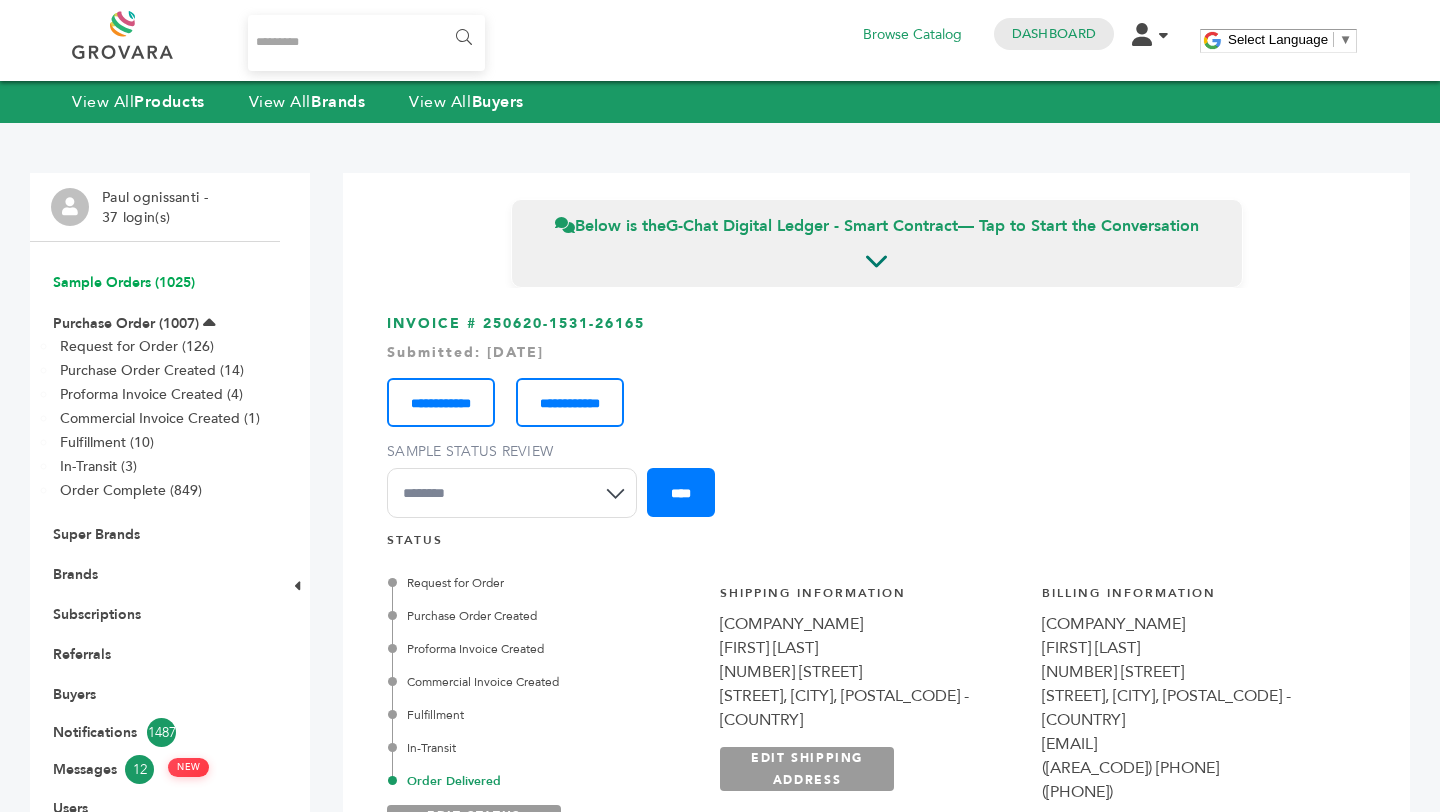click on "[LANGUAGE] ([NUMBER])" at bounding box center (124, 282) 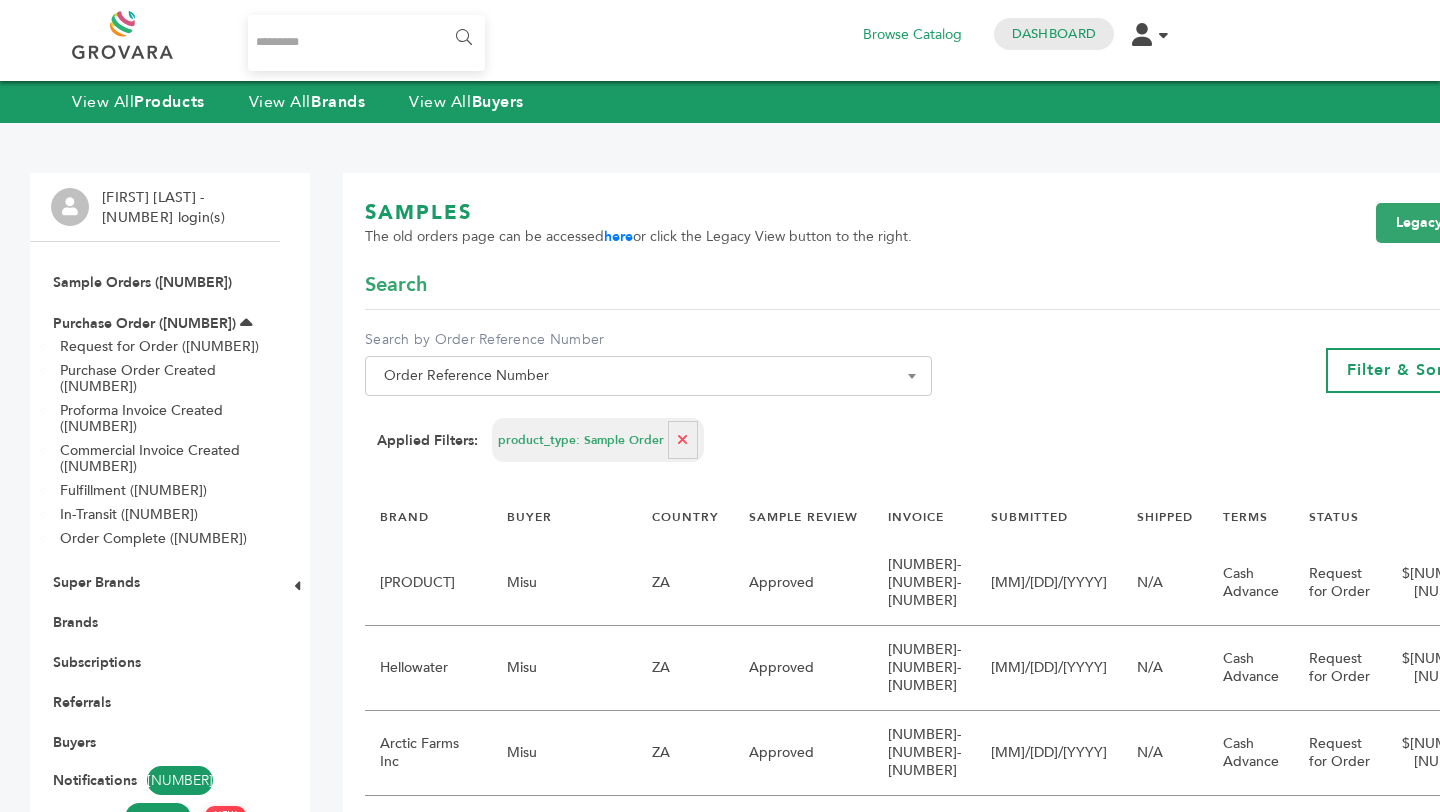 scroll, scrollTop: 0, scrollLeft: 0, axis: both 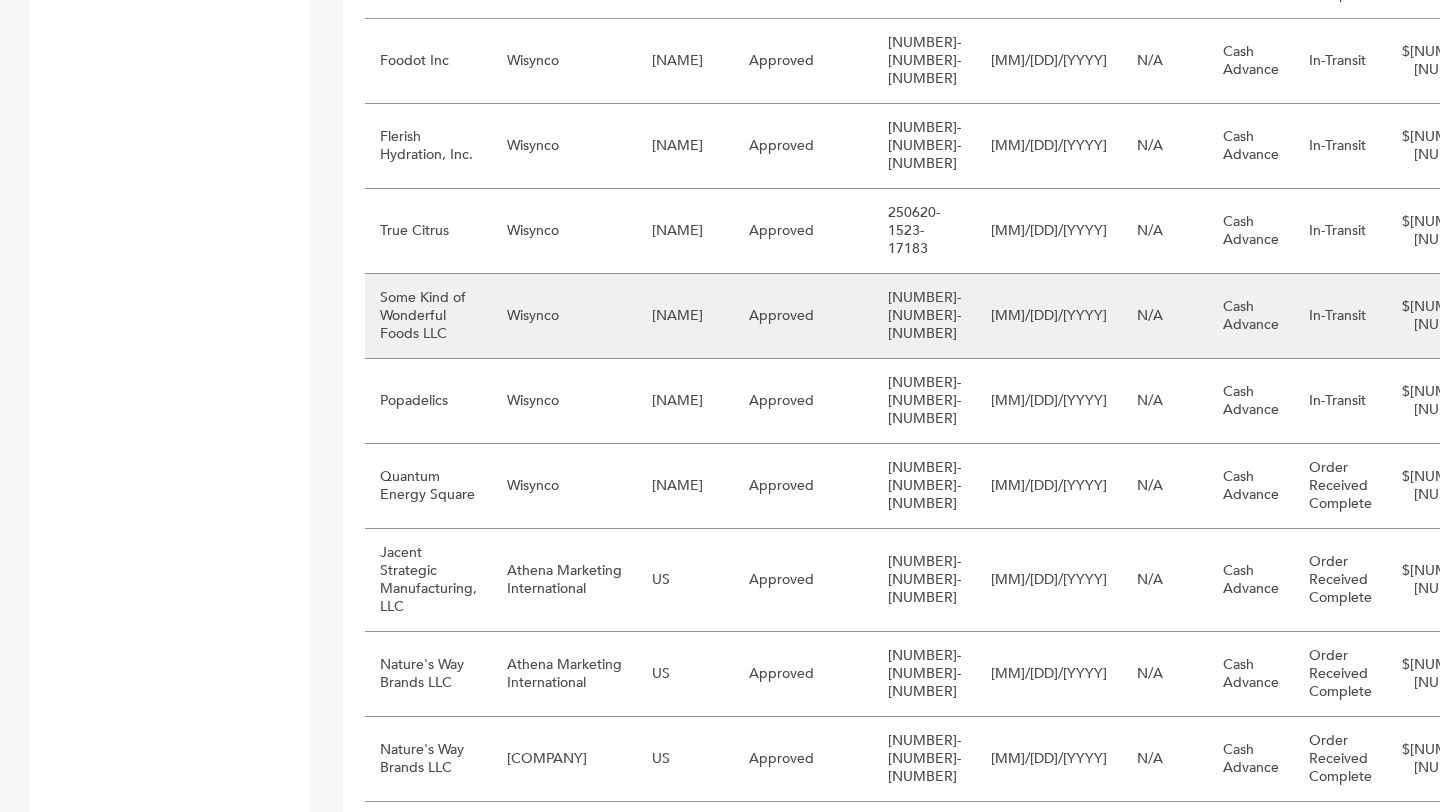 click on "Some Kind of Wonderful Foods LLC" at bounding box center (428, 316) 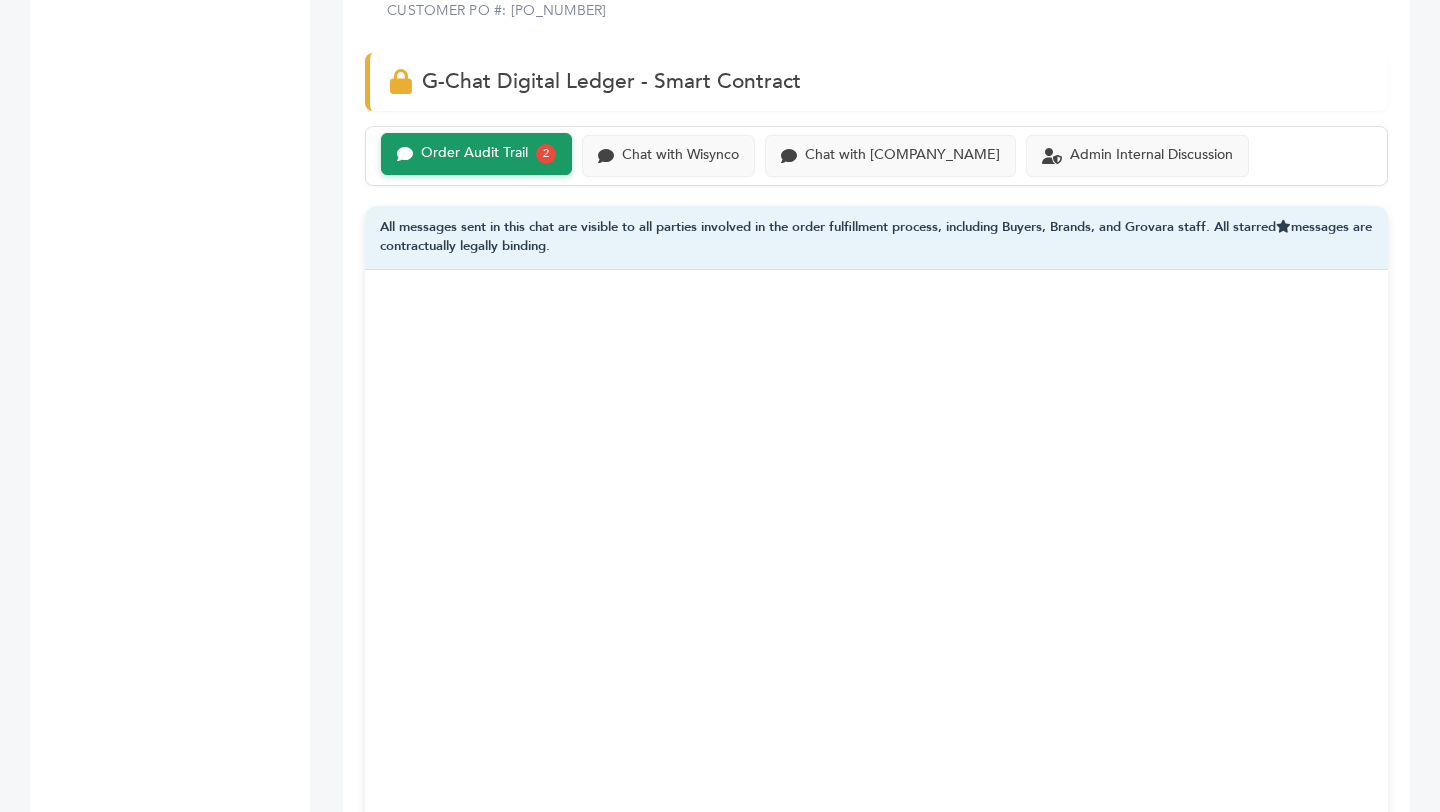 scroll, scrollTop: 1317, scrollLeft: 0, axis: vertical 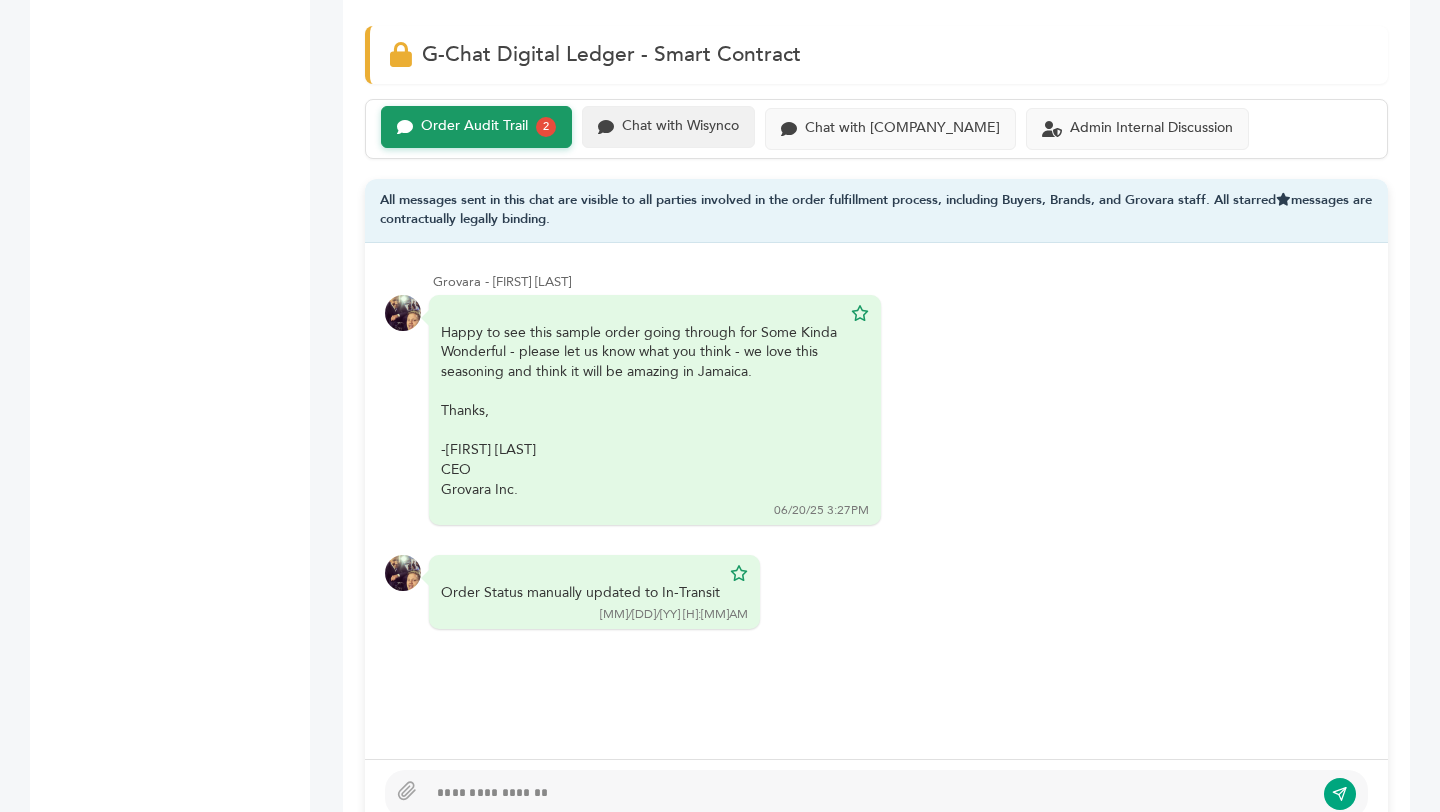click on "Chat with Wisynco" at bounding box center (474, 126) 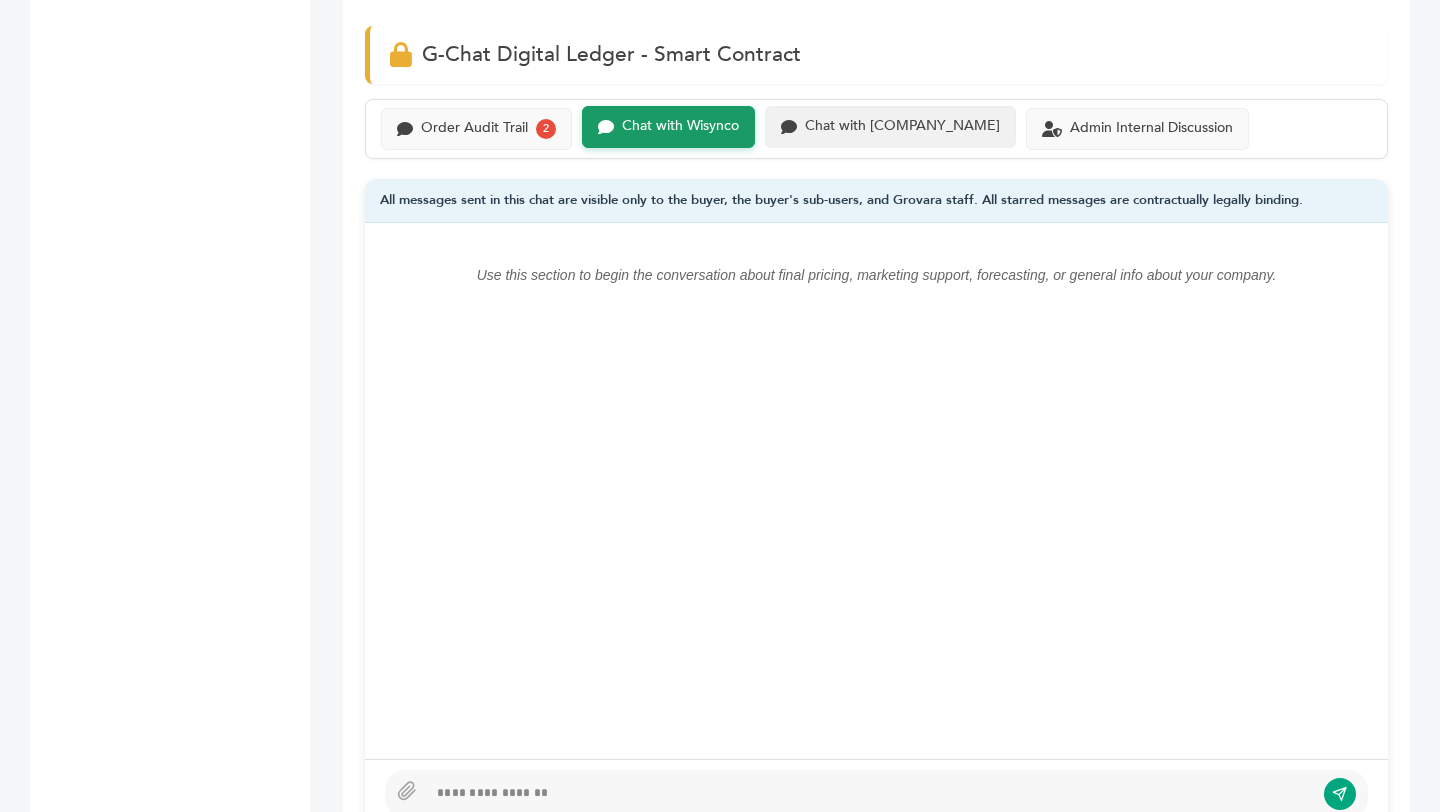 click on "Chat with Some Kind of Wonderful Foods LLC" at bounding box center [474, 128] 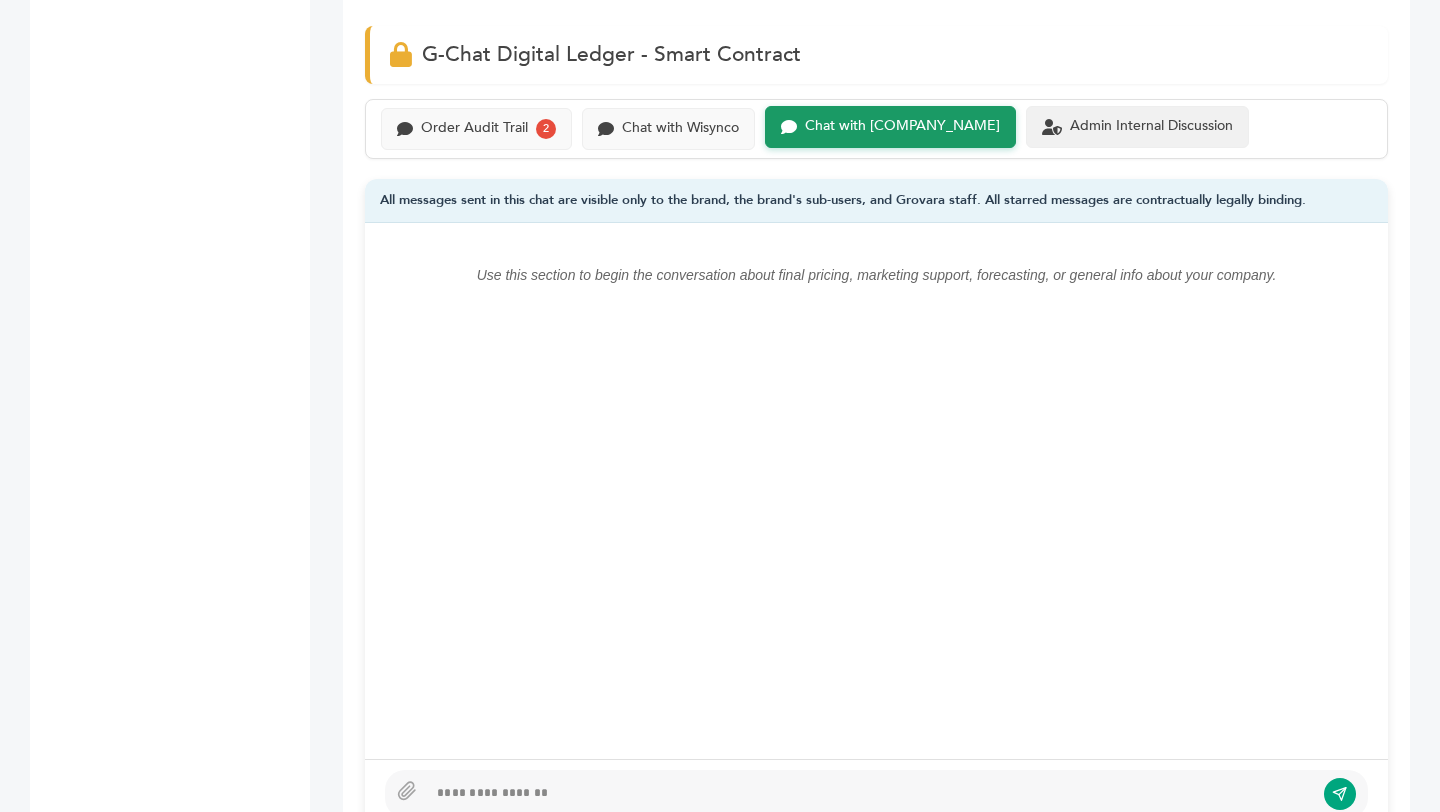 click on "Admin Internal Discussion" at bounding box center (1137, 127) 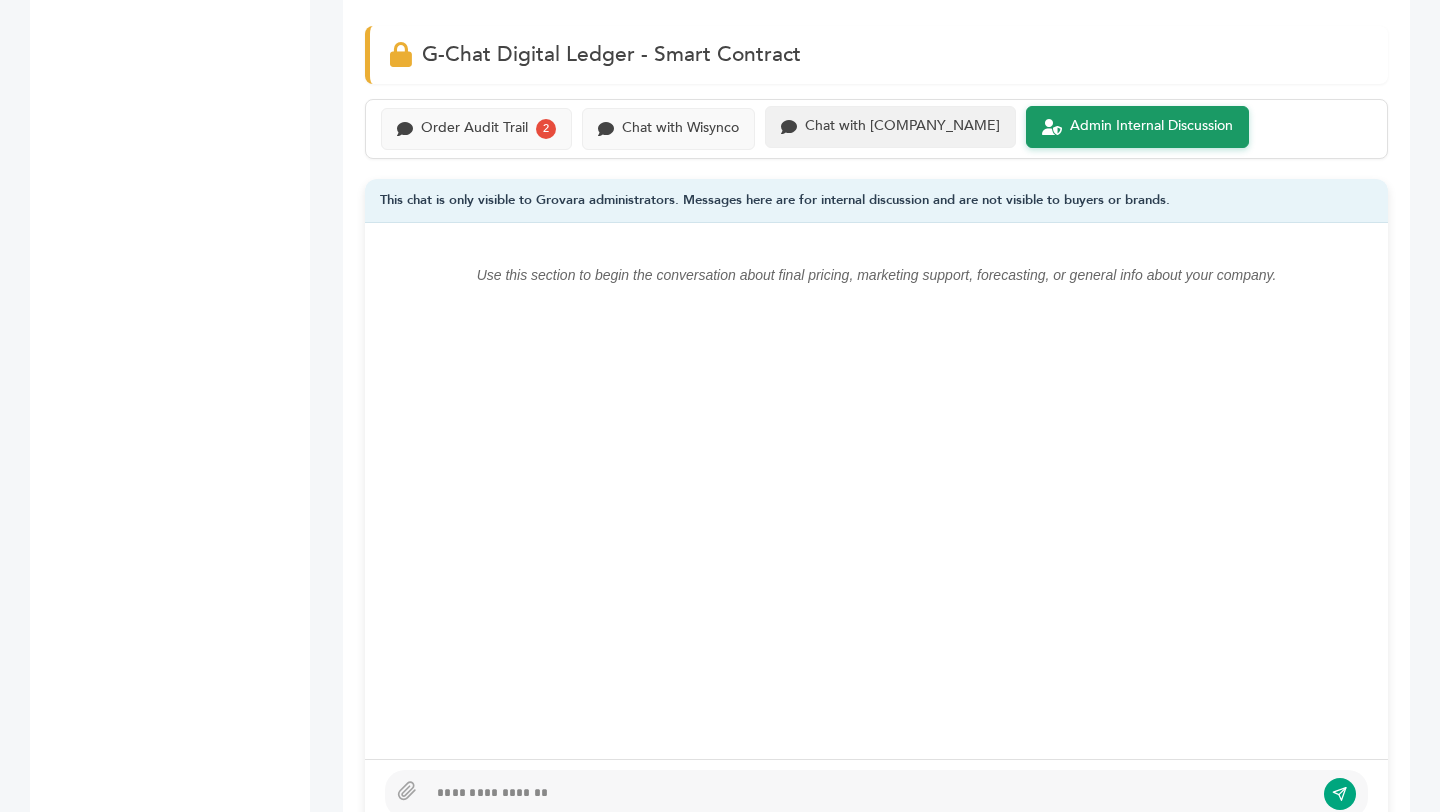 click on "Chat with Some Kind of Wonderful Foods LLC" at bounding box center [474, 128] 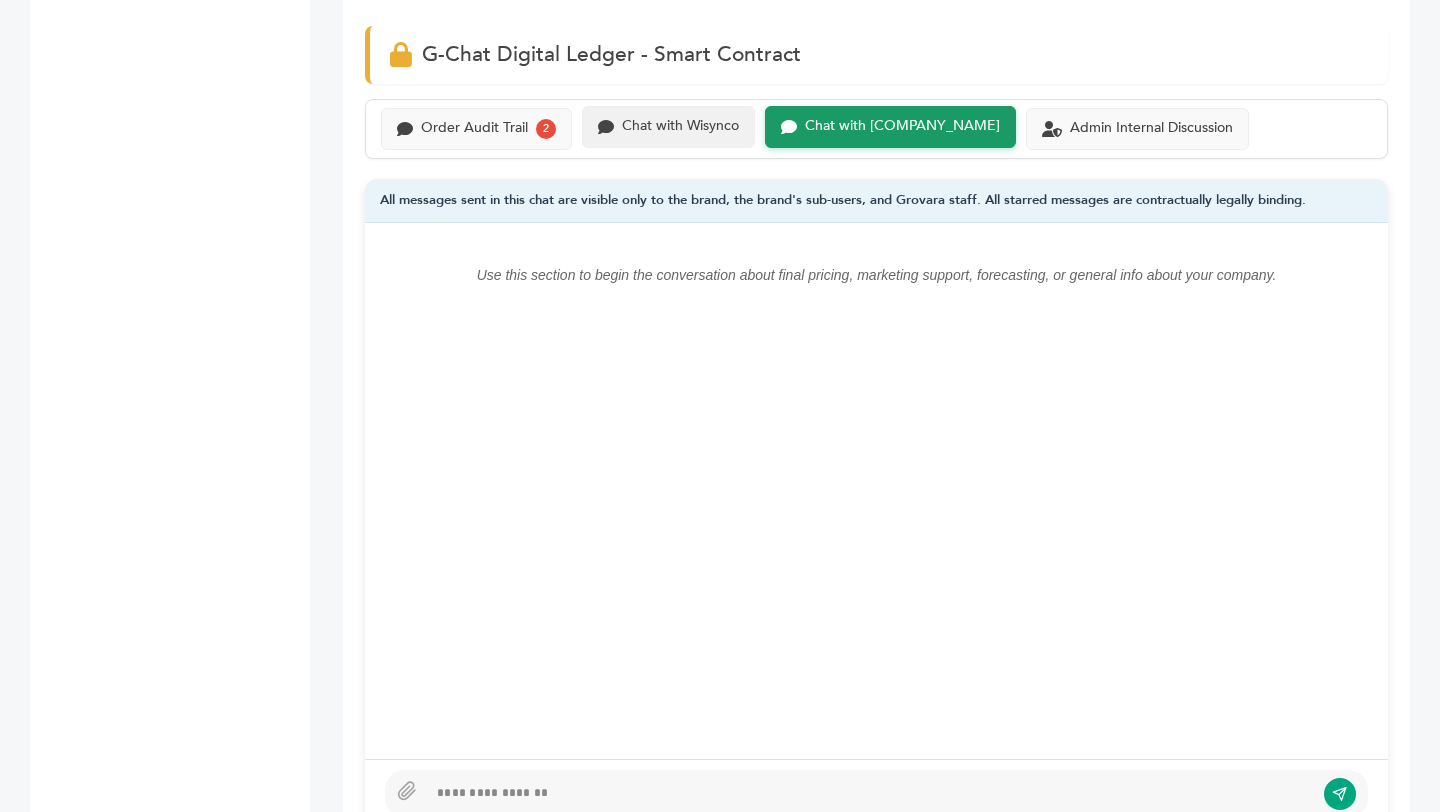 click on "Chat with Wisynco" at bounding box center (474, 128) 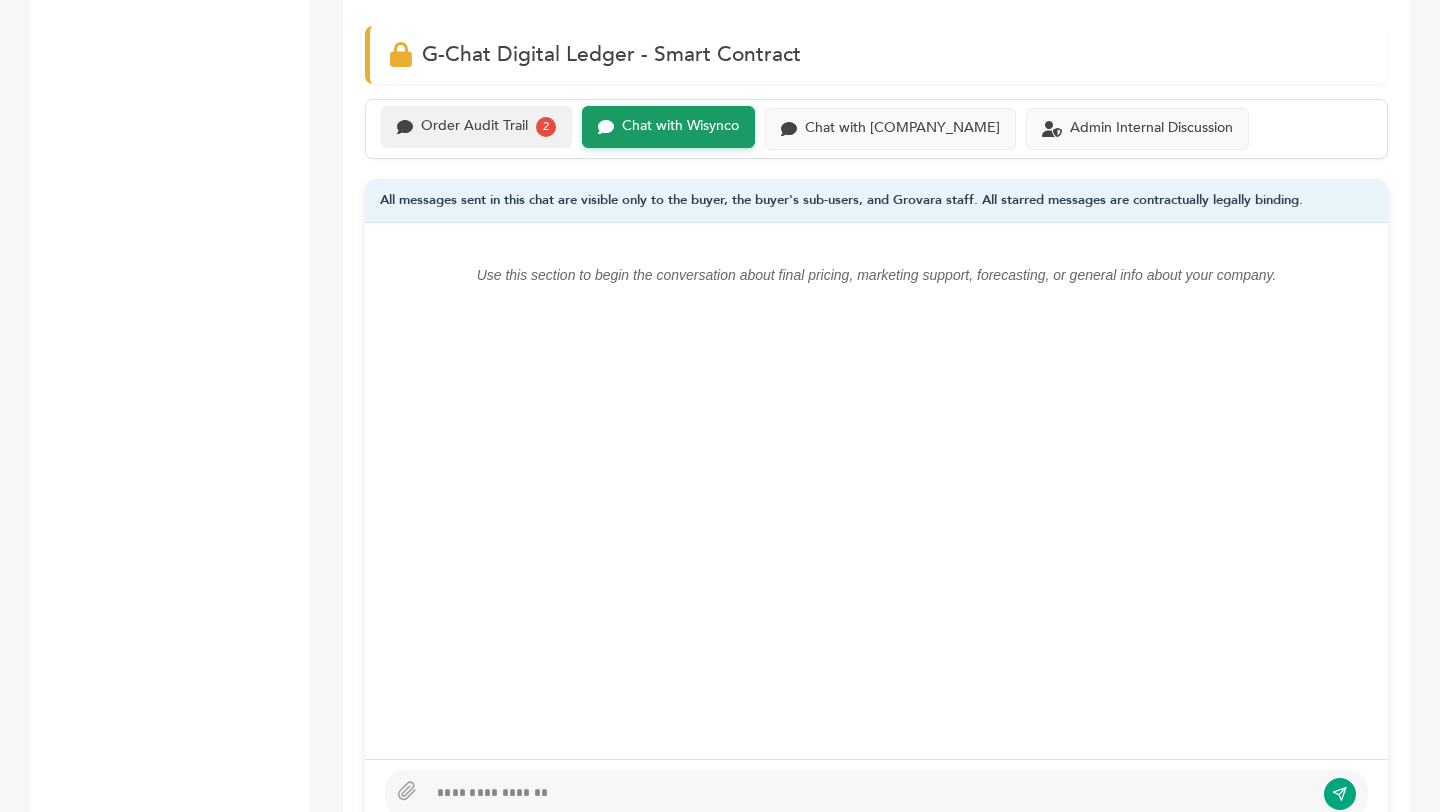 click on "Order Audit Trail" at bounding box center (474, 126) 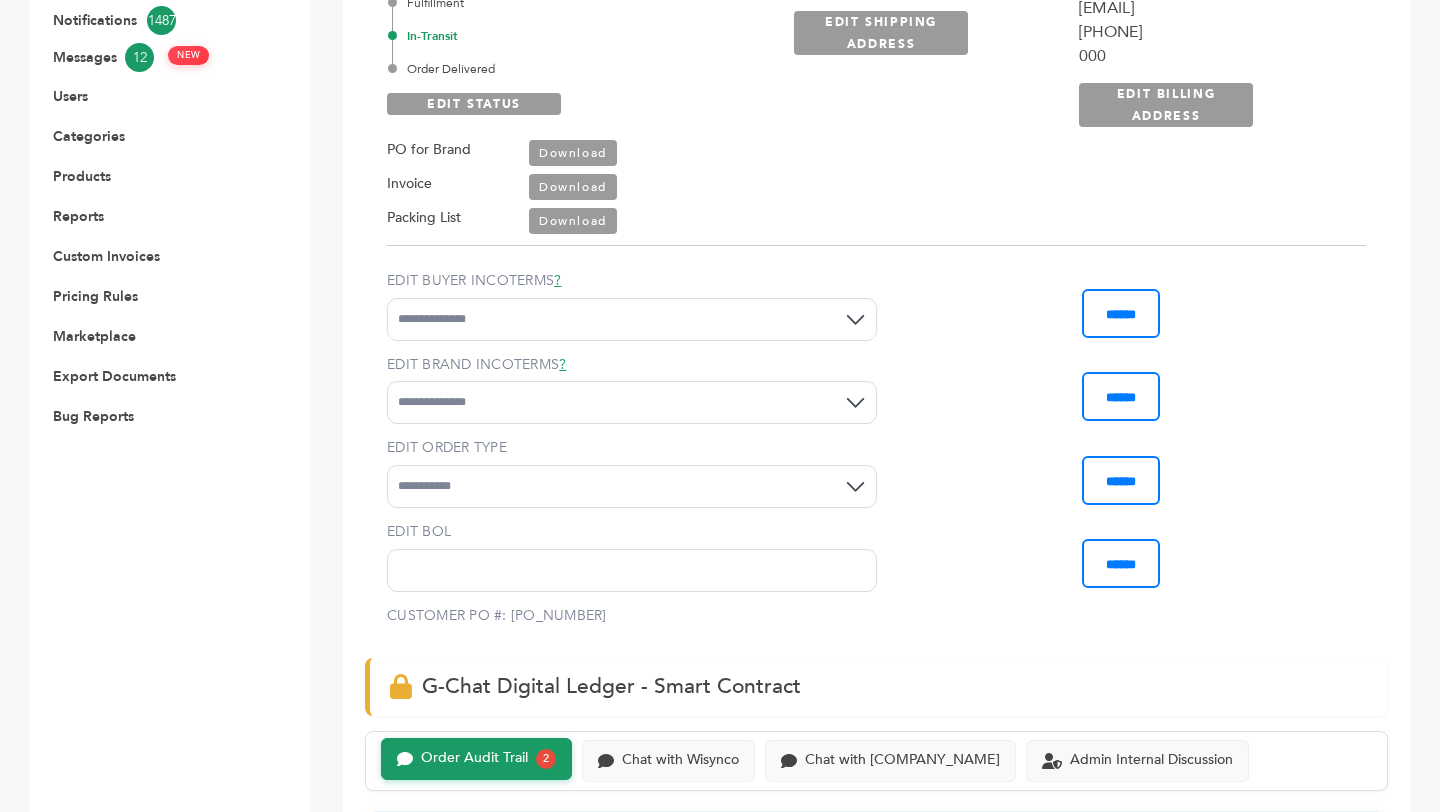 scroll, scrollTop: 0, scrollLeft: 0, axis: both 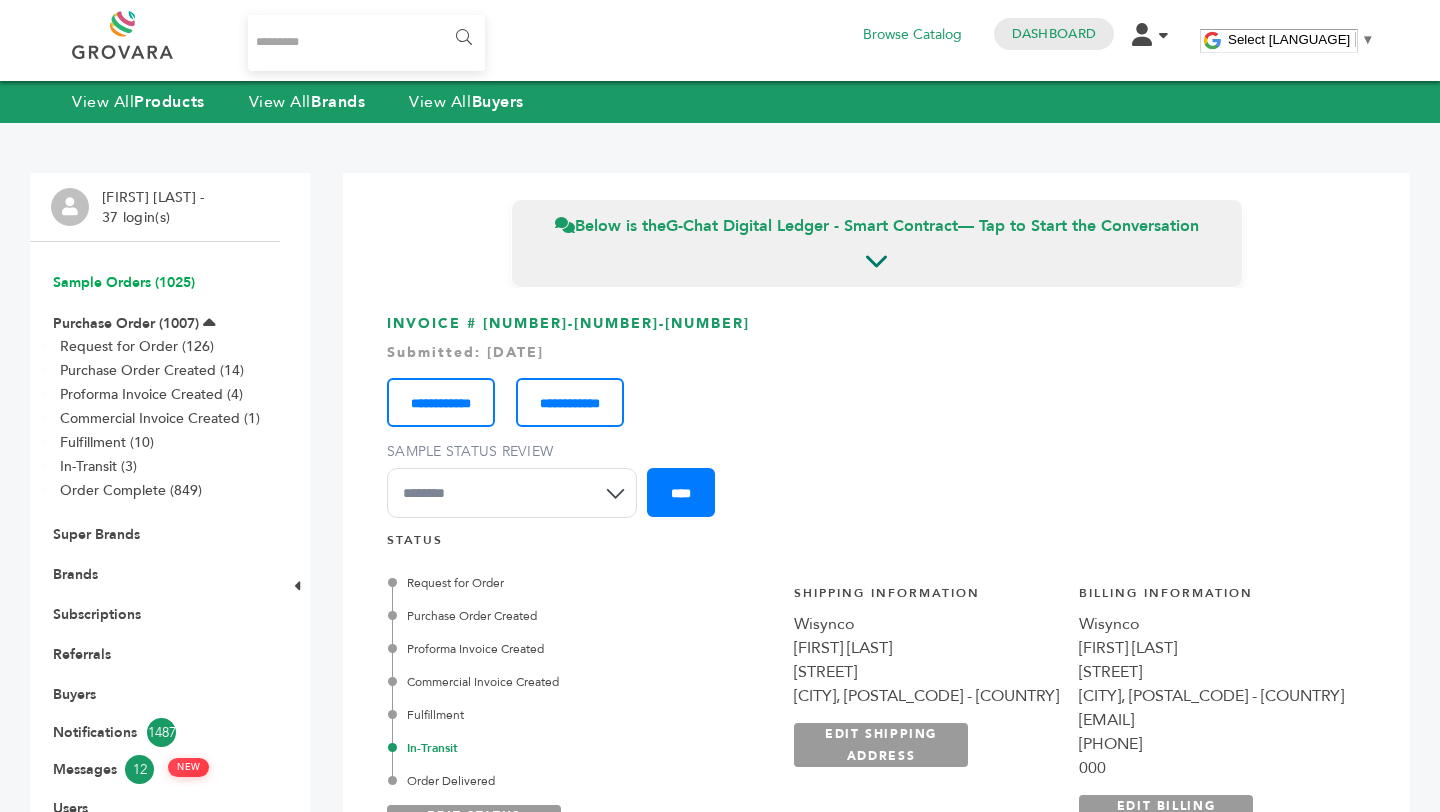 click on "[LANGUAGE] ([NUMBER])" at bounding box center [124, 282] 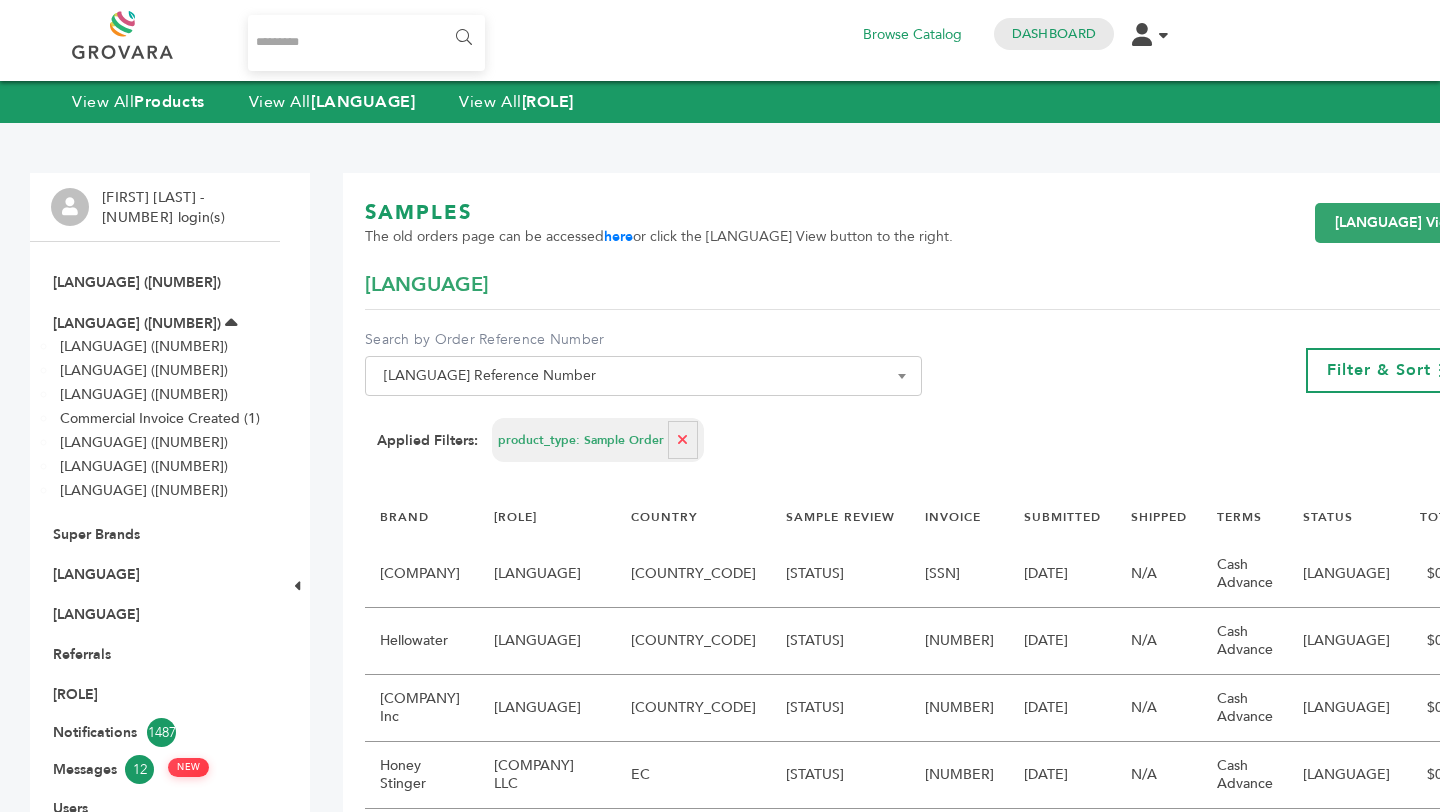 scroll, scrollTop: 0, scrollLeft: 0, axis: both 